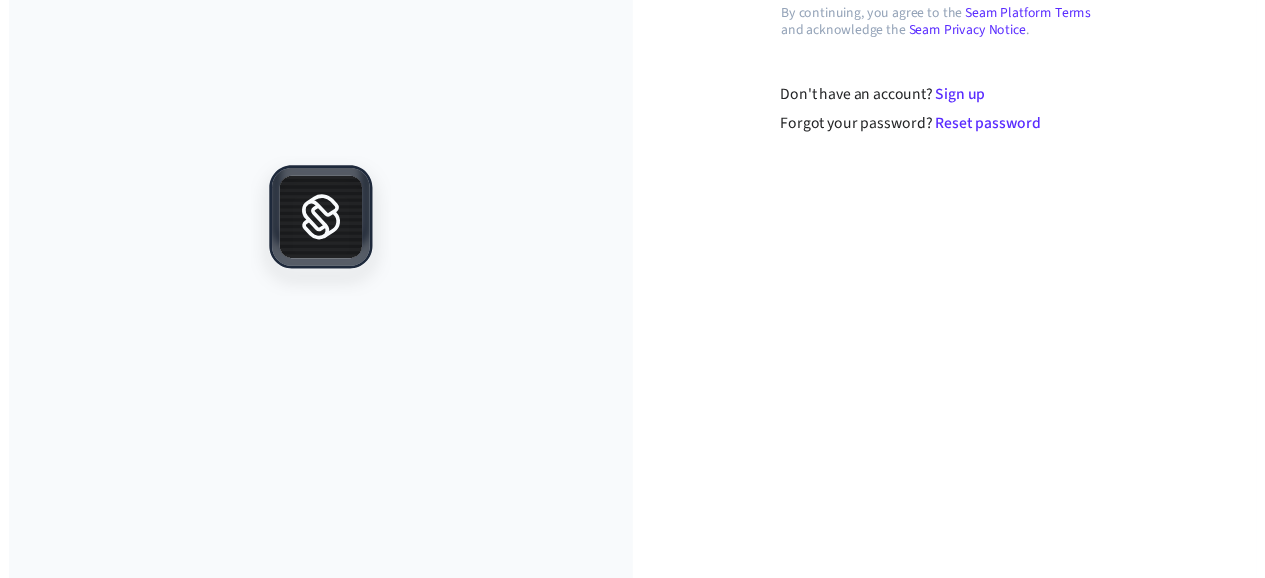 scroll, scrollTop: 0, scrollLeft: 0, axis: both 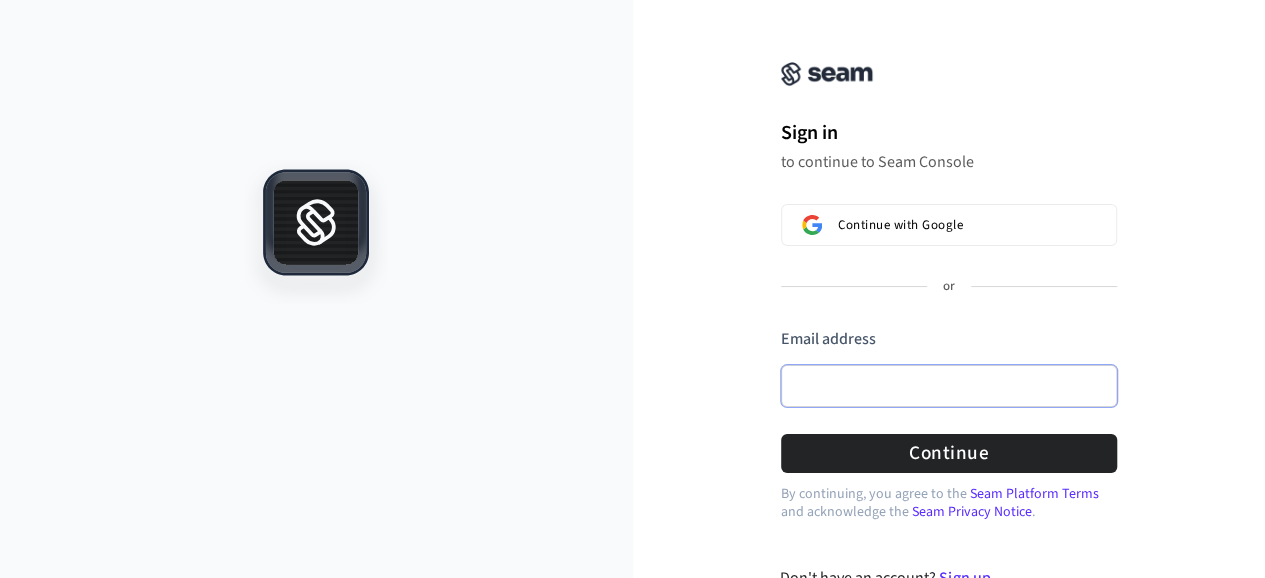 click on "Email address" at bounding box center (949, 386) 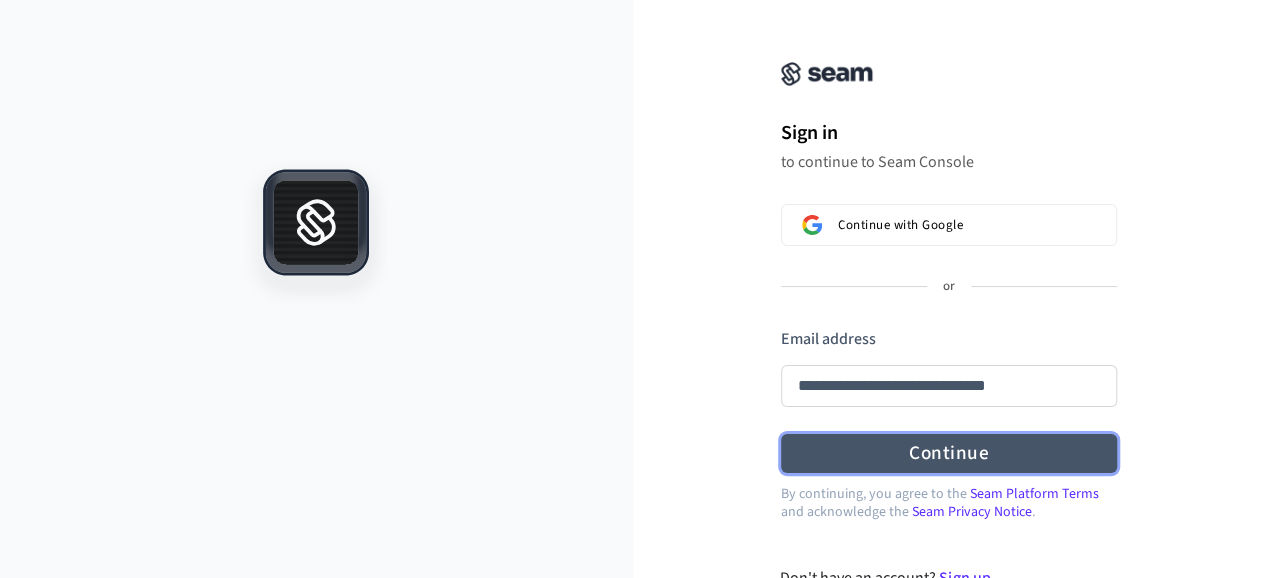 click on "Continue" at bounding box center (949, 453) 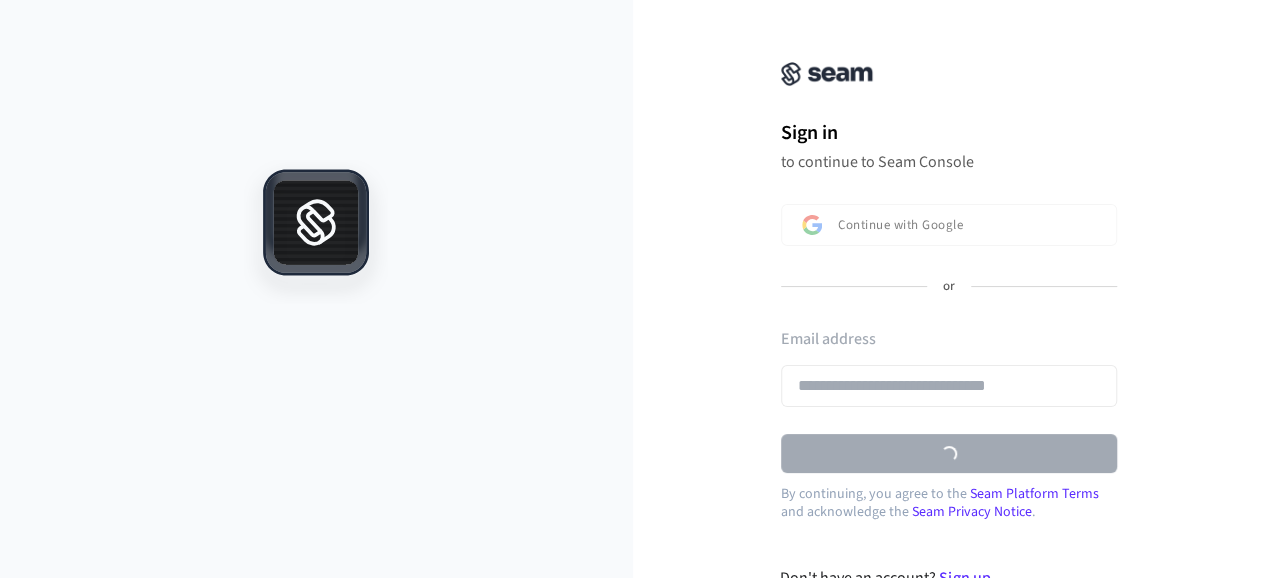 type on "**********" 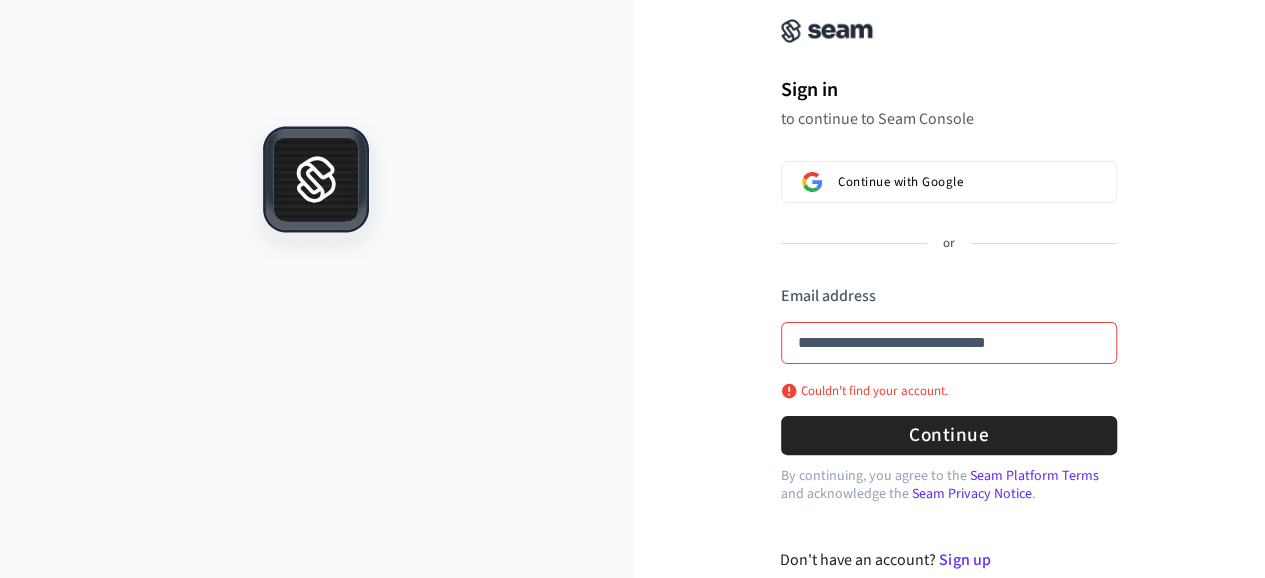 scroll, scrollTop: 64, scrollLeft: 0, axis: vertical 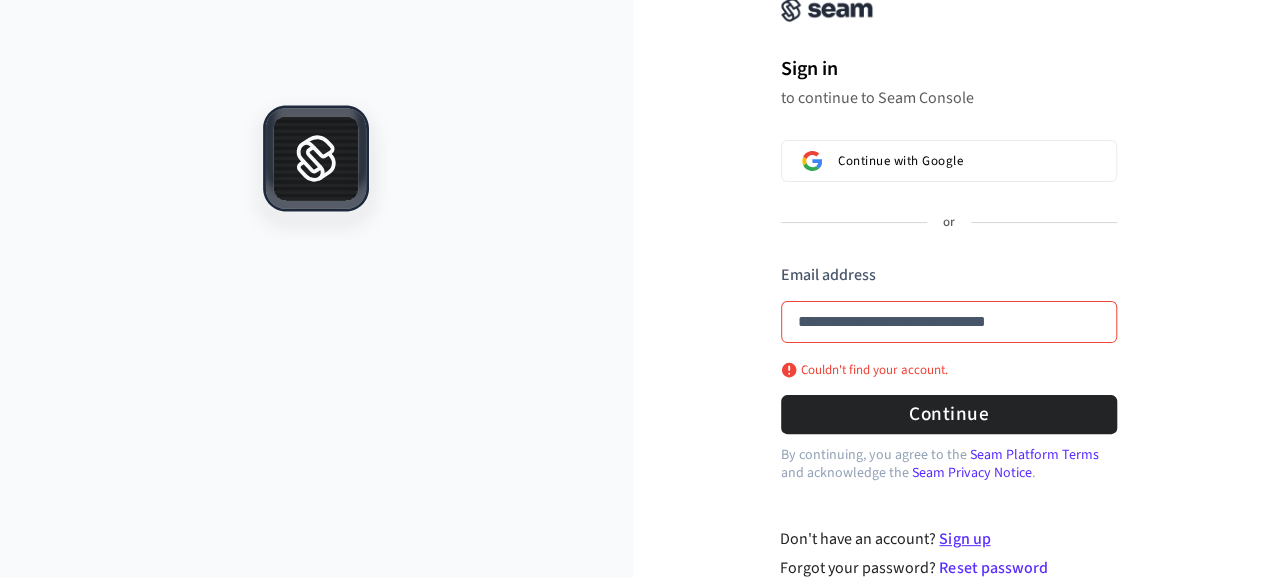 click on "Sign up" at bounding box center (964, 539) 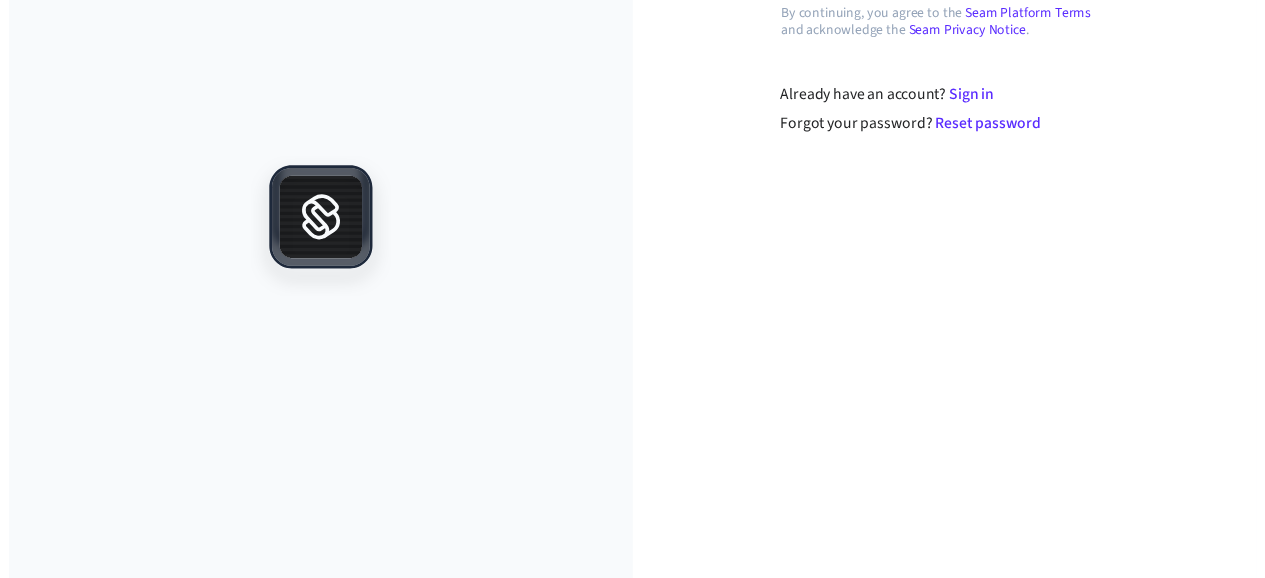 scroll, scrollTop: 0, scrollLeft: 0, axis: both 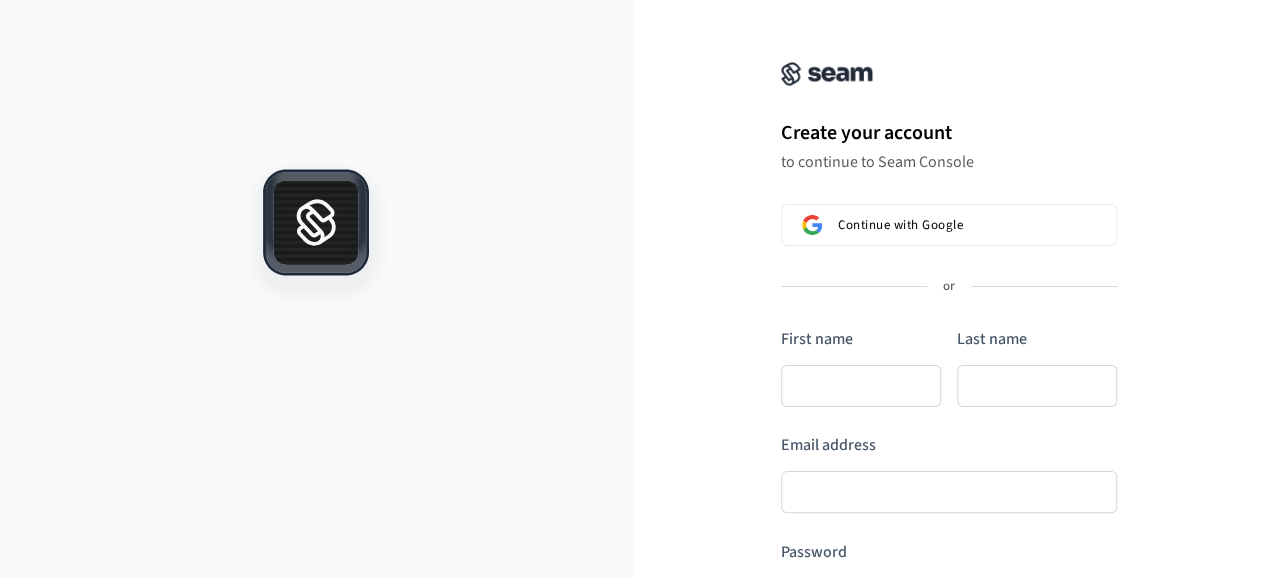click on "First name Last name Email address Password Continue" at bounding box center (949, 507) 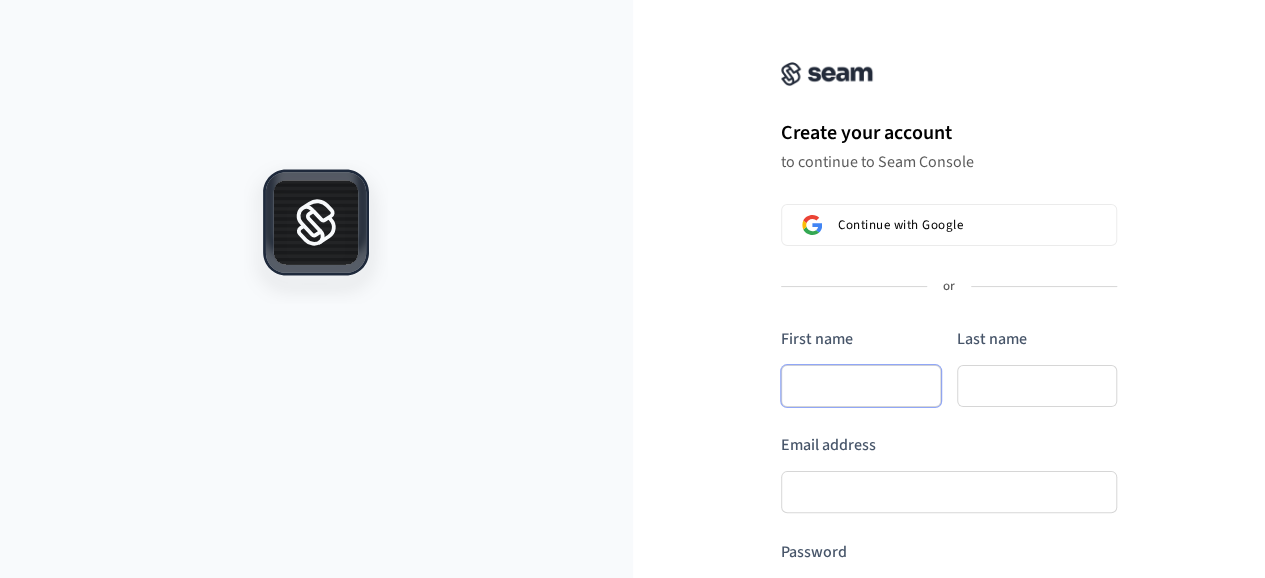 click on "First name" at bounding box center [861, 386] 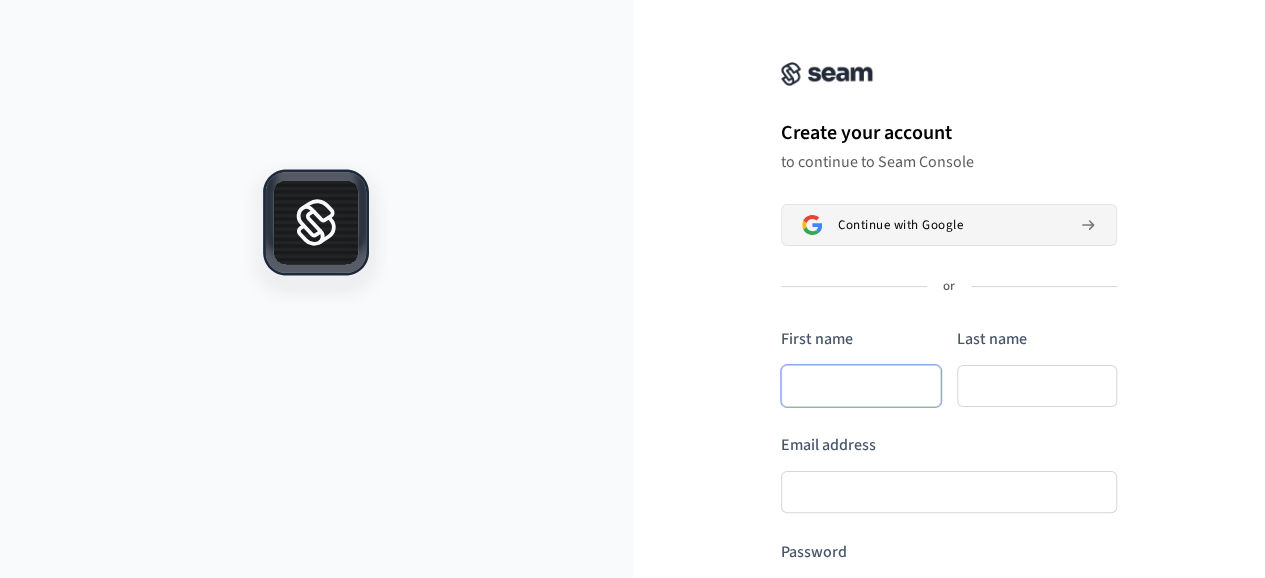 type on "*" 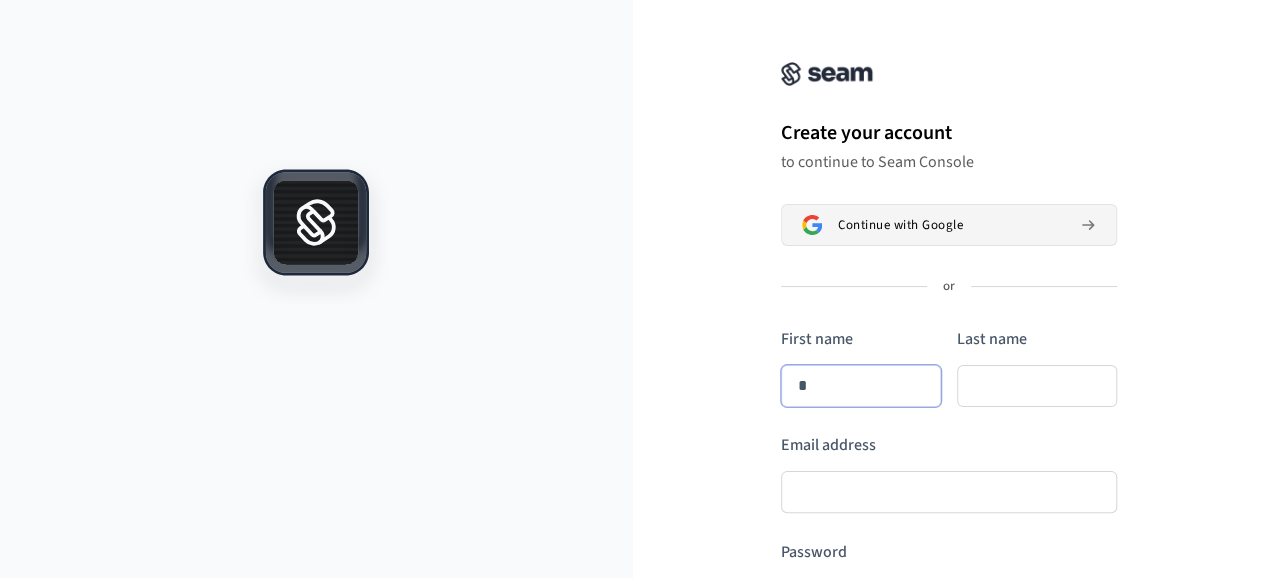 type on "**" 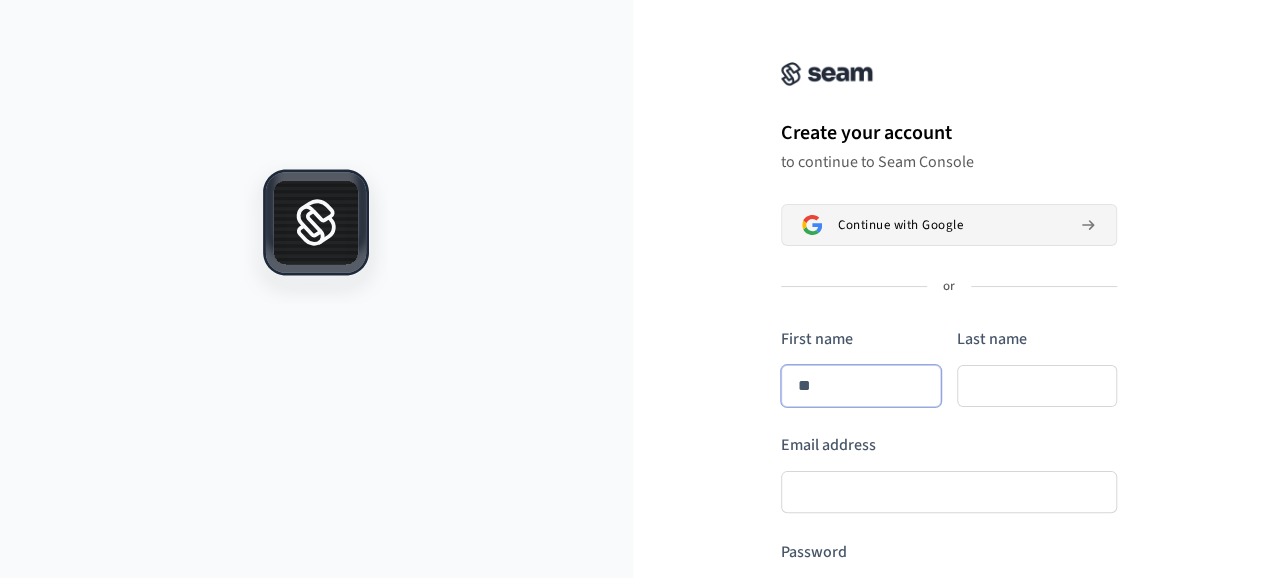 type on "***" 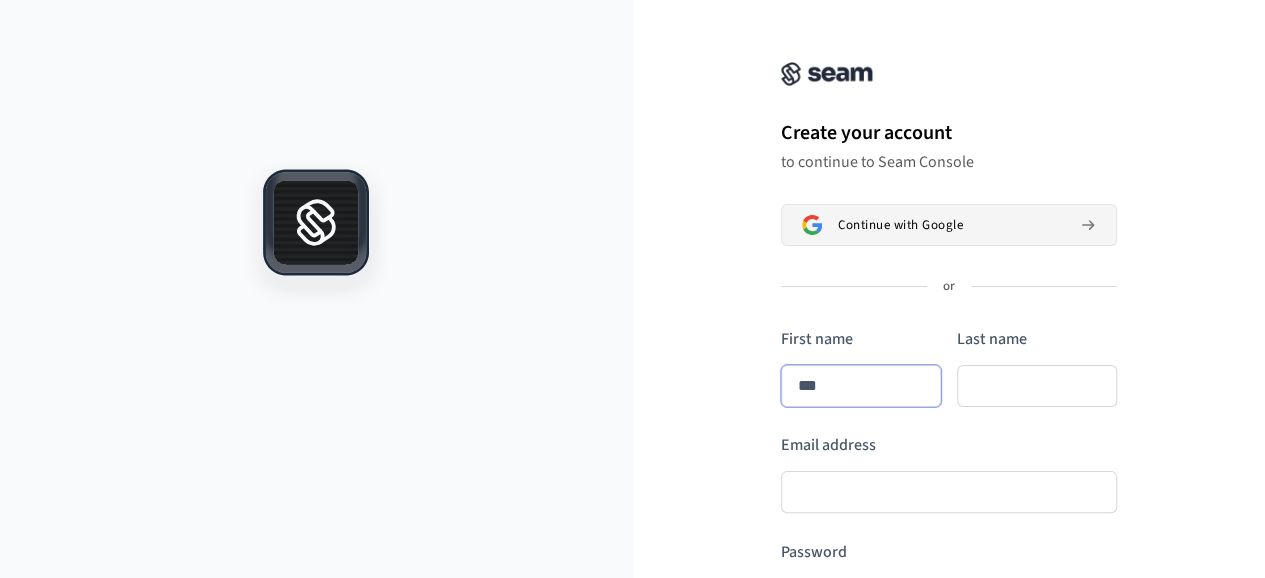 type on "****" 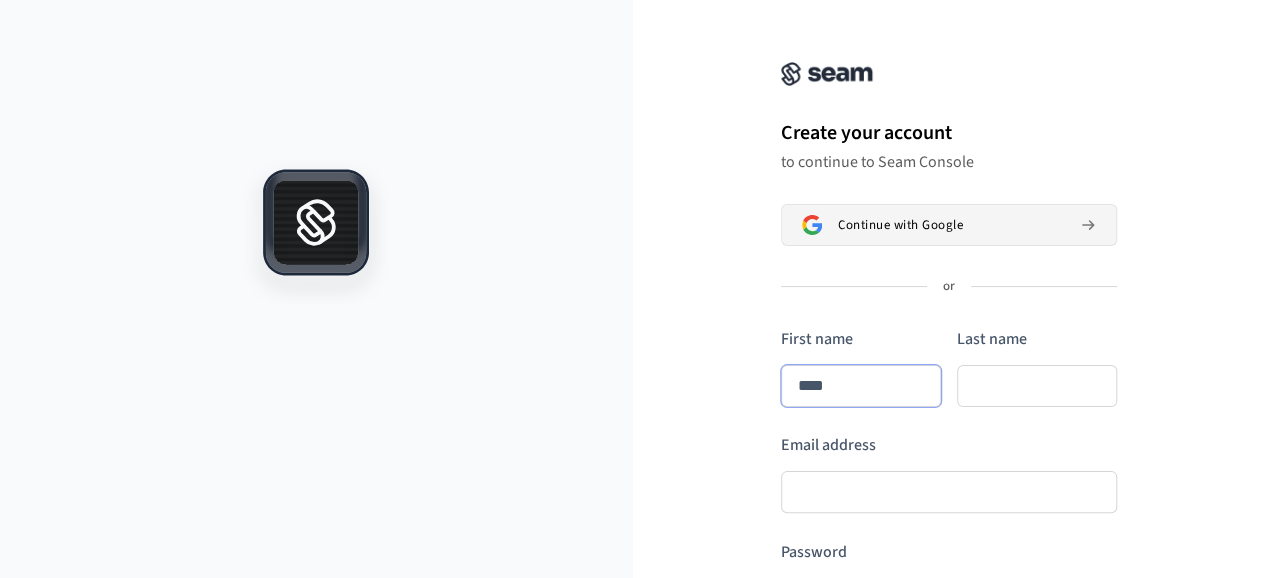 type 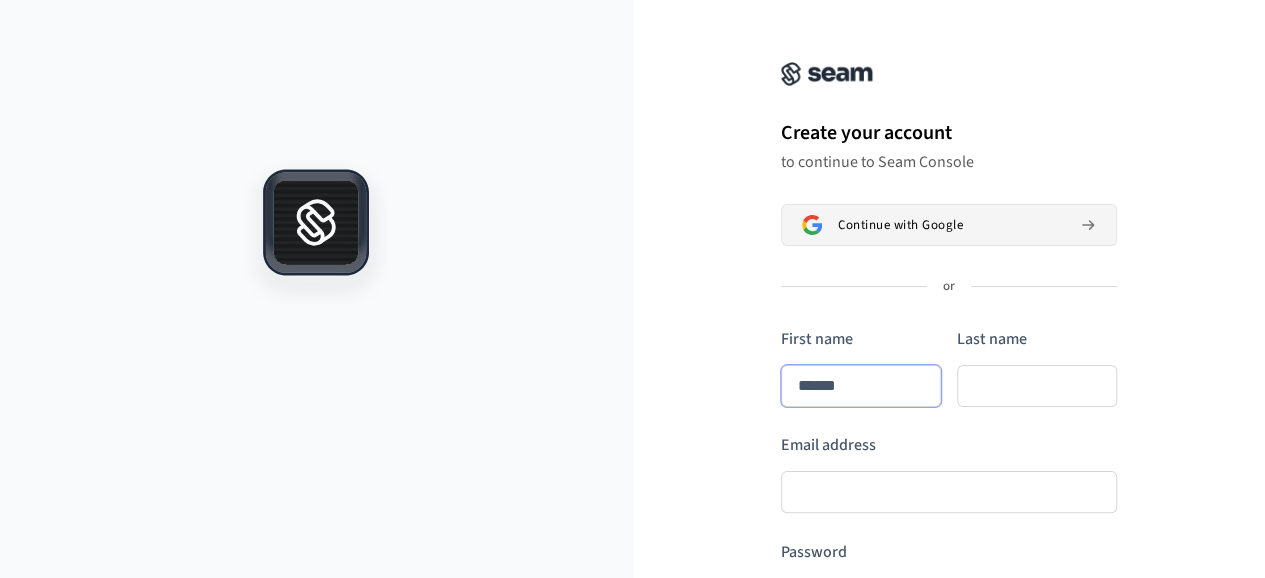 type on "*****" 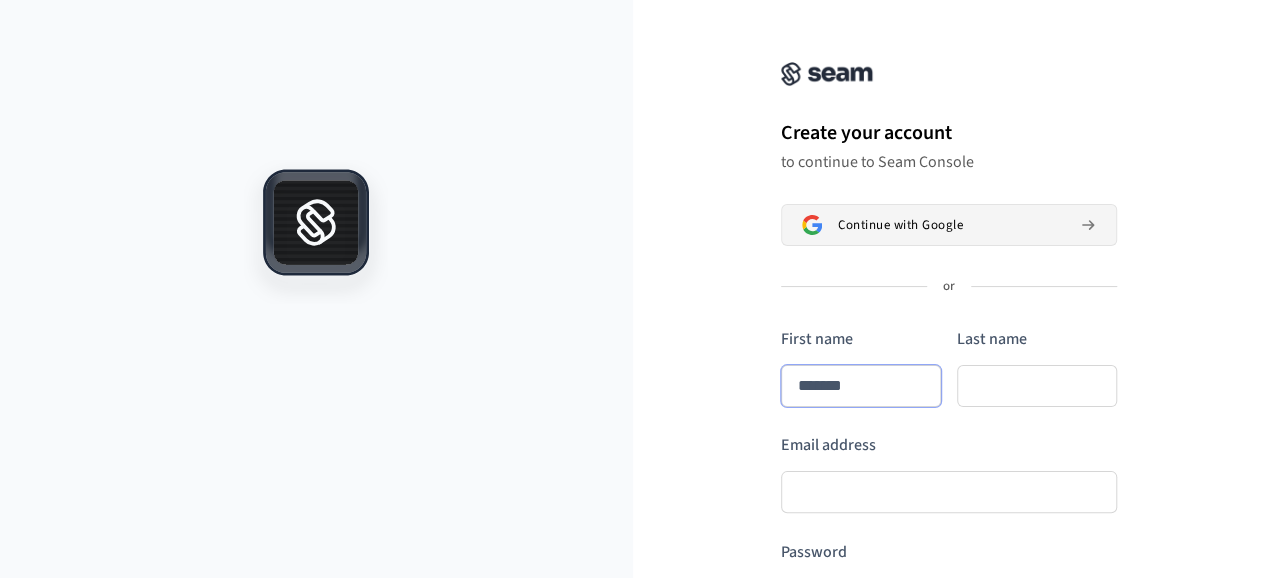 type 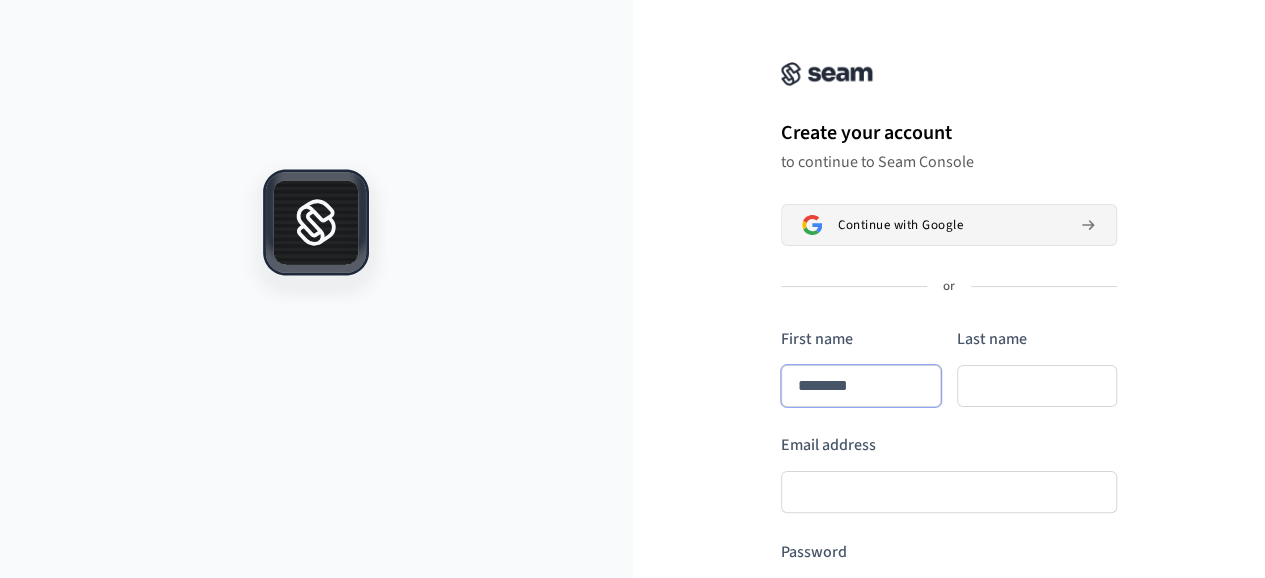type 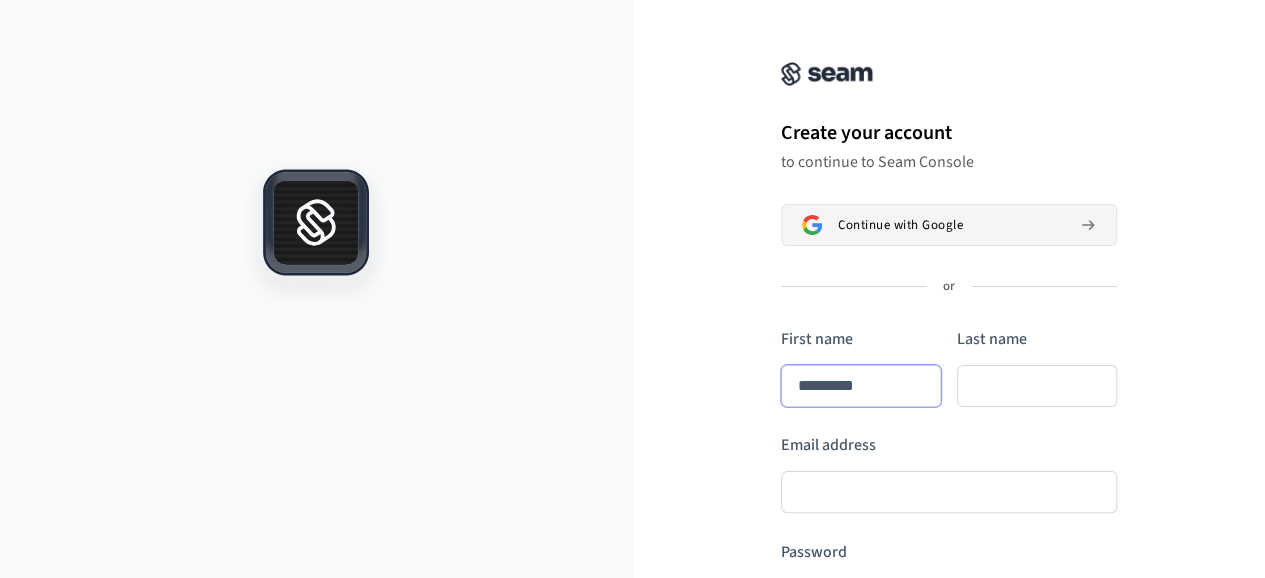 type on "**********" 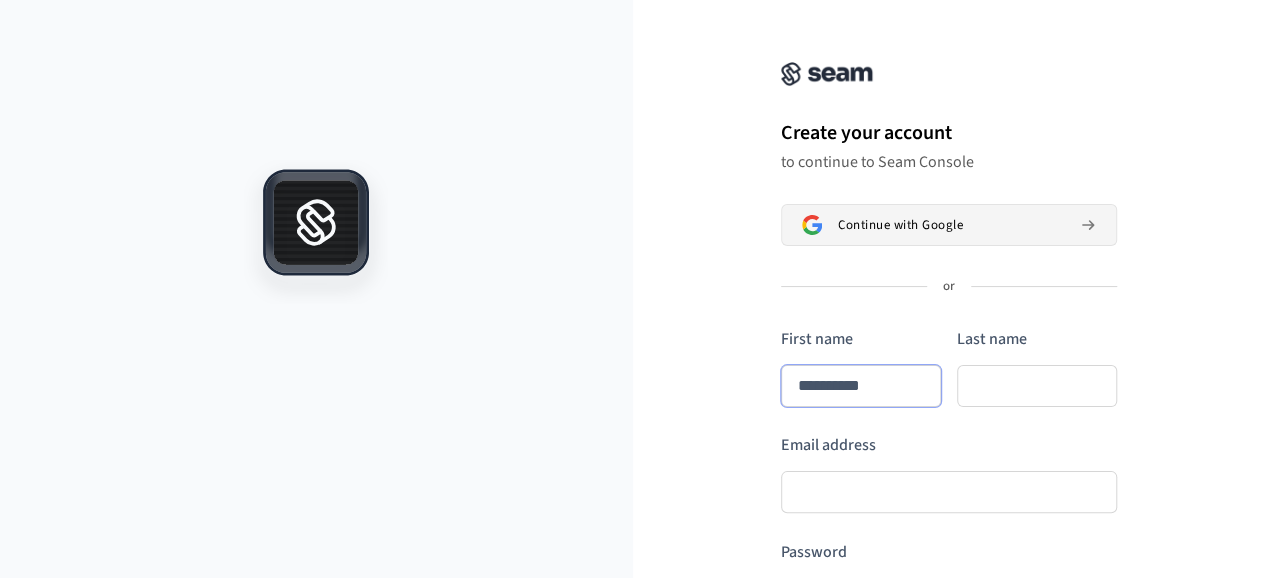 type on "**********" 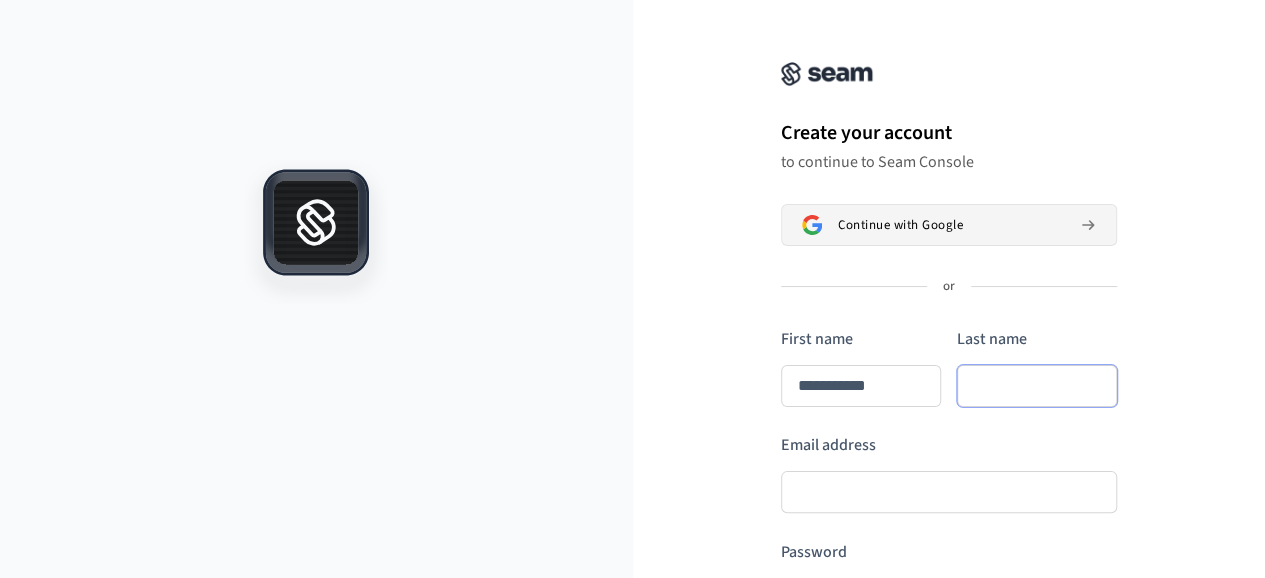 type on "**********" 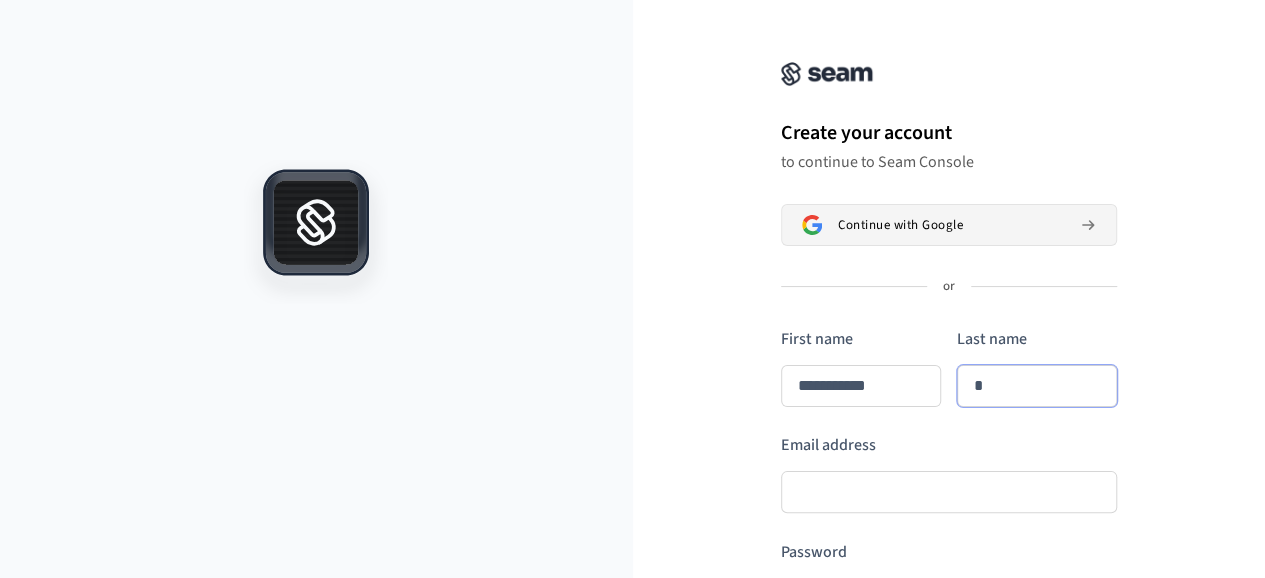 type on "**********" 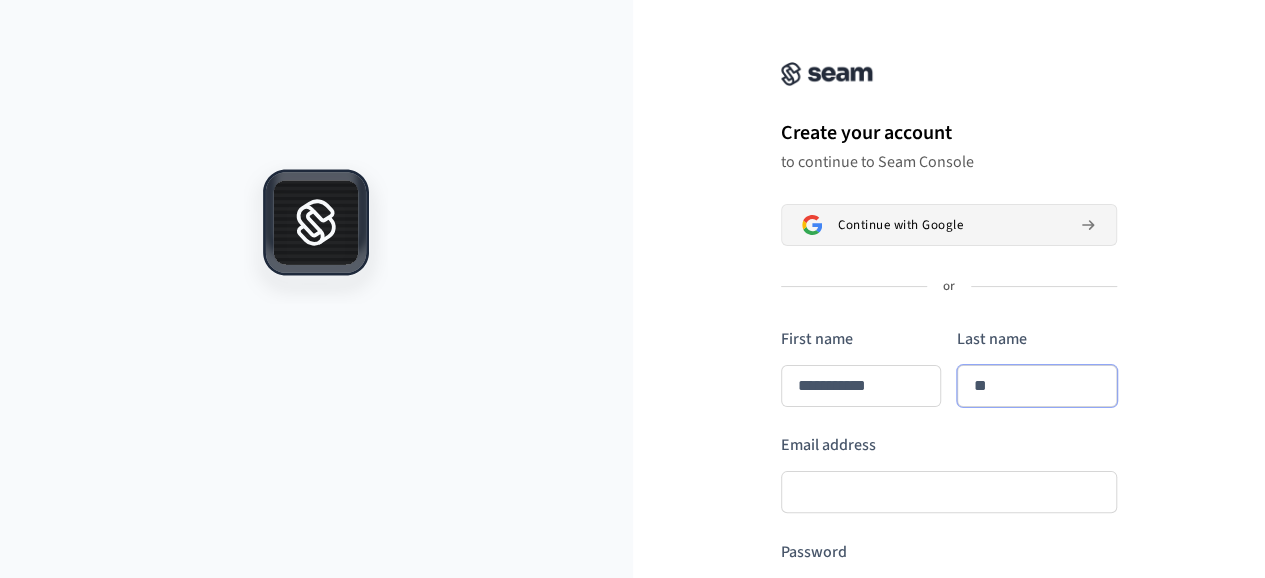 type on "**********" 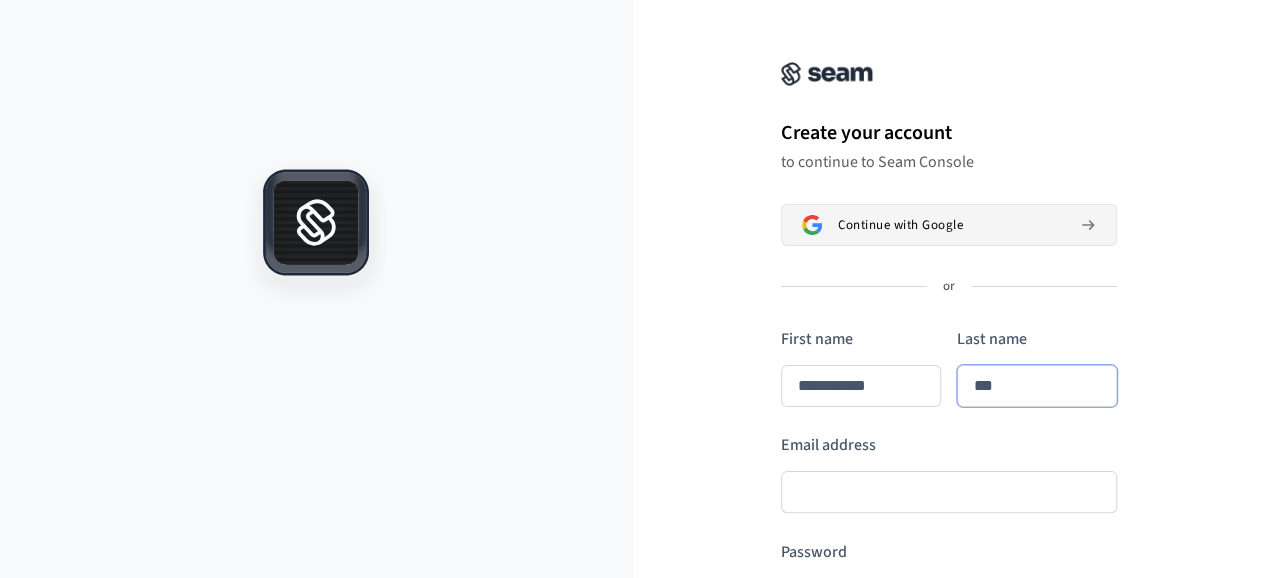 type on "**********" 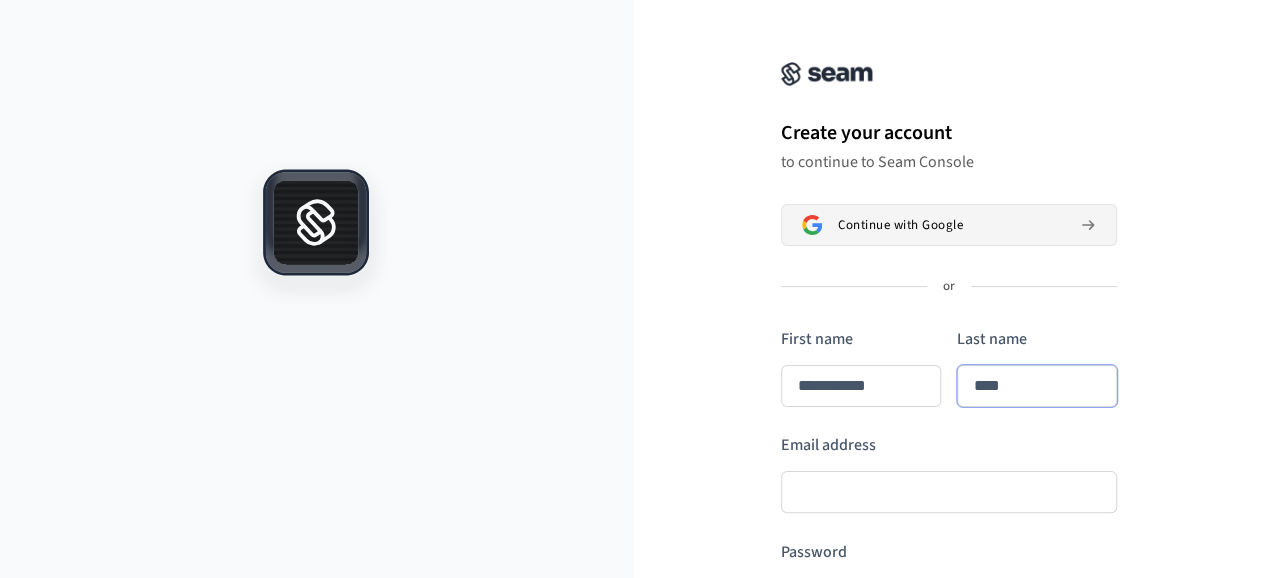 type on "**********" 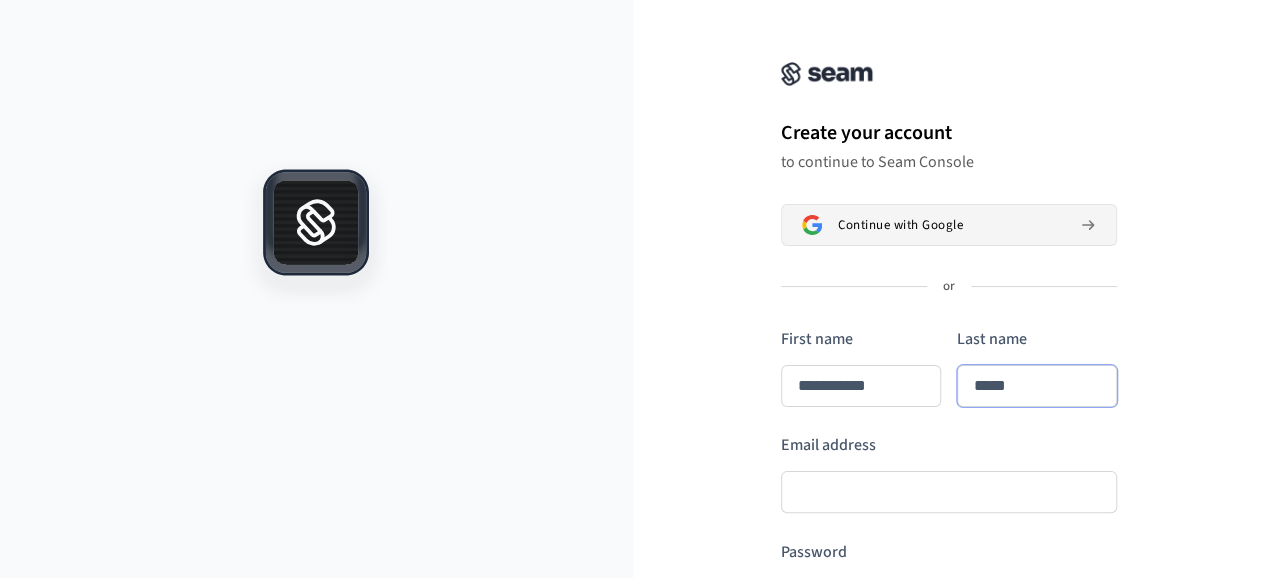 type on "**********" 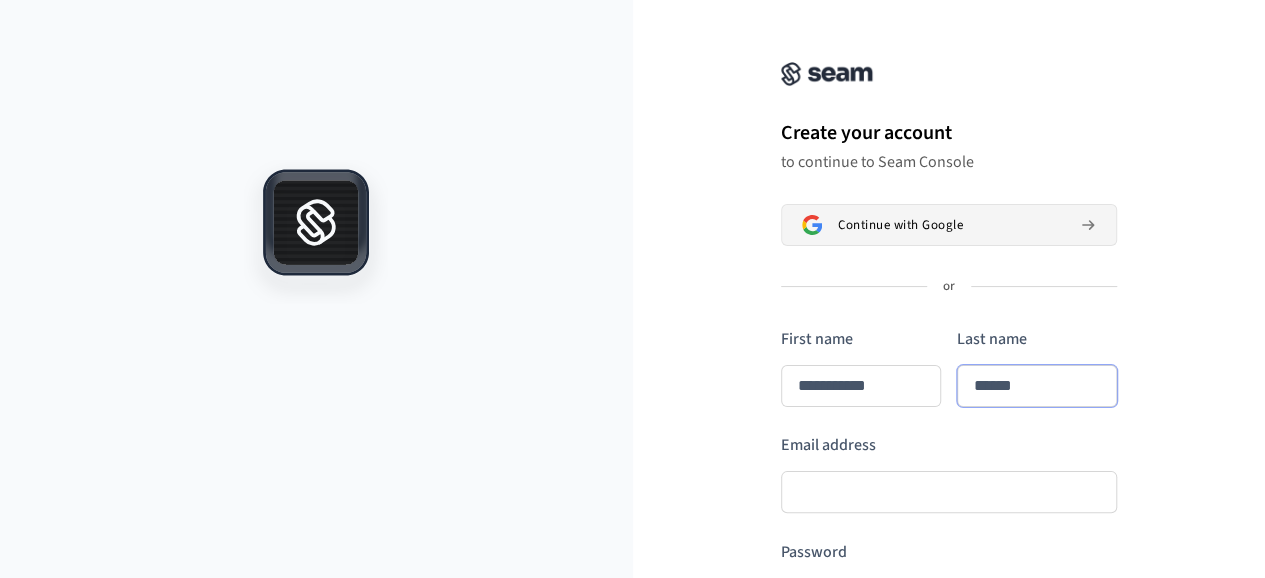 type on "**********" 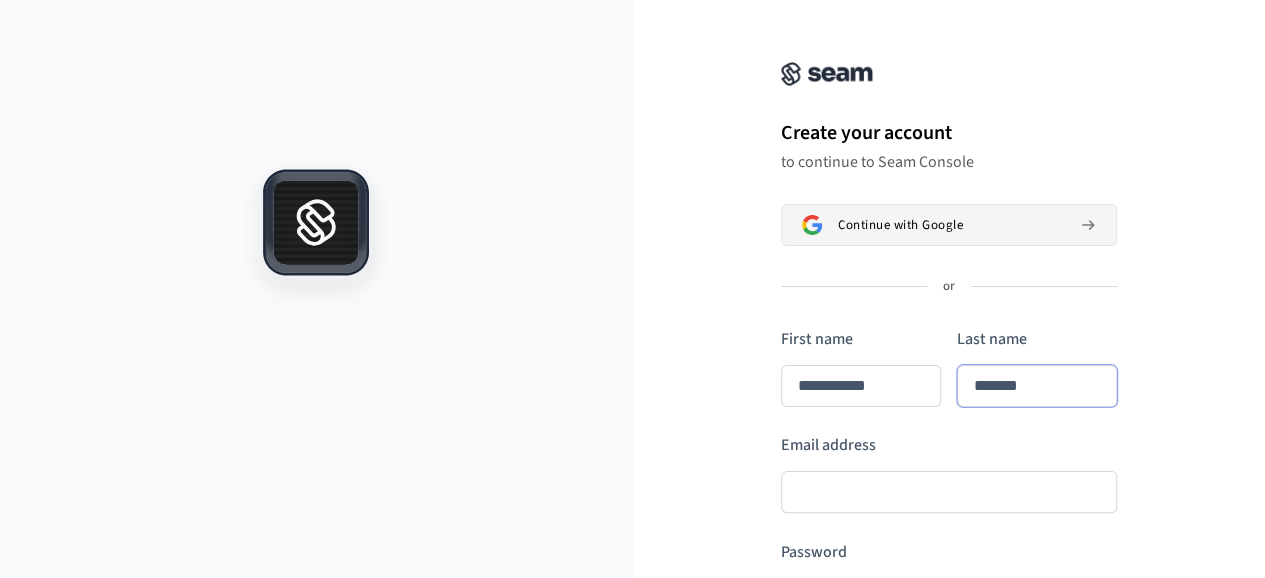 type on "*******" 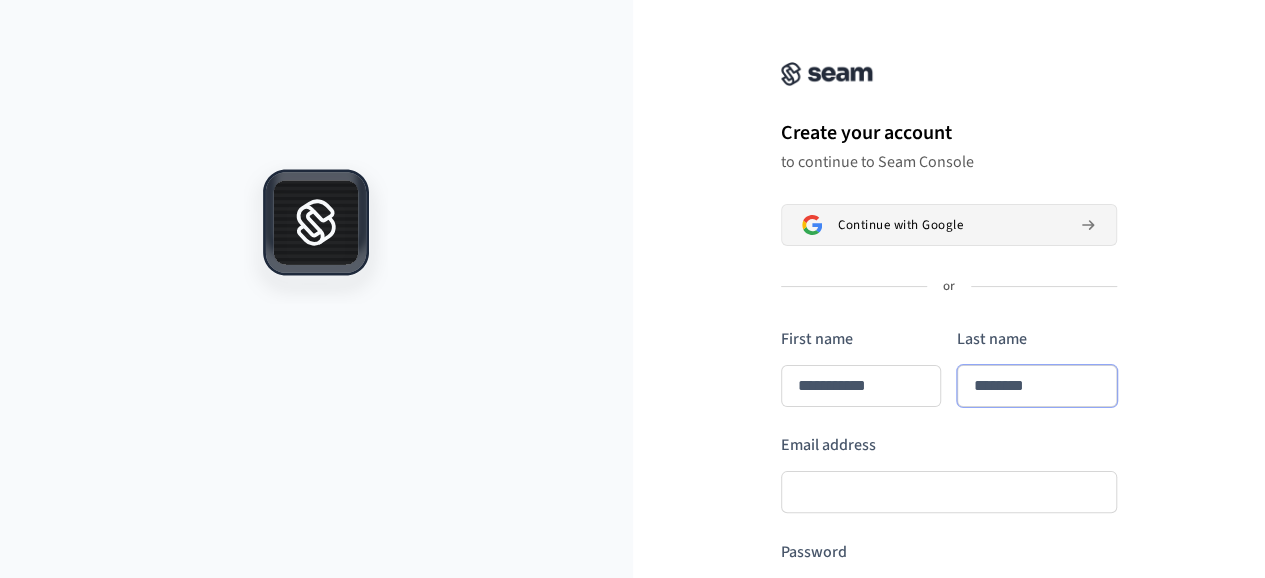 type on "**********" 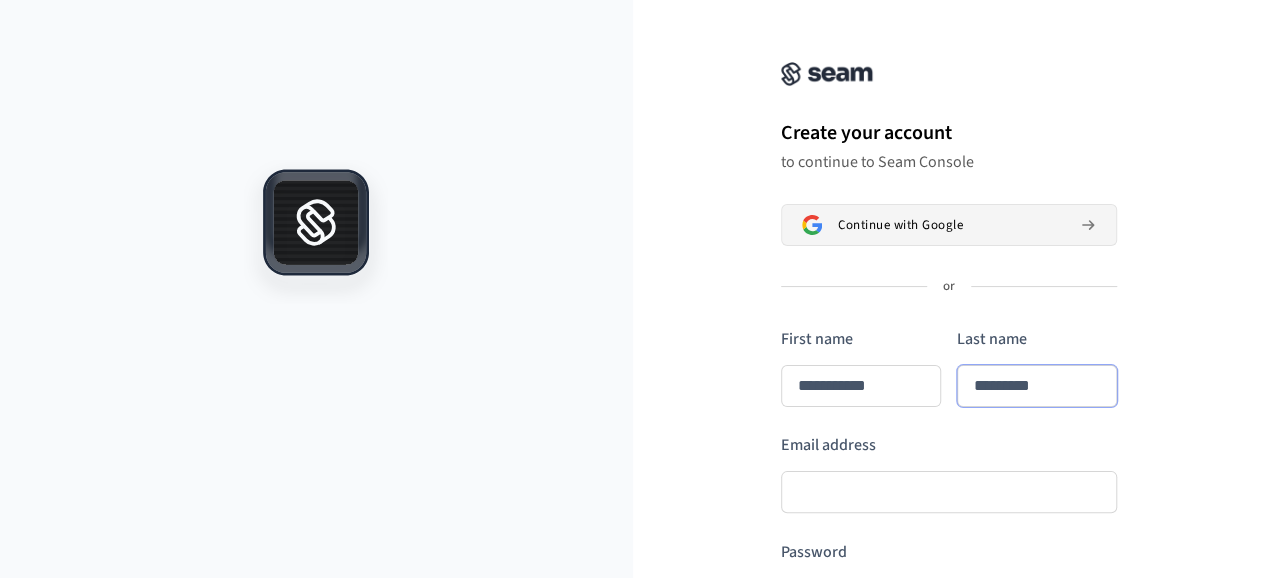 type 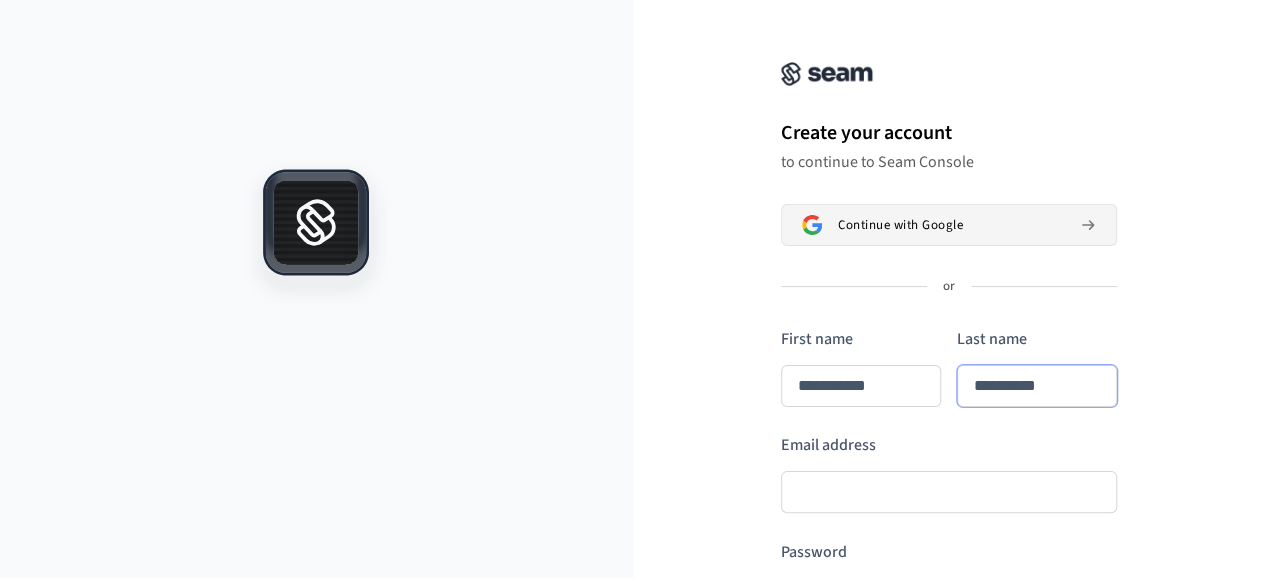 type on "**********" 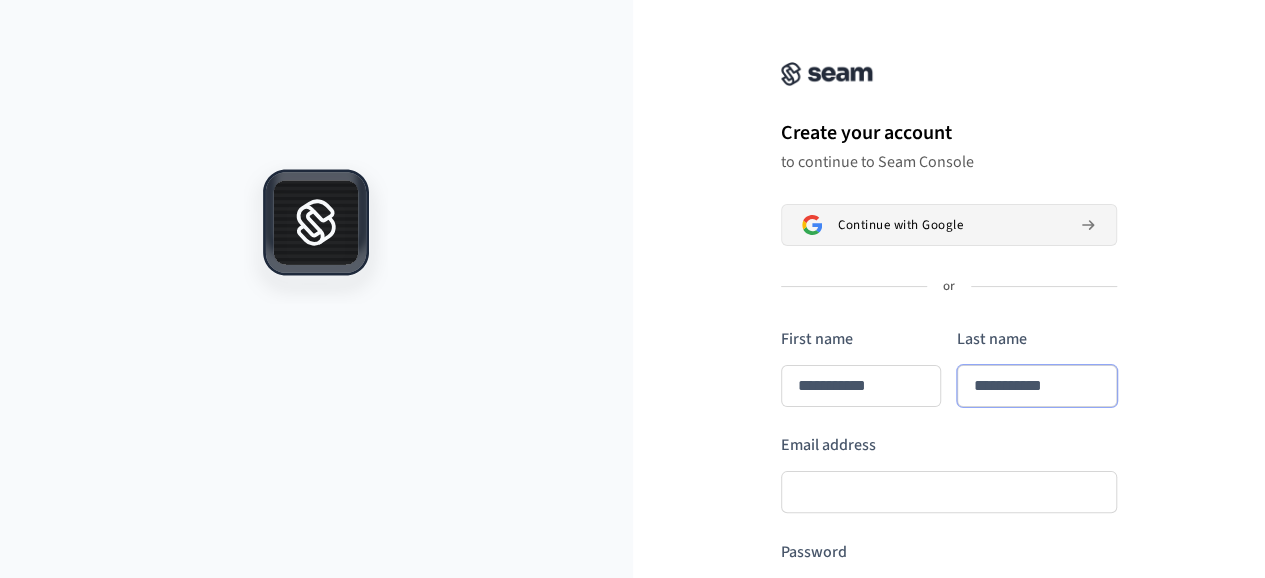 type on "**********" 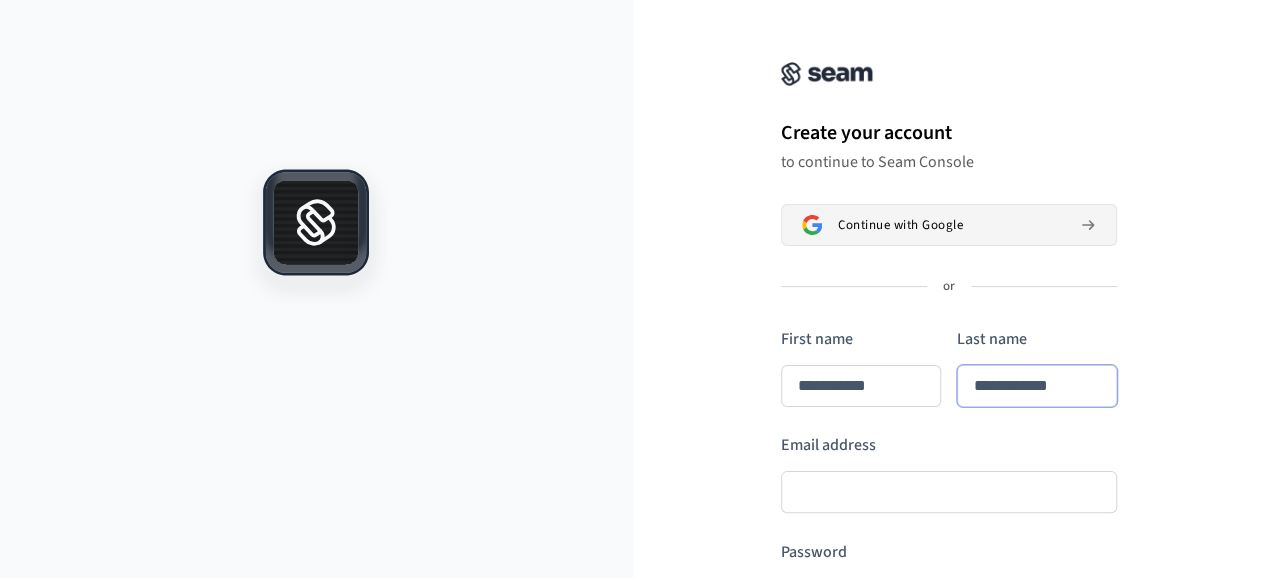 type on "**********" 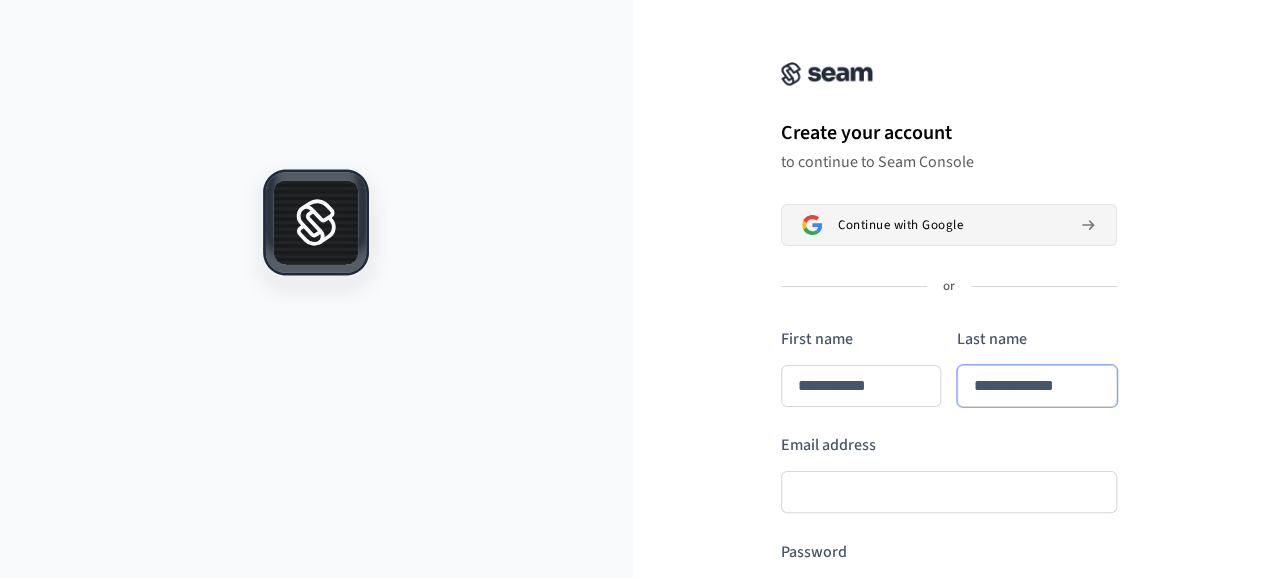 type on "**********" 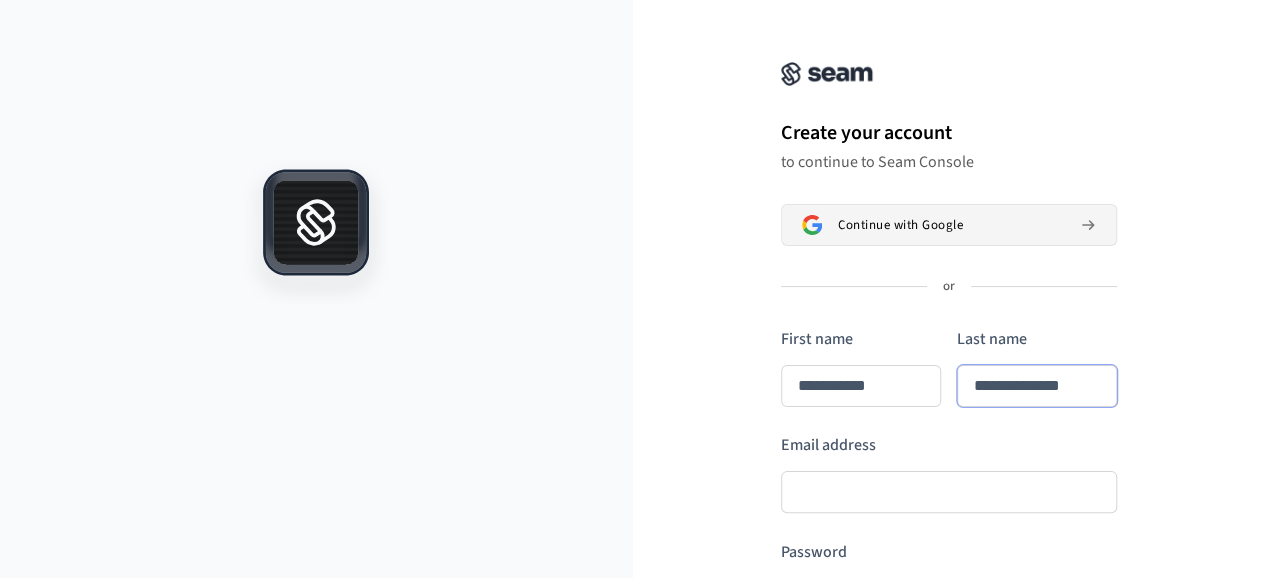 type on "**********" 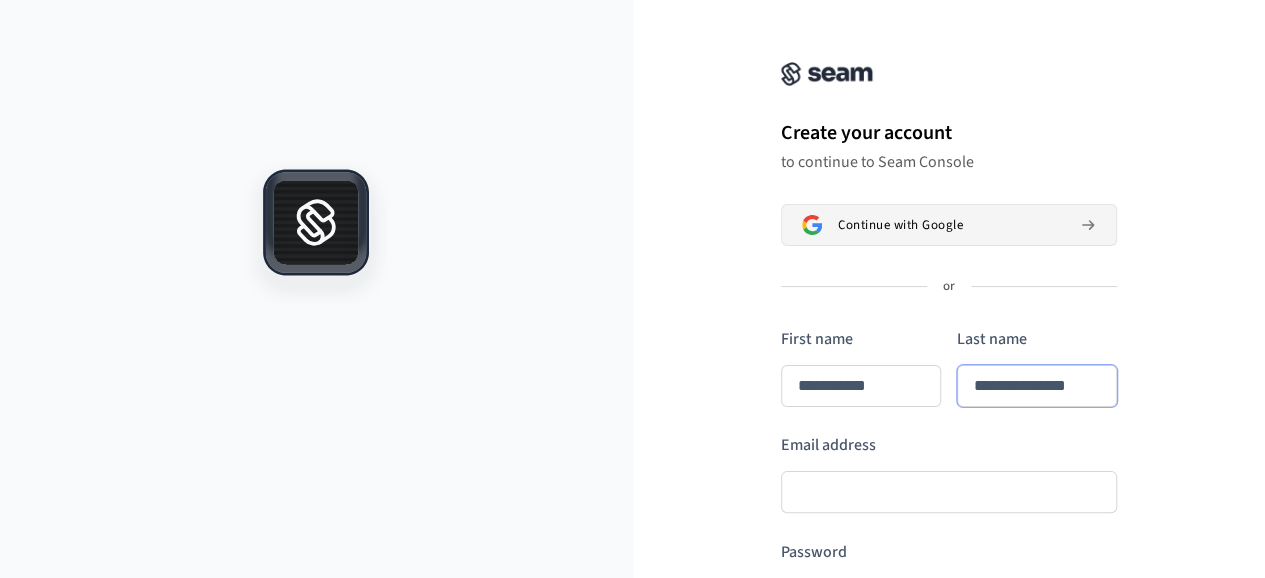 type on "**********" 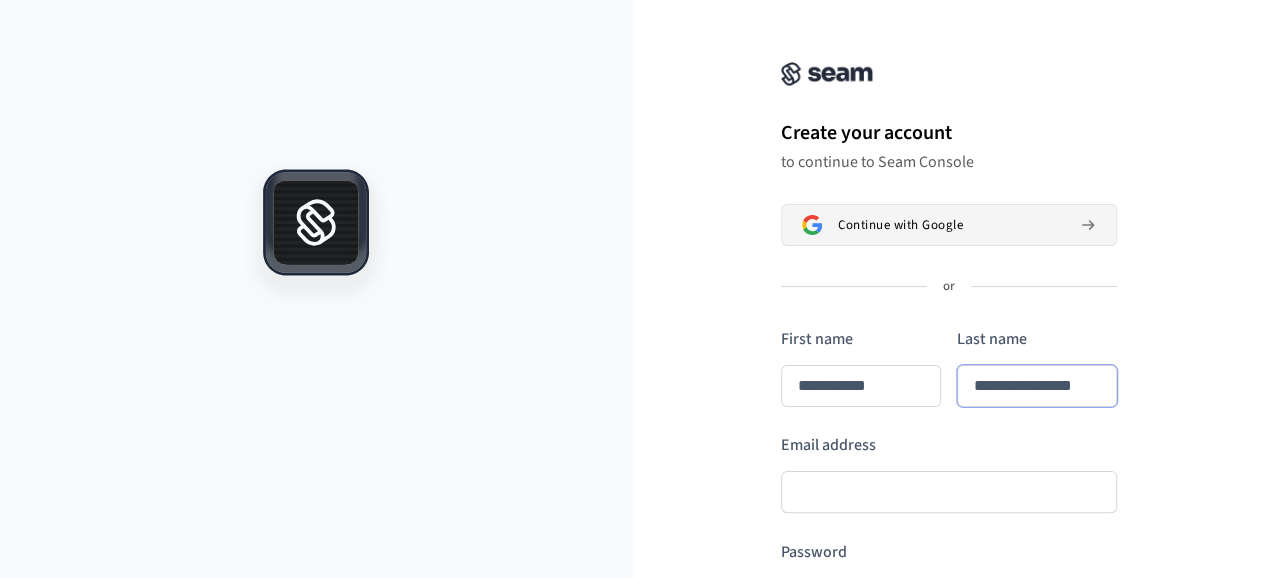 type on "**********" 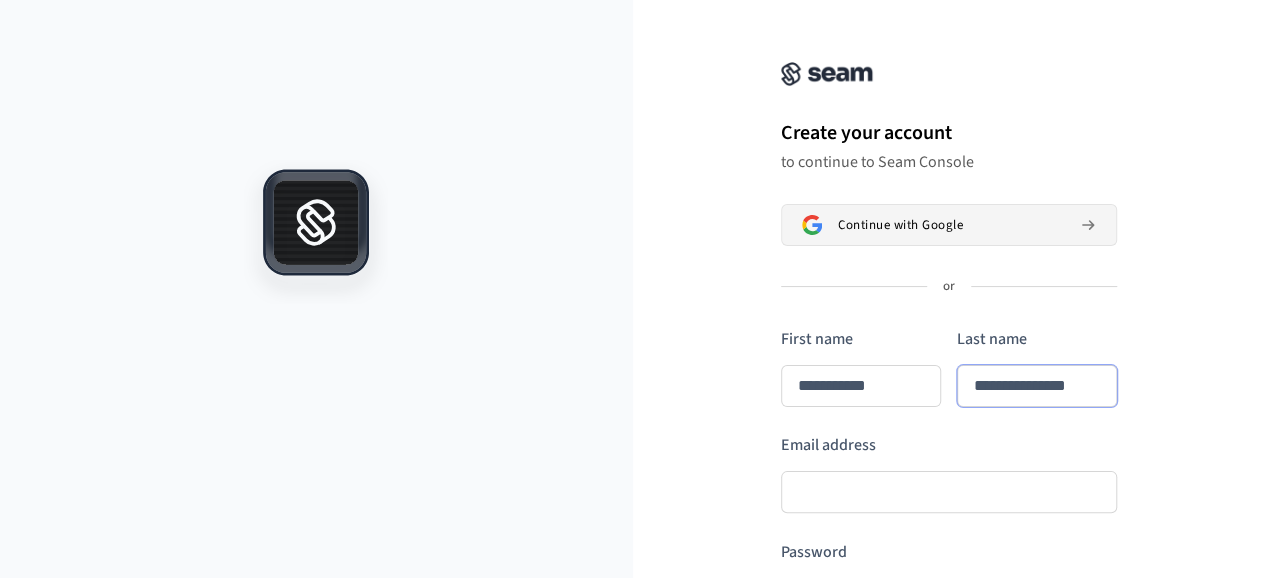 type on "**********" 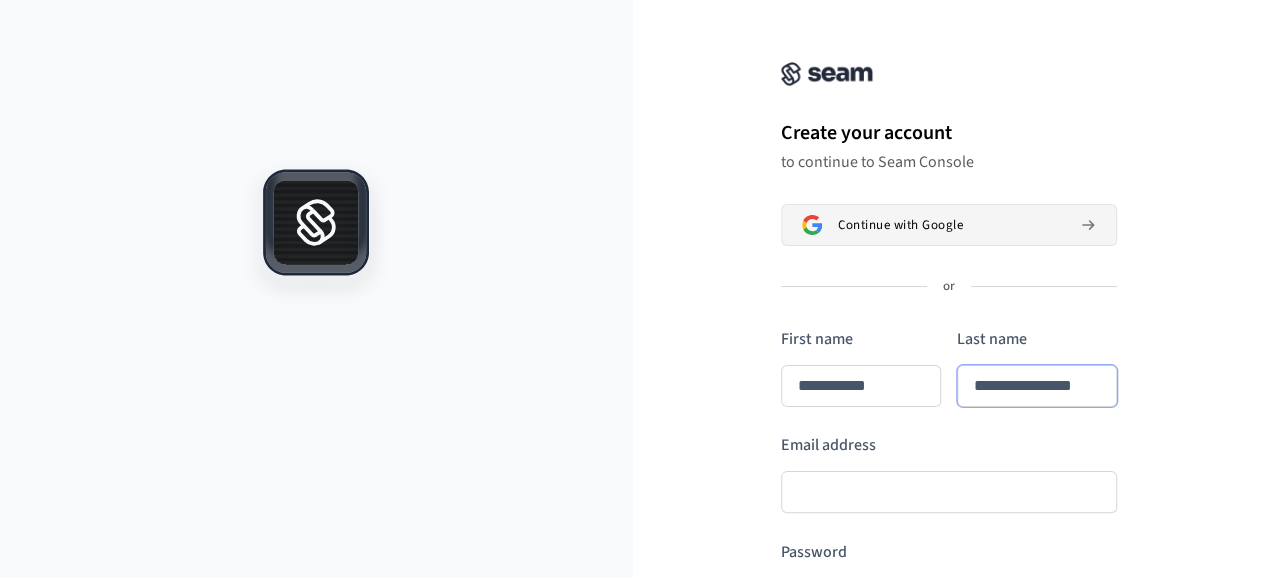 type on "**********" 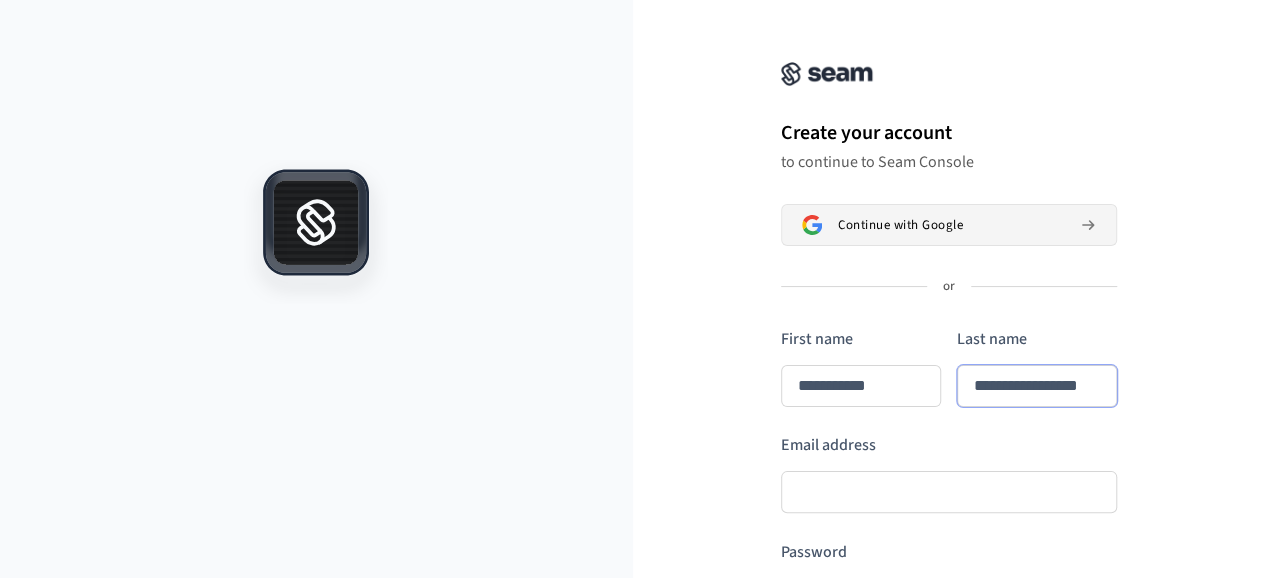 scroll, scrollTop: 0, scrollLeft: 1, axis: horizontal 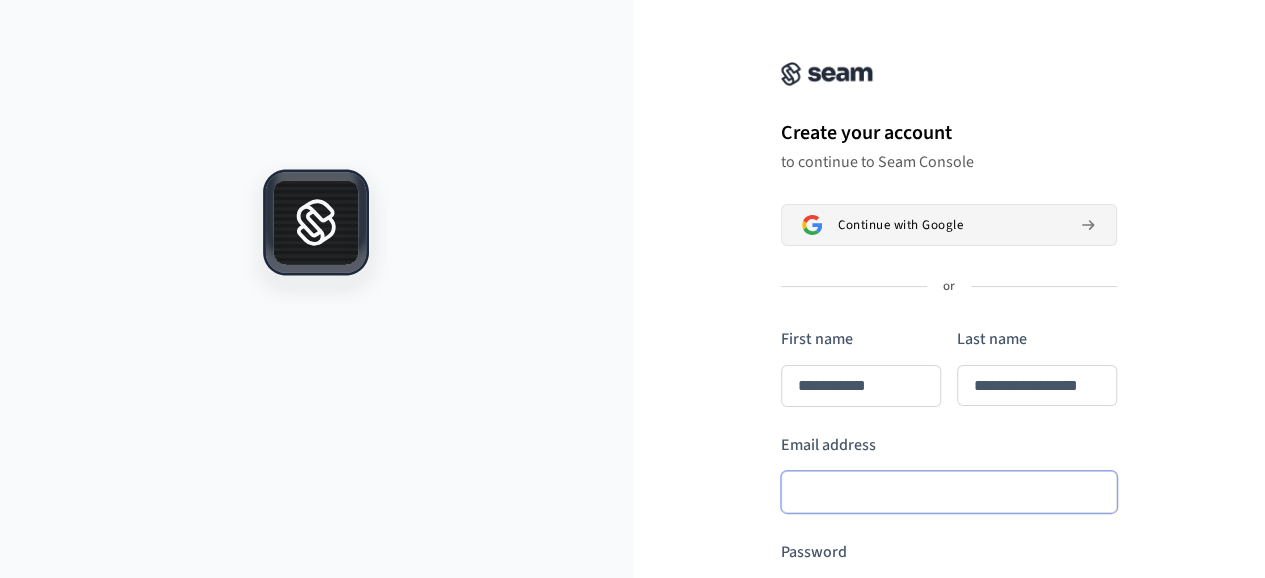 type on "**********" 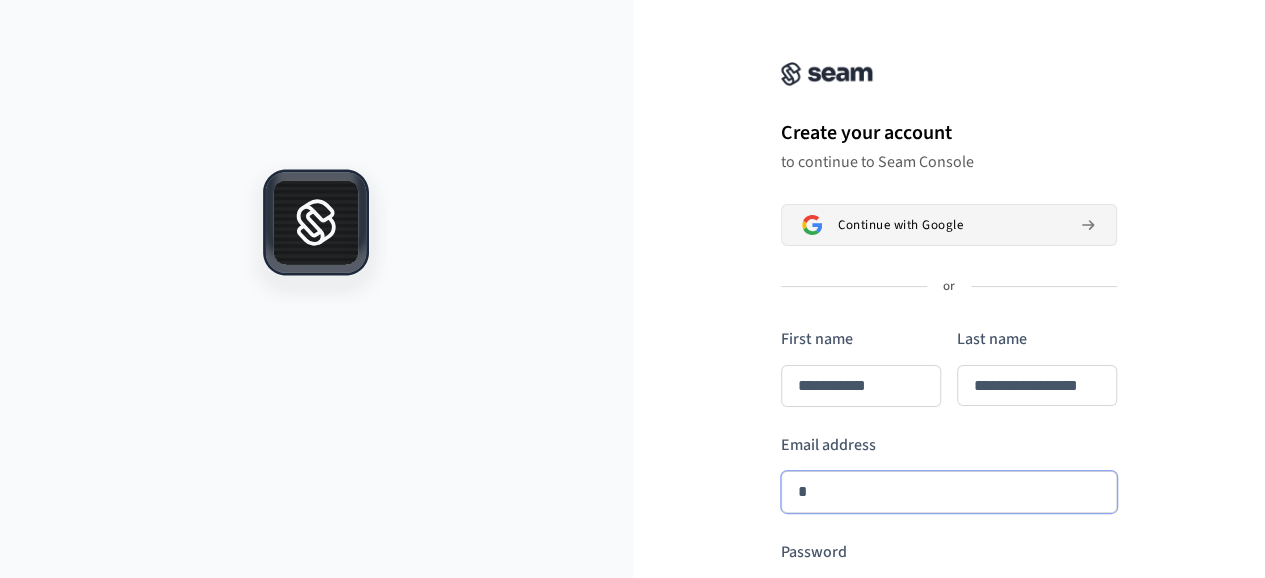 type on "**********" 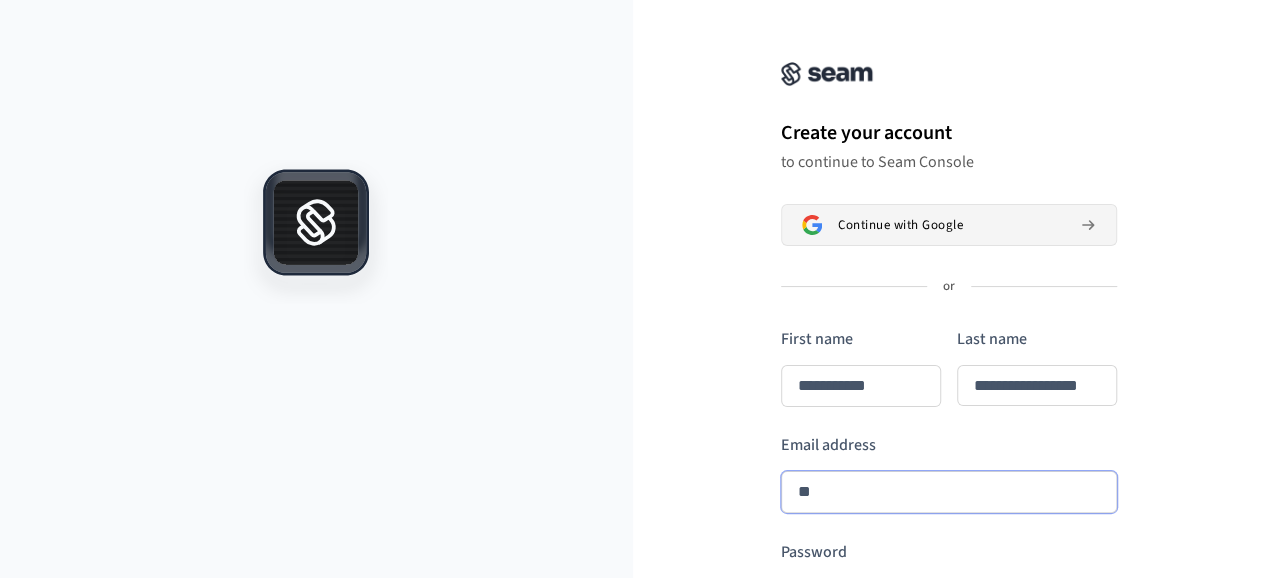 type on "**********" 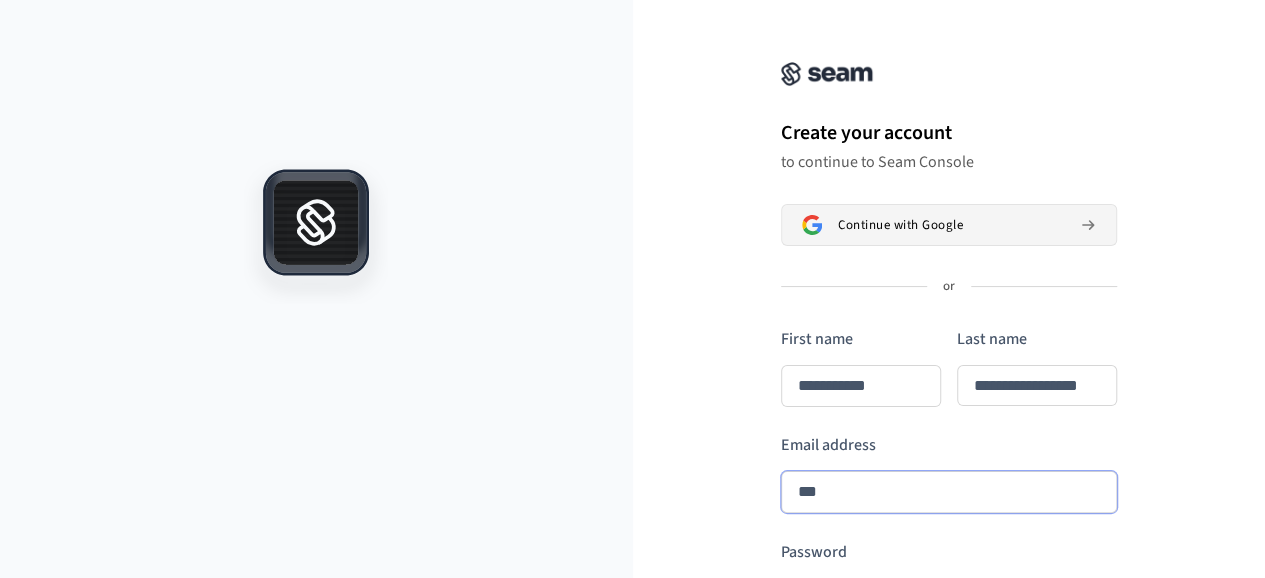 type on "**********" 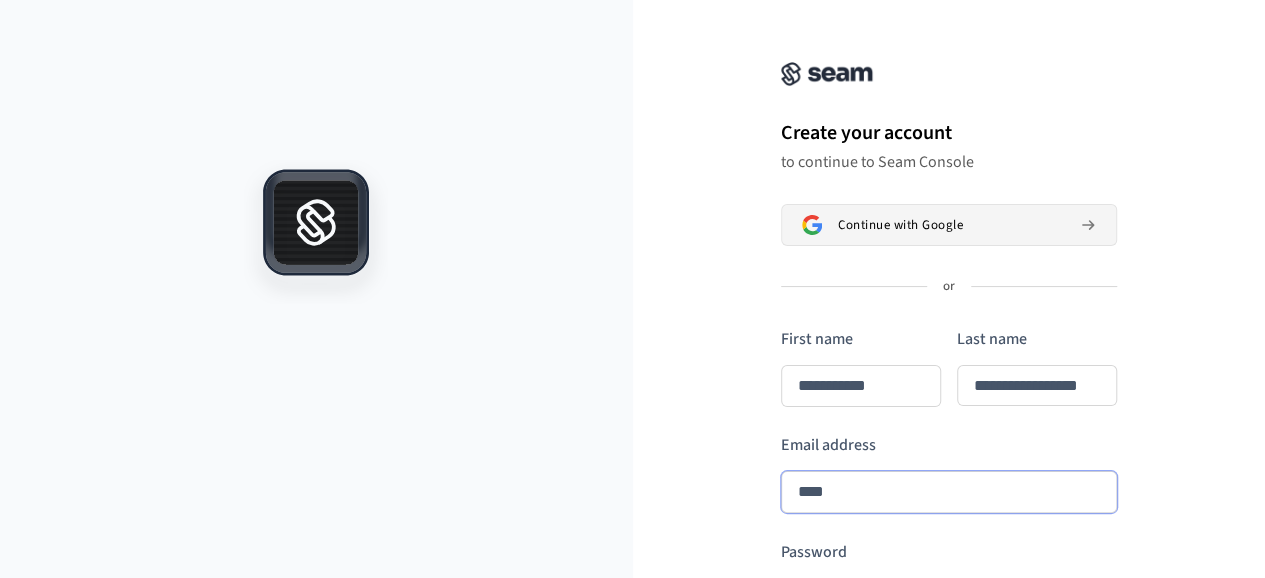 type on "**********" 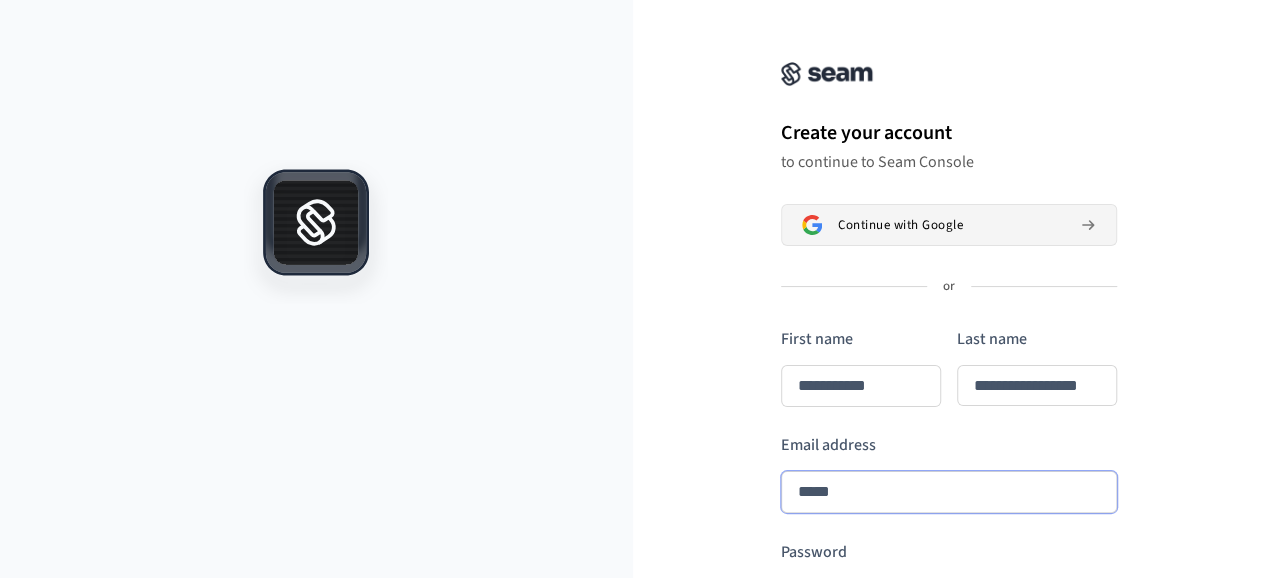 type on "**********" 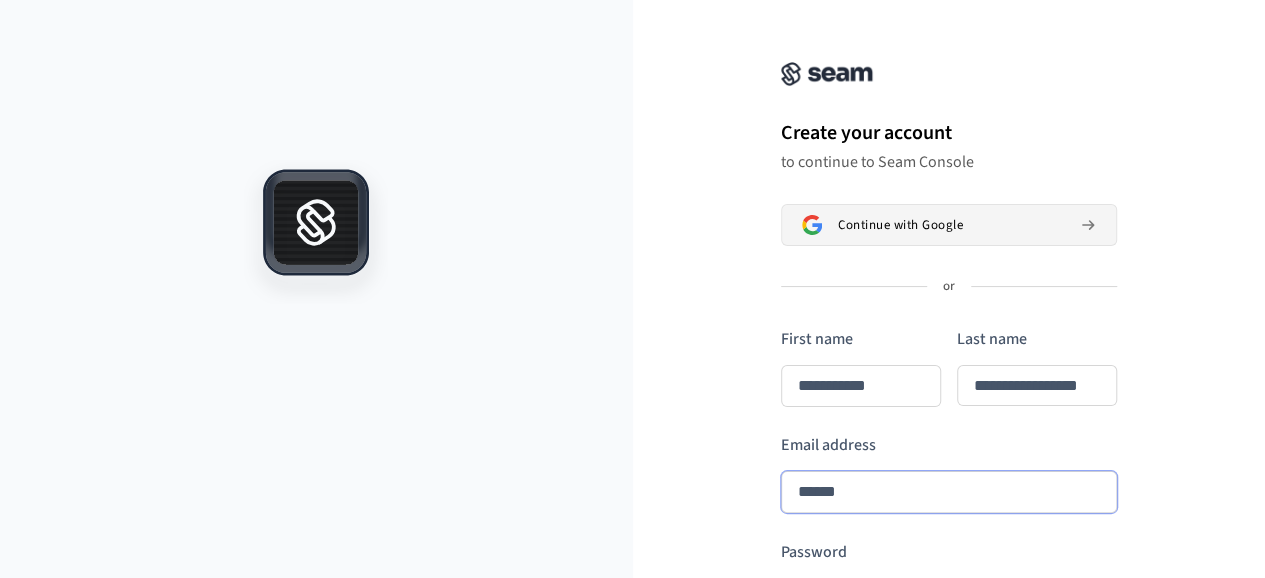 type on "**********" 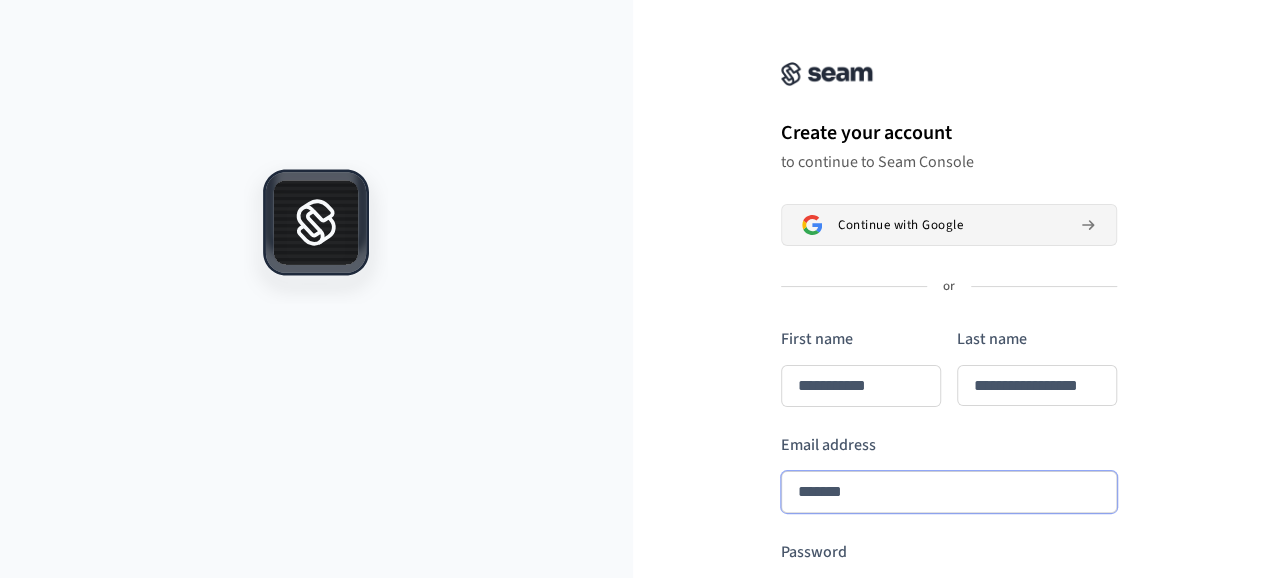 type on "**********" 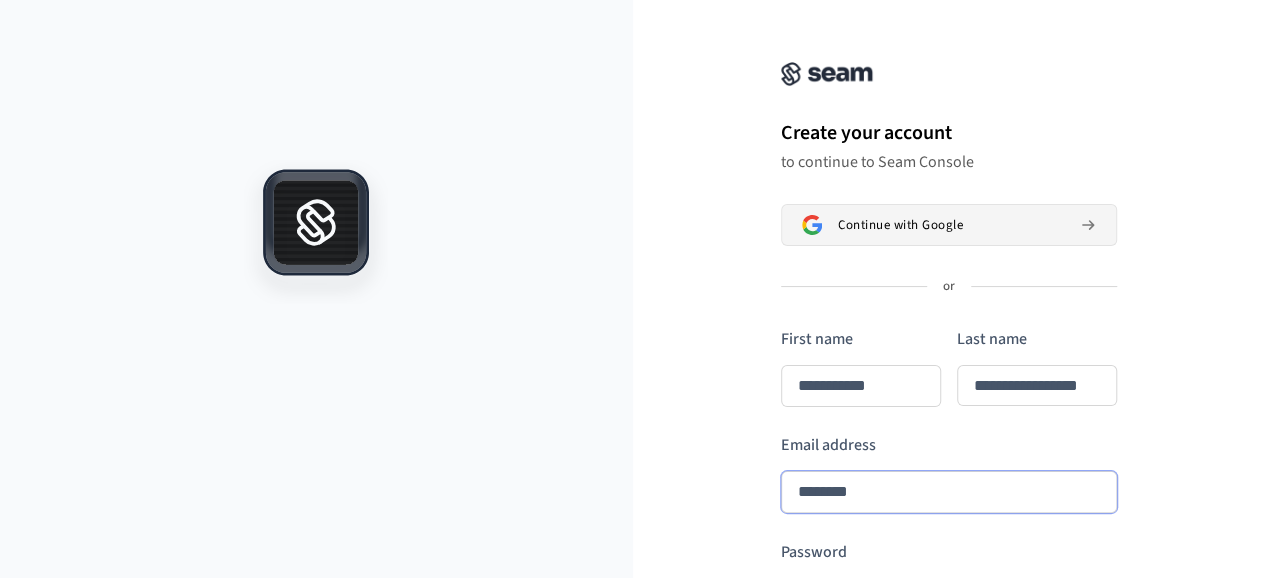 type on "**********" 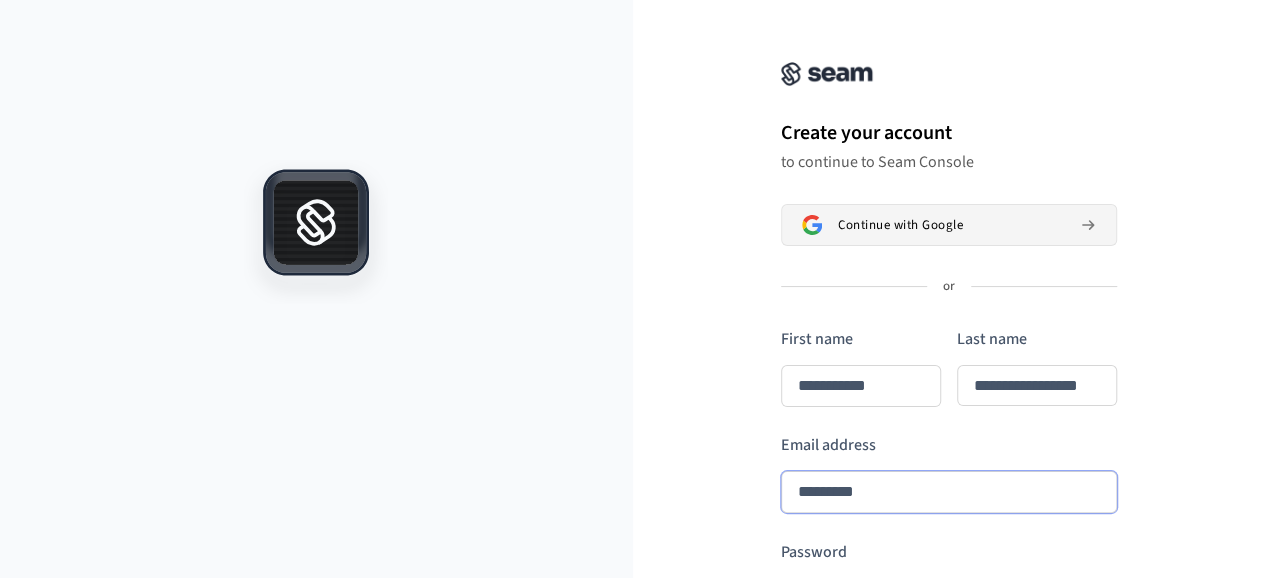 type on "**********" 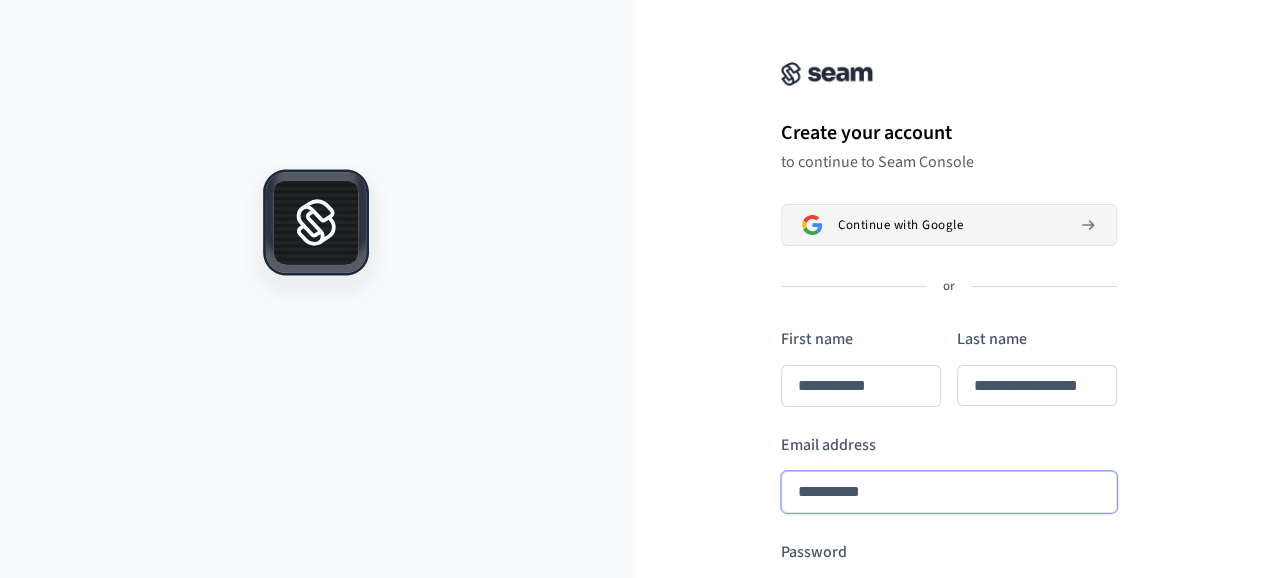 type on "**********" 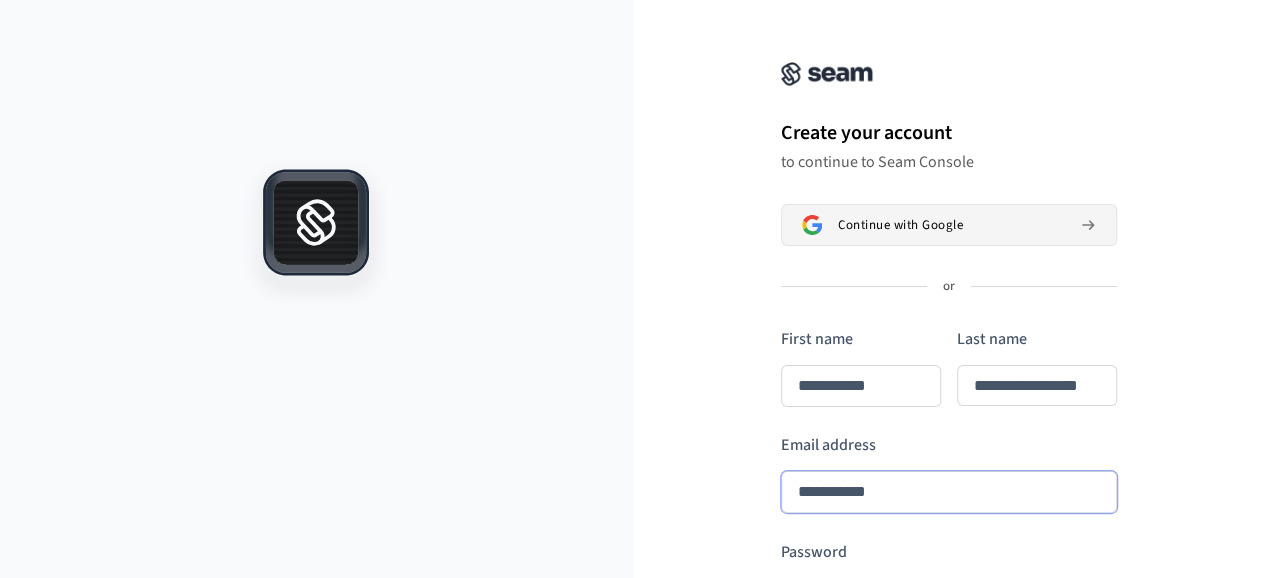 type on "**********" 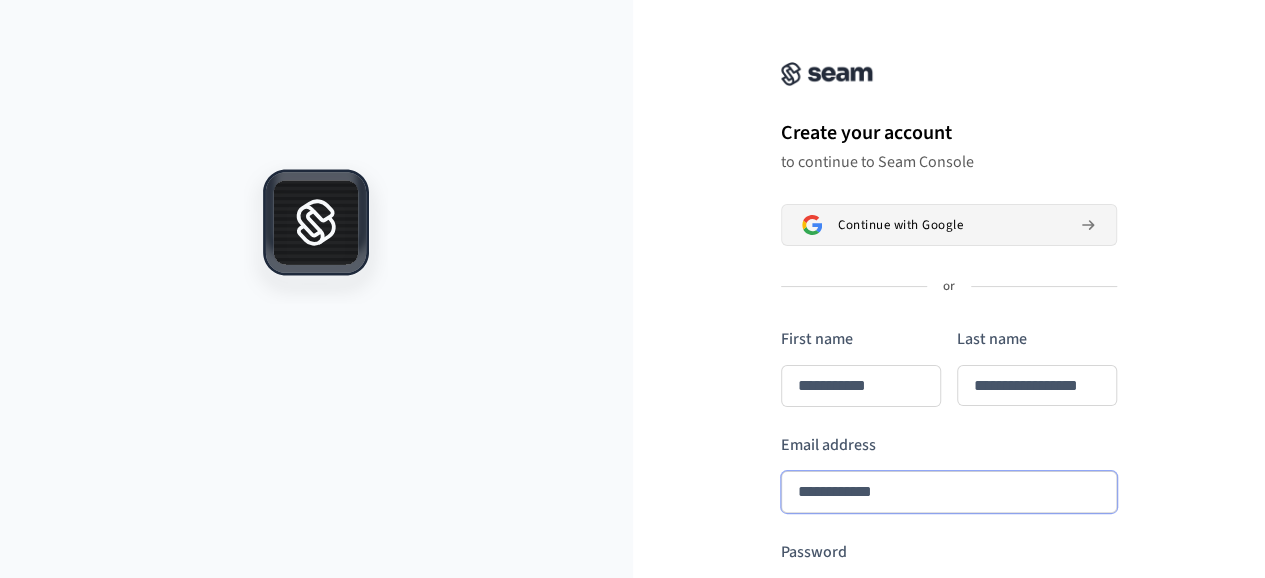 type on "**********" 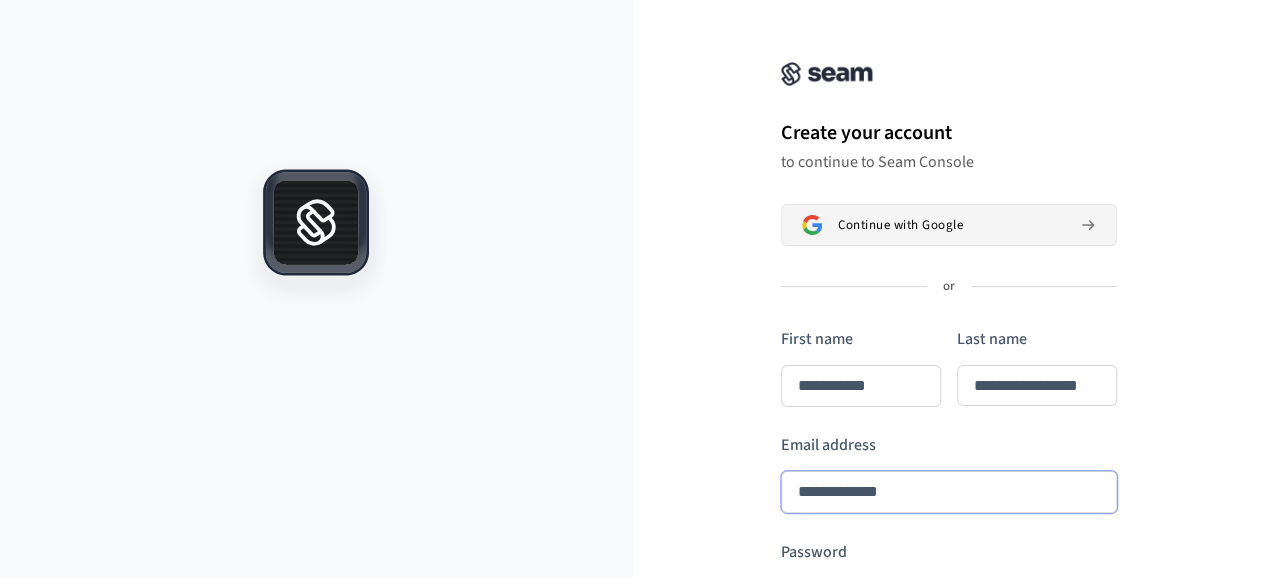 type on "**********" 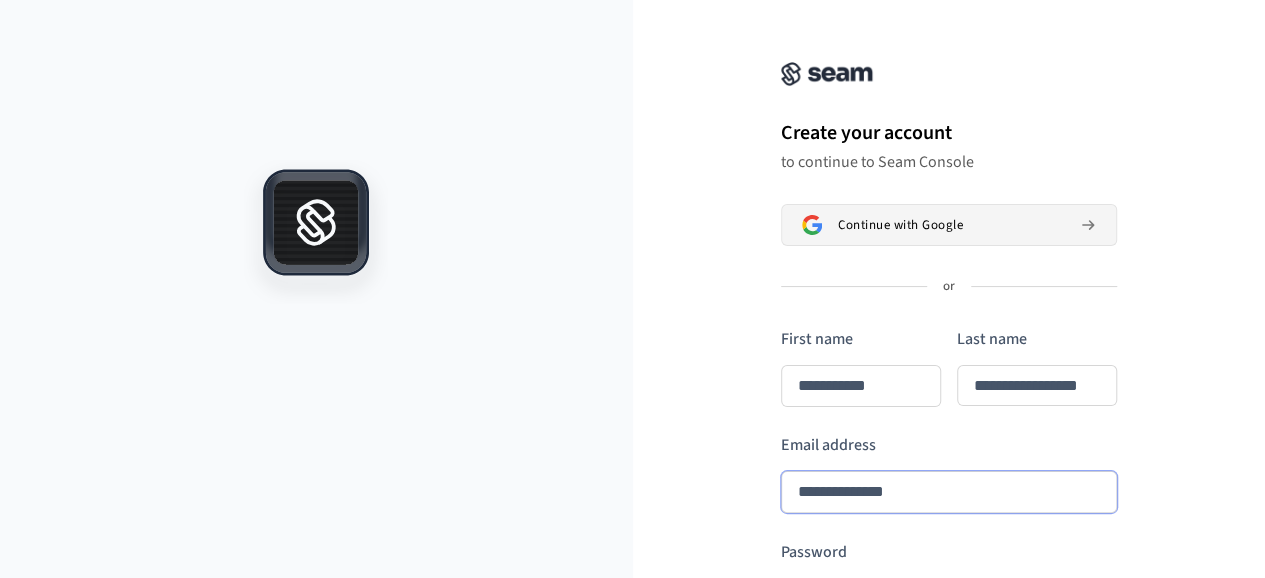 type on "**********" 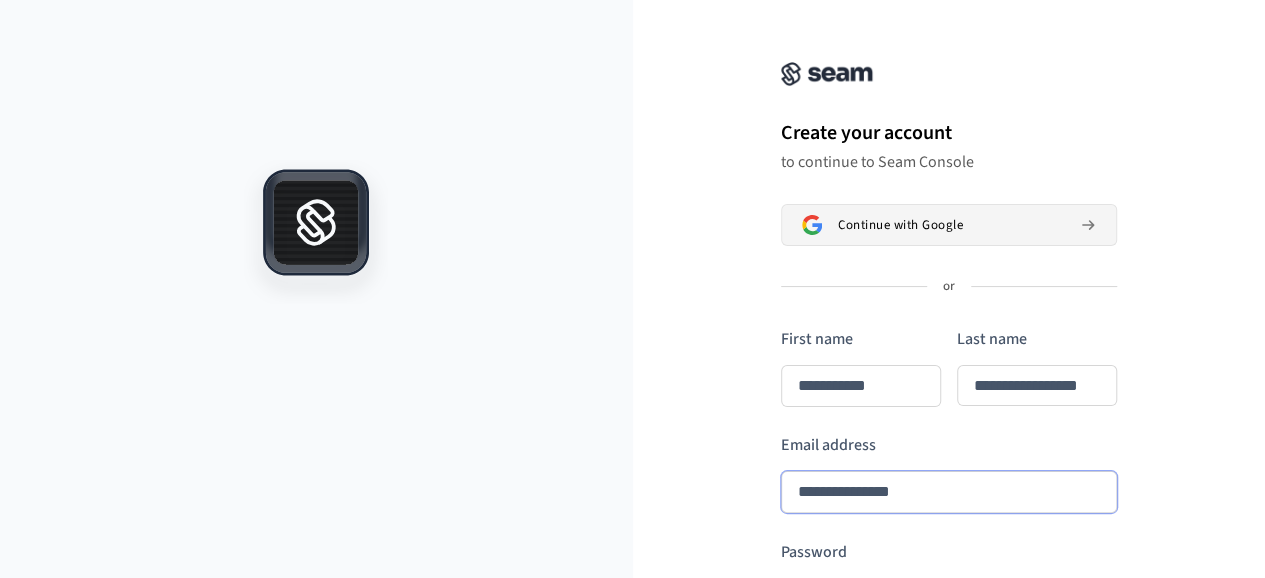 type on "**********" 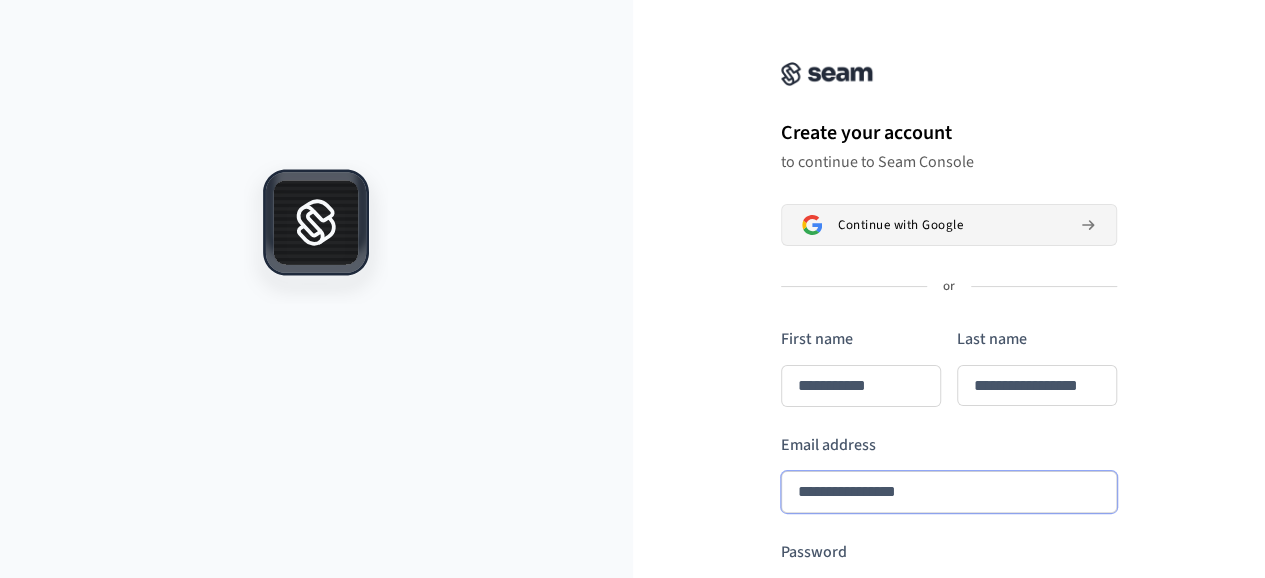 type on "**********" 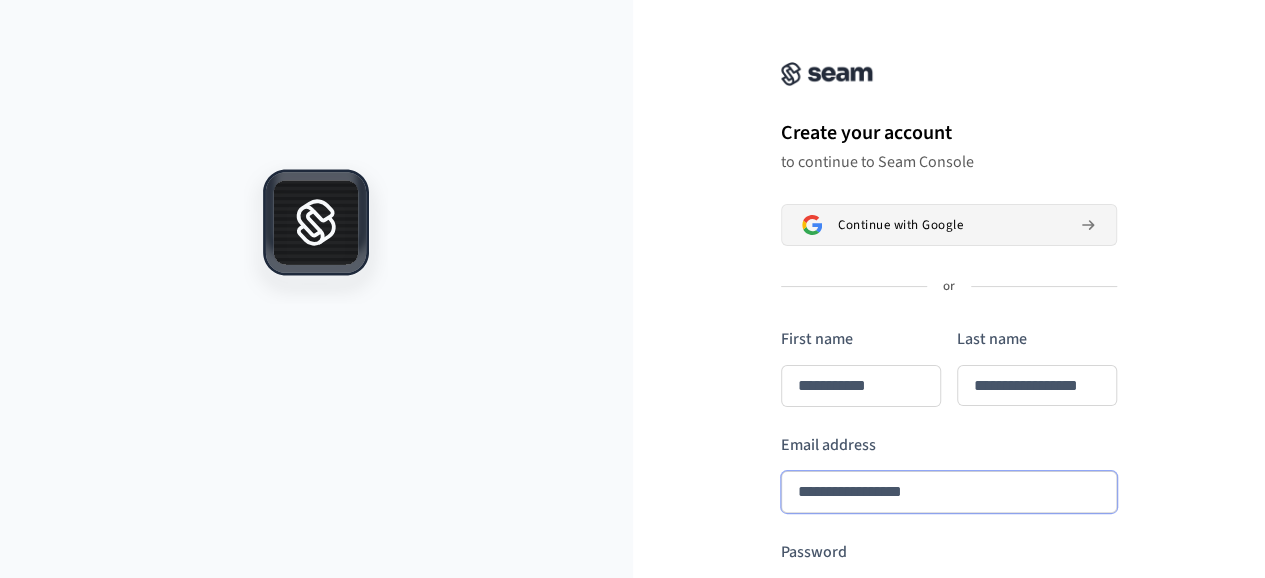 type on "**********" 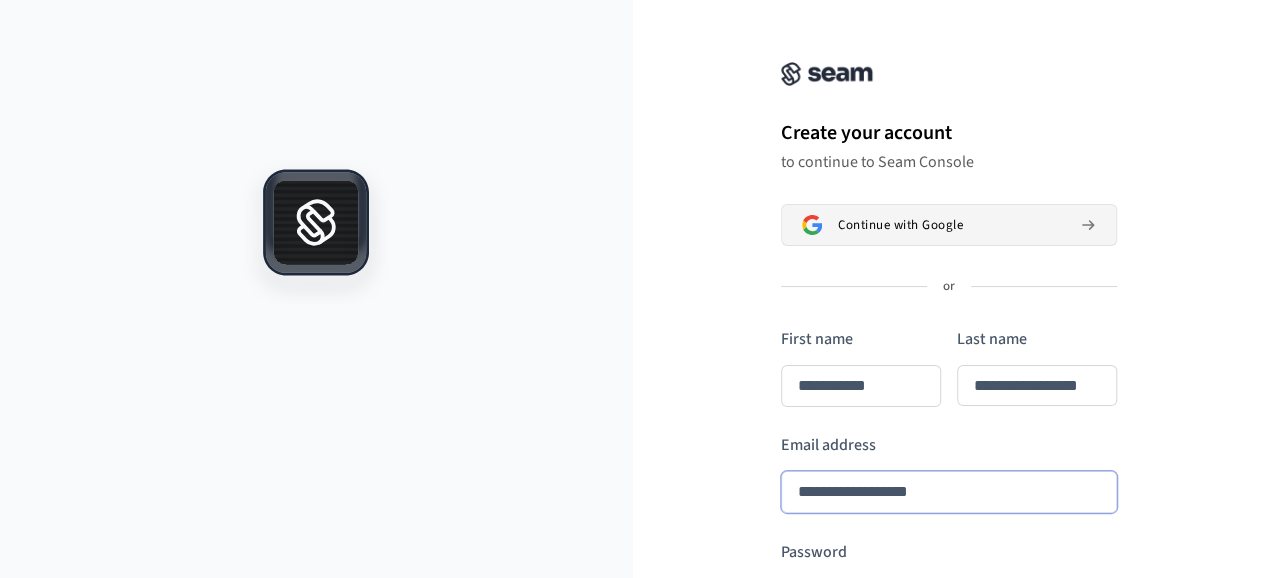 type on "**********" 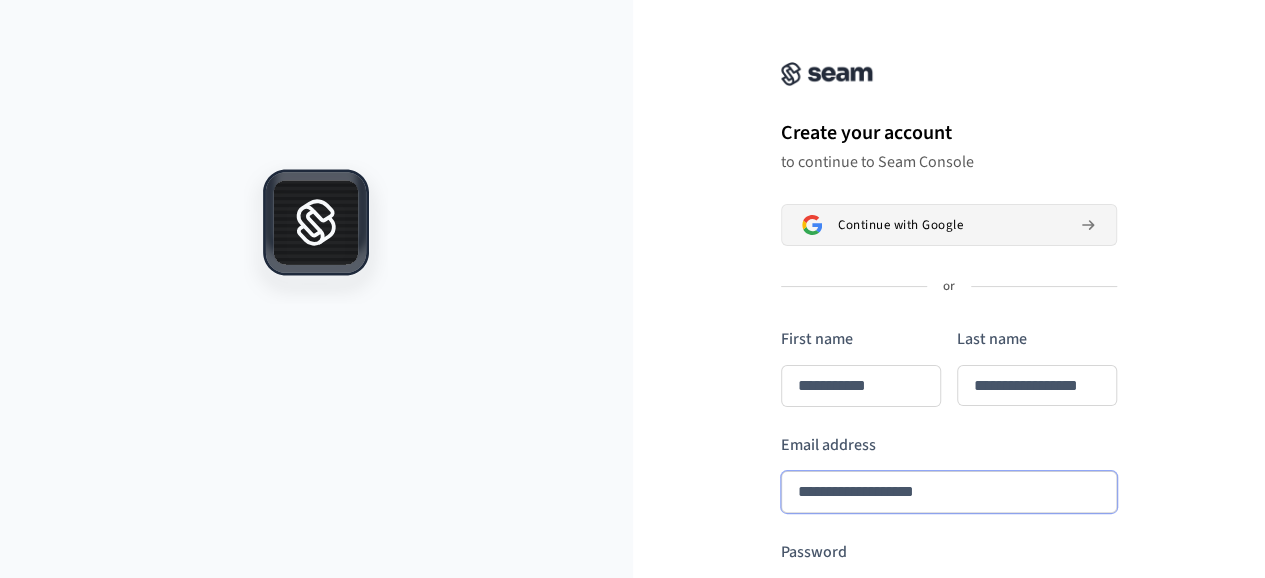 type on "**********" 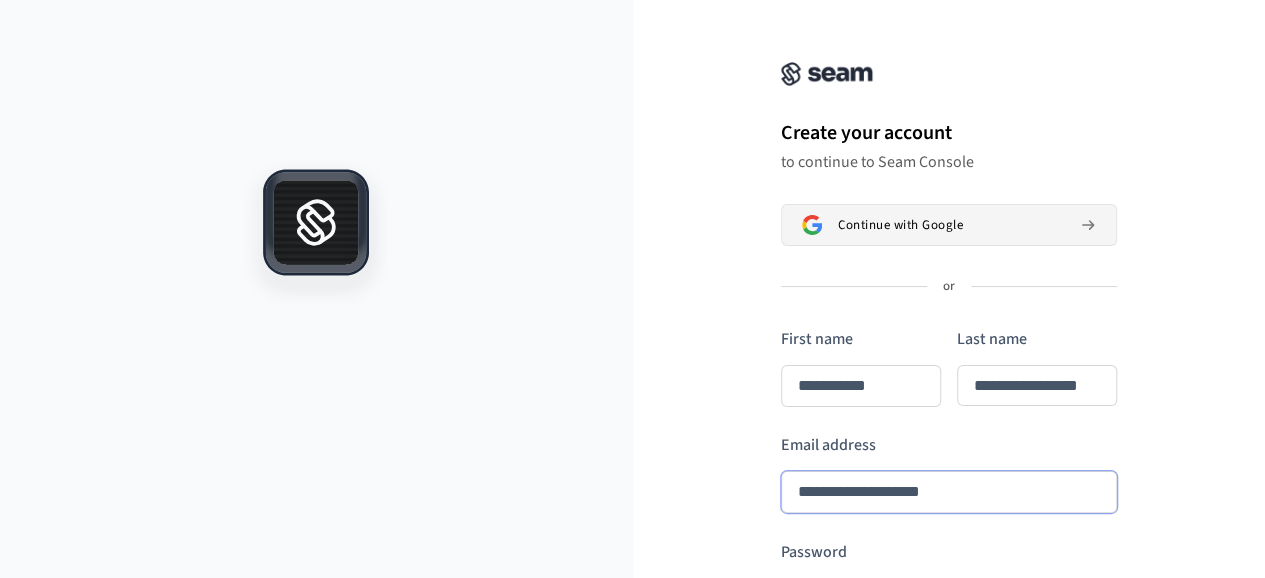 type on "**********" 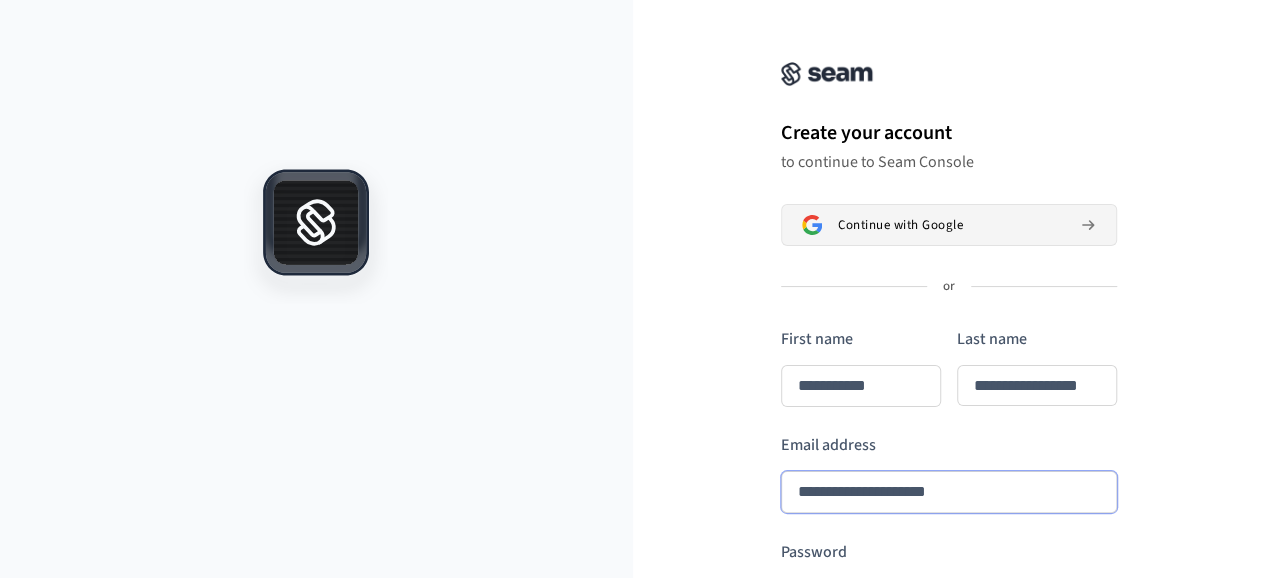 type on "**********" 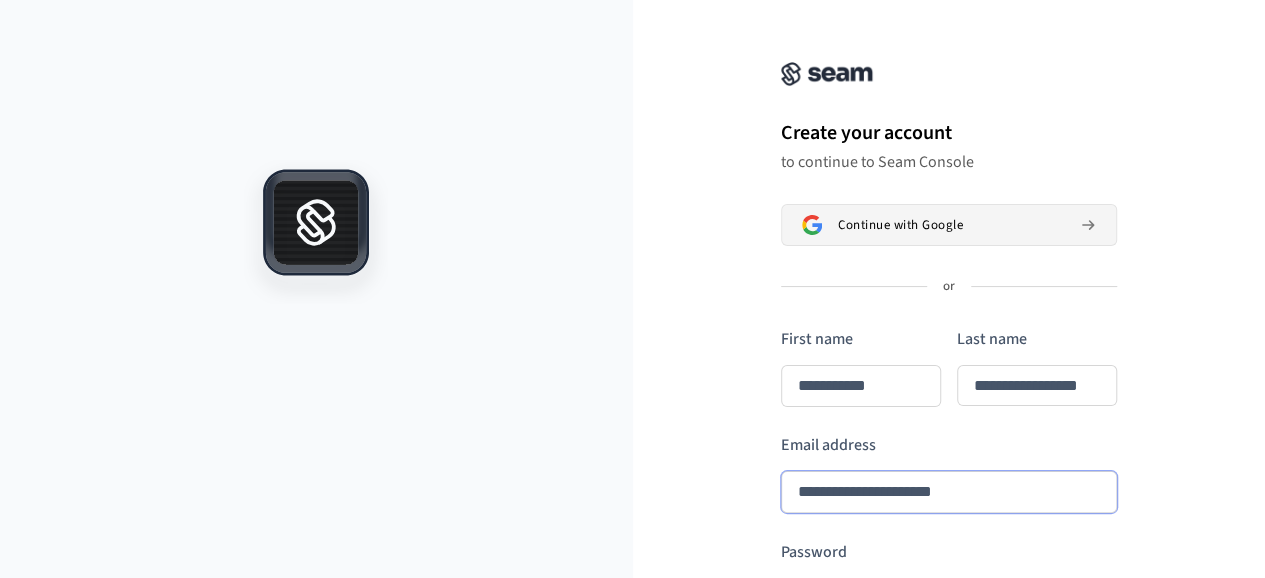 type on "**********" 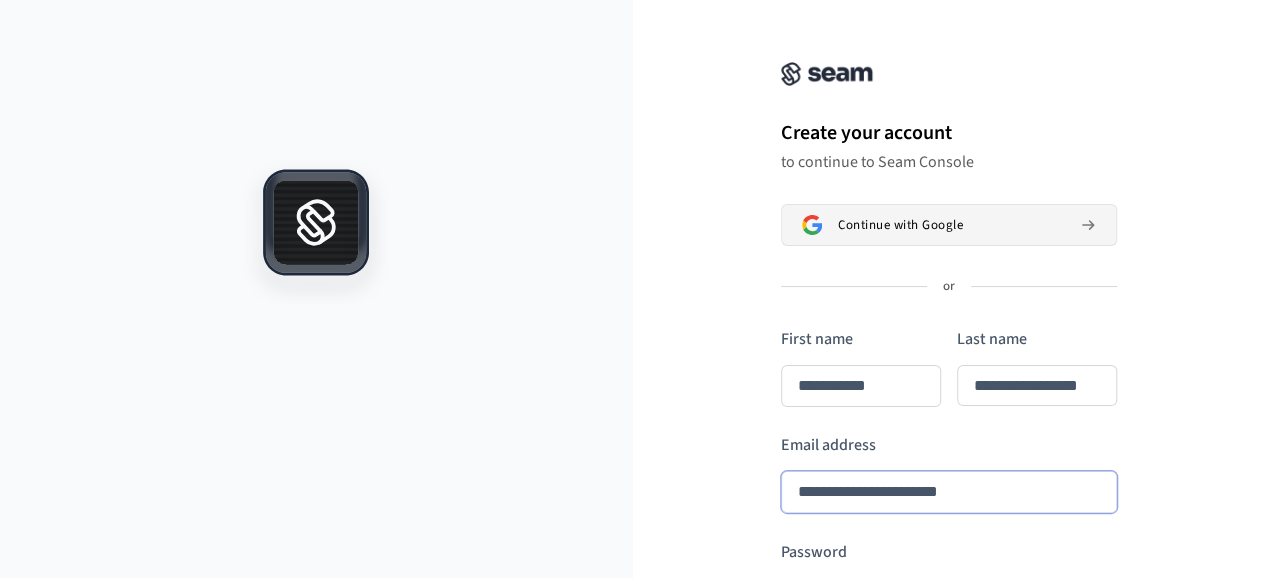 type on "**********" 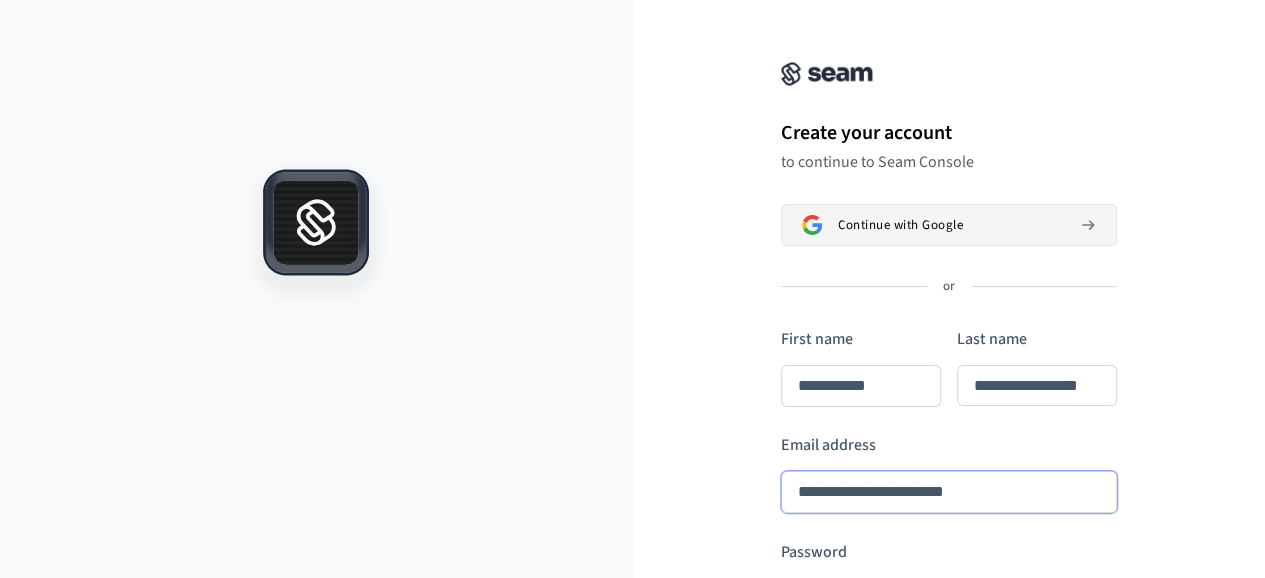 type on "**********" 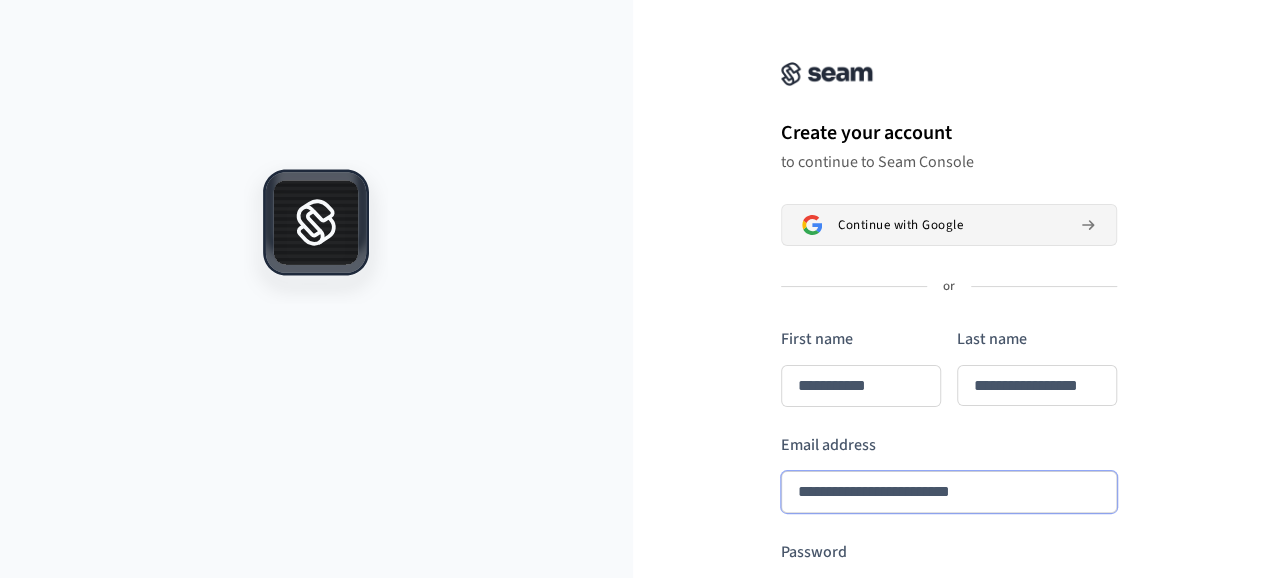 type on "**********" 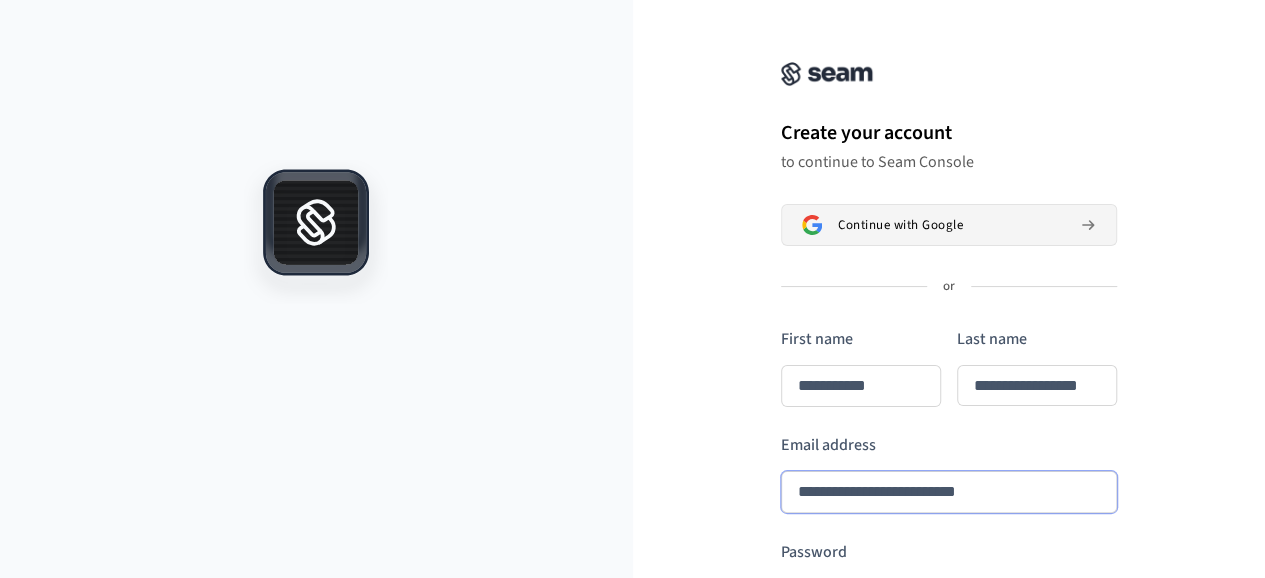 type on "**********" 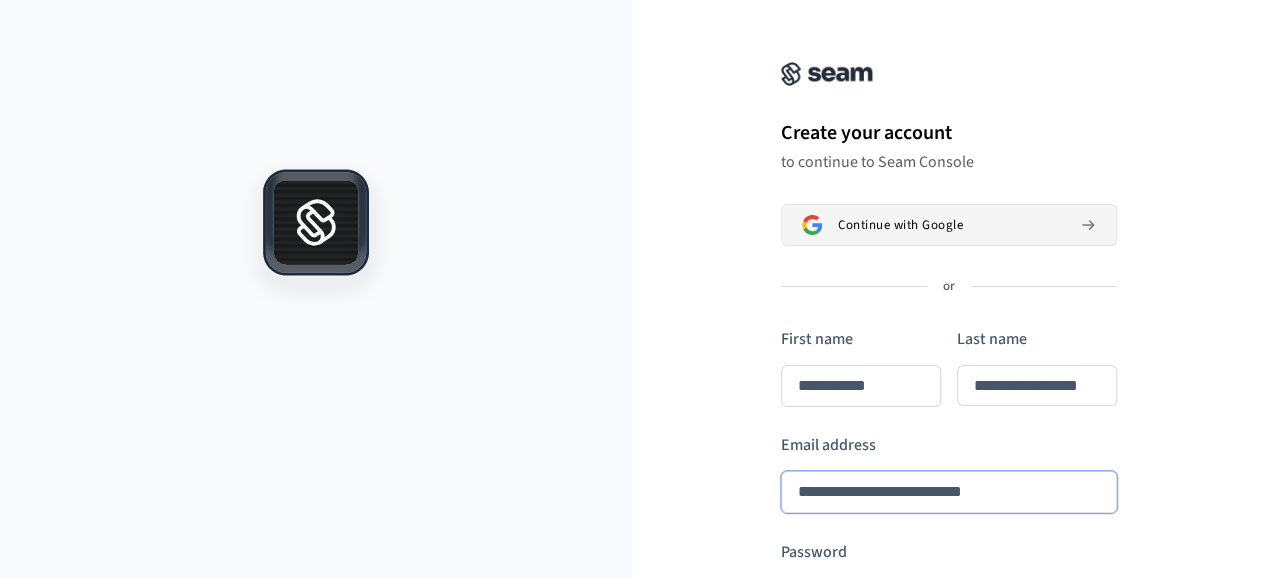 type on "**********" 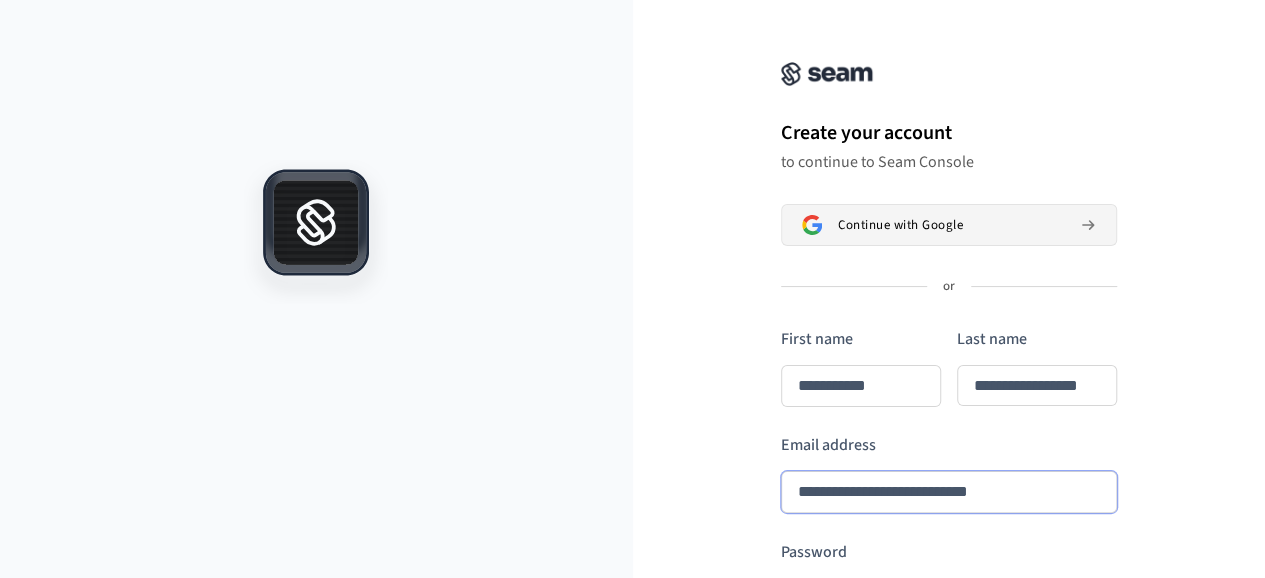 type on "**********" 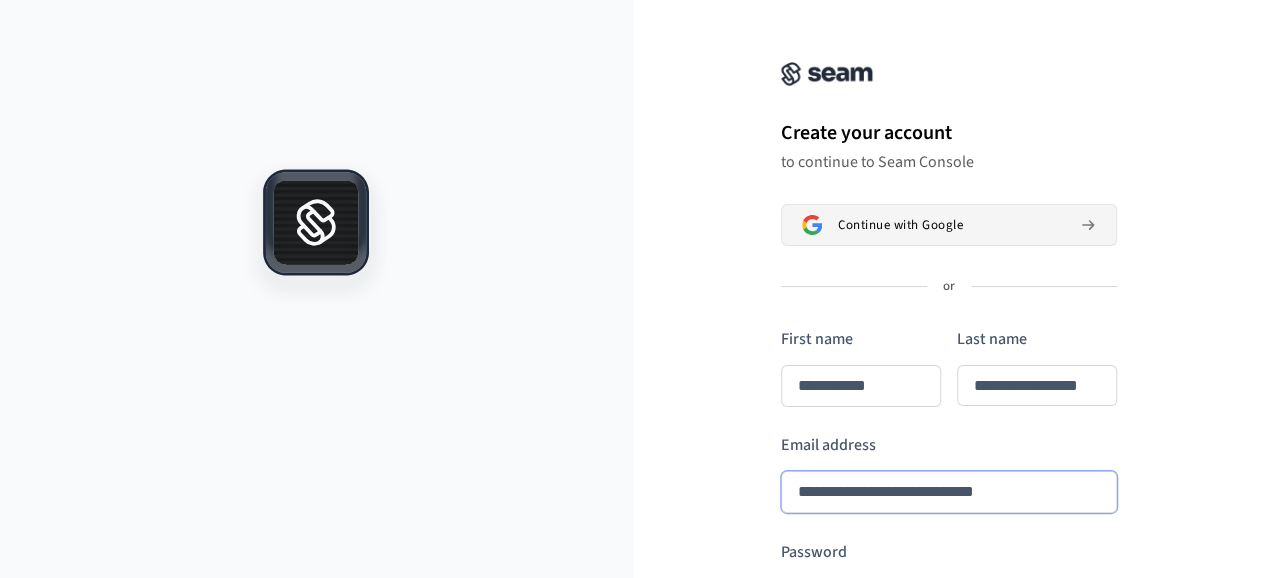 type on "**********" 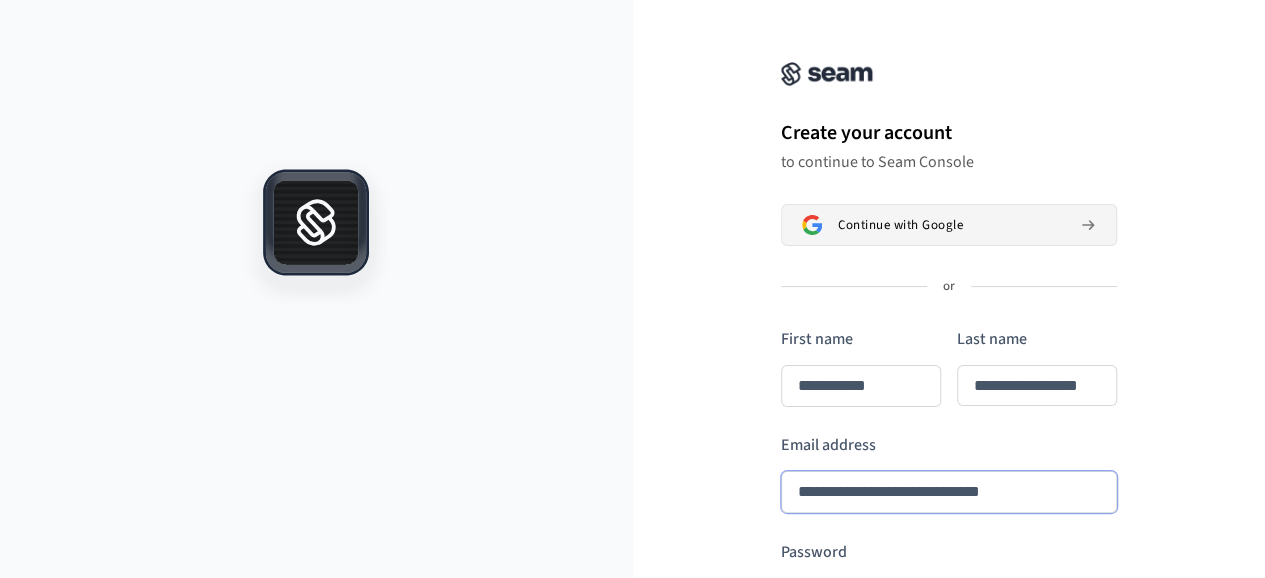 type on "**********" 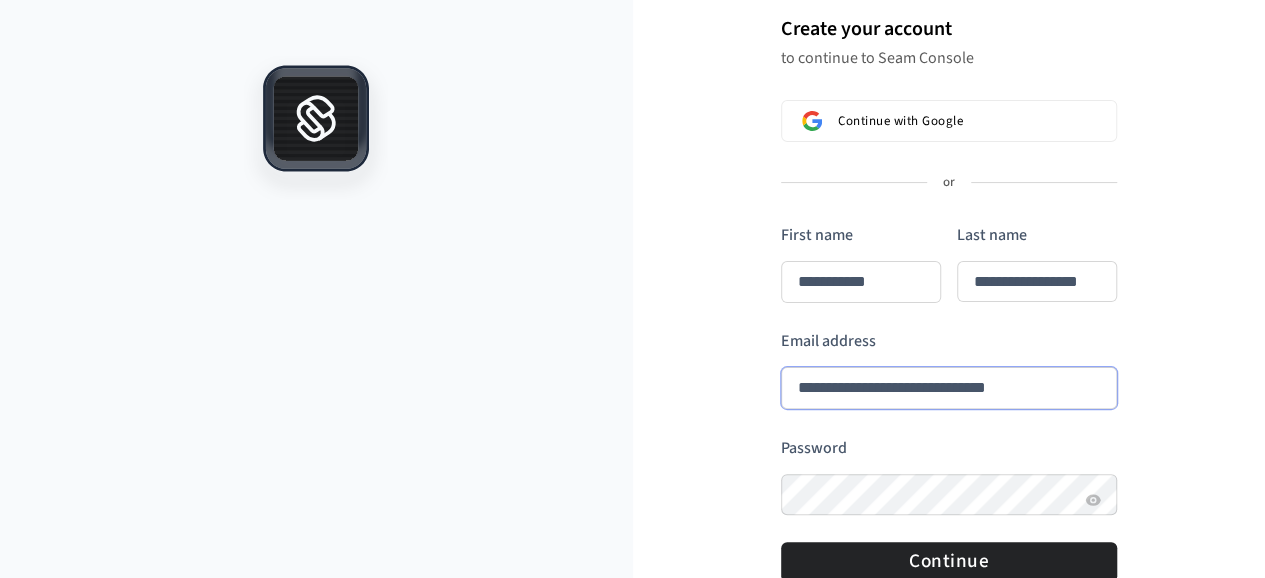 scroll, scrollTop: 200, scrollLeft: 0, axis: vertical 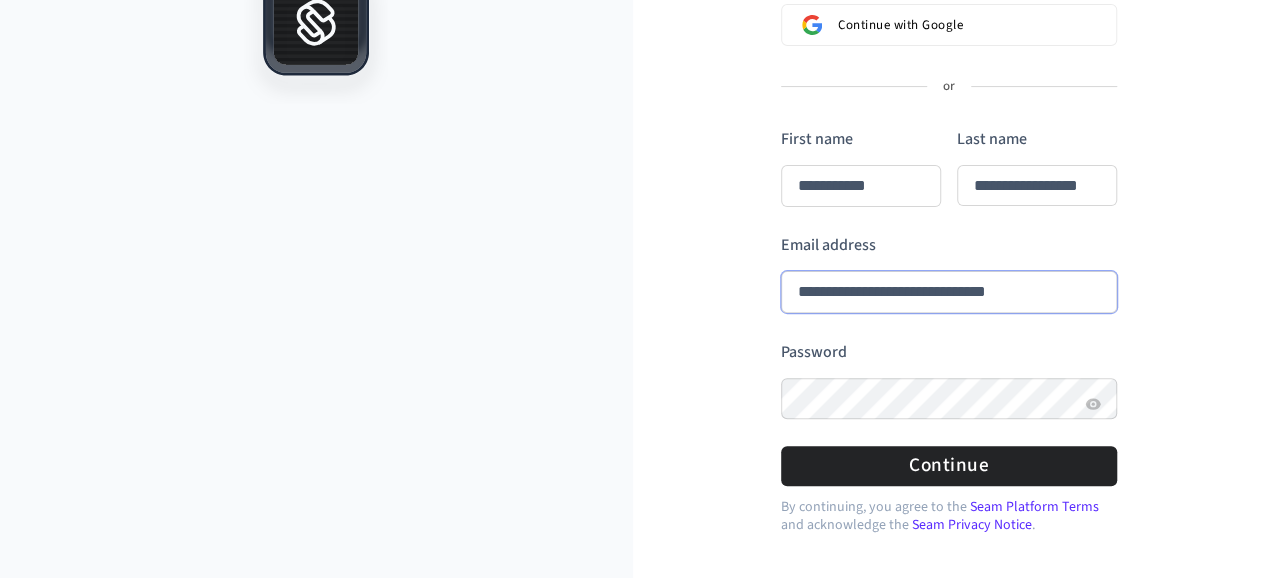 type on "**********" 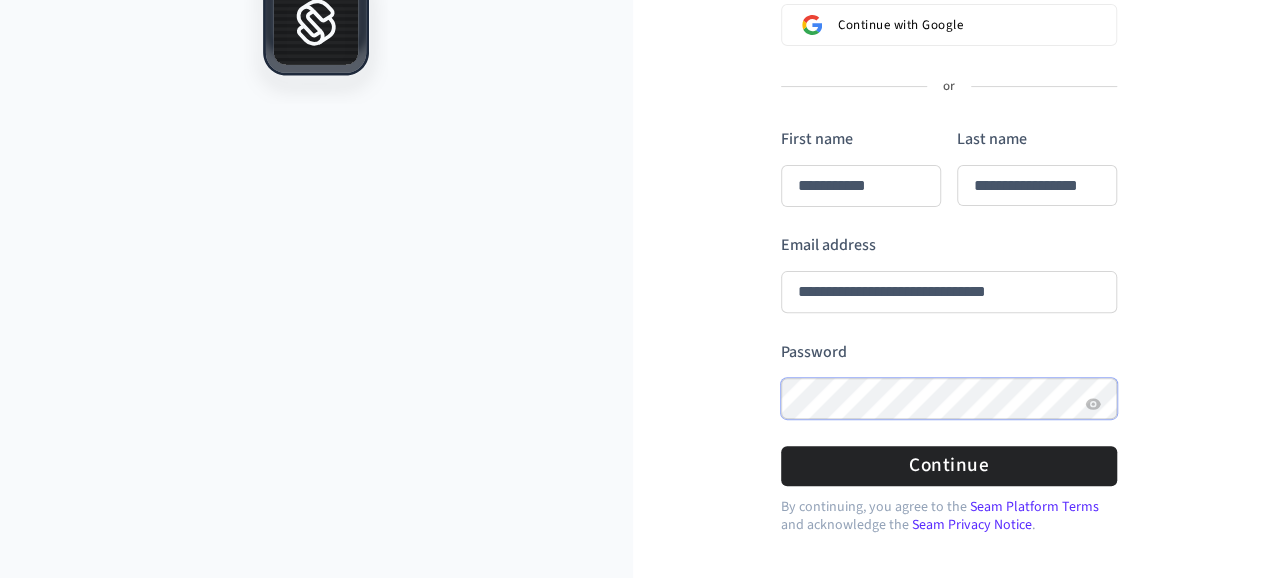 type on "**********" 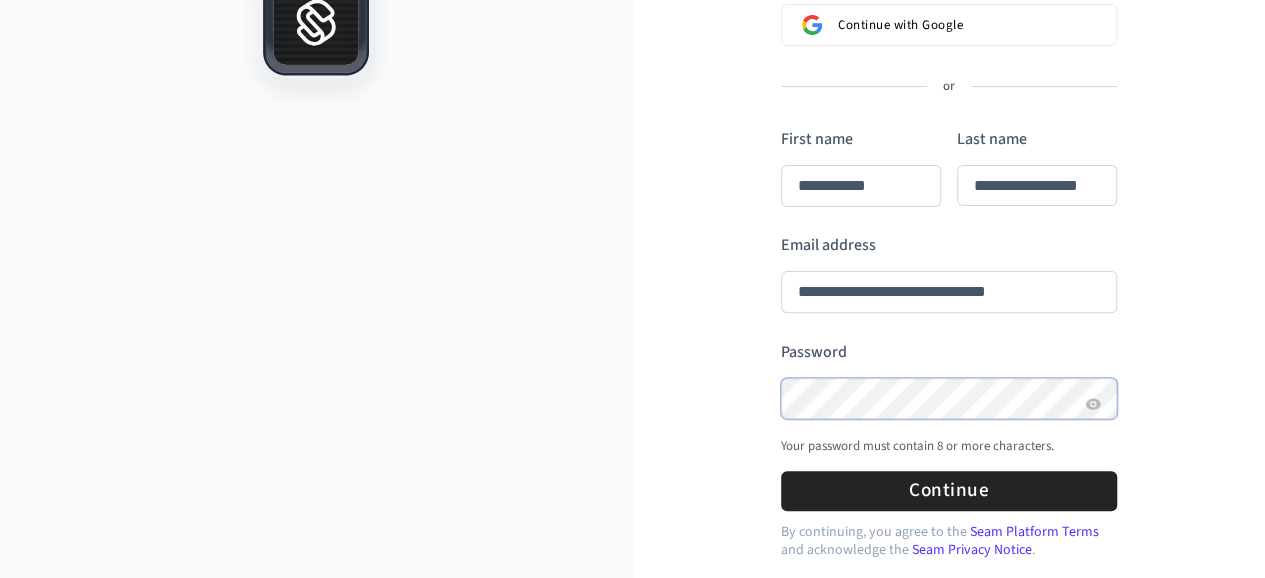 click on "**********" at bounding box center (949, 240) 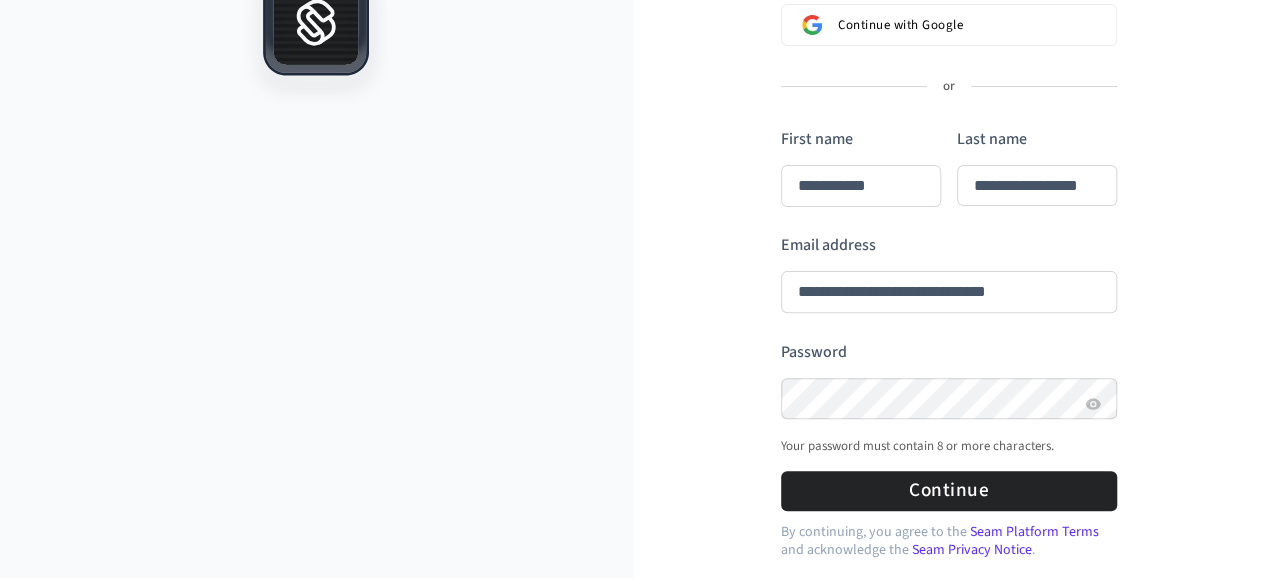 type on "**********" 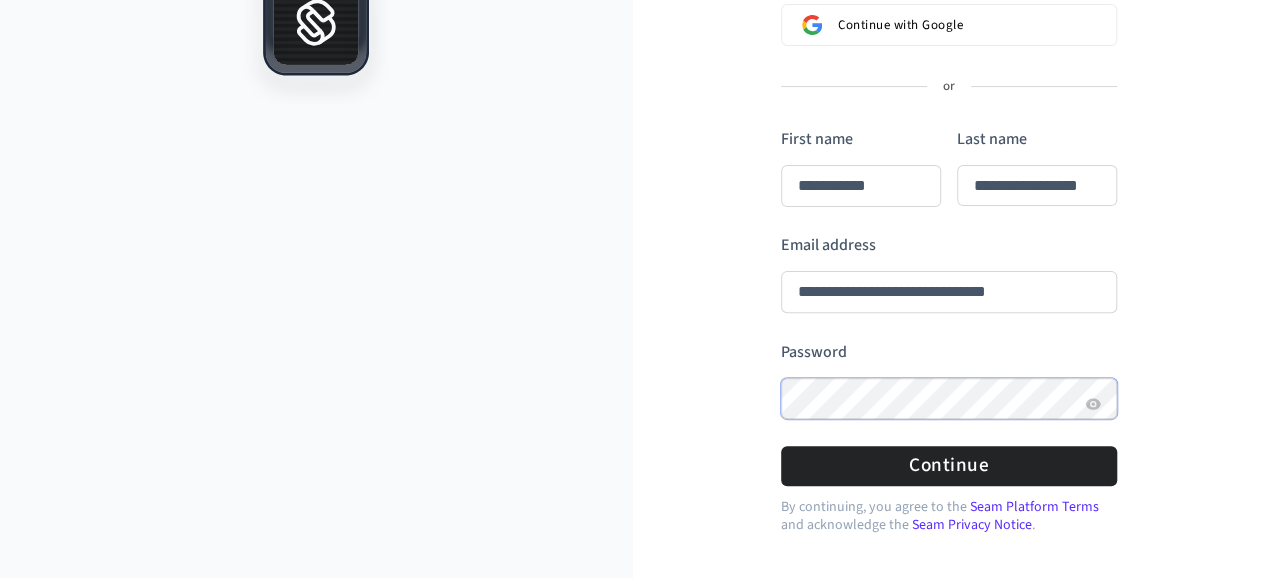 type on "**********" 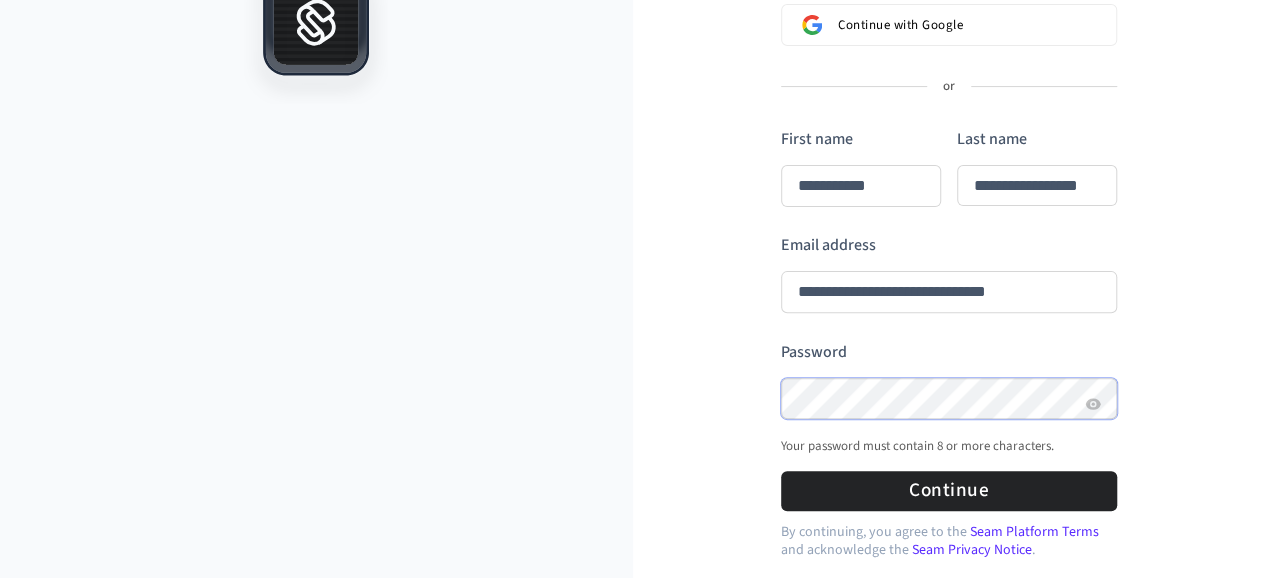 type on "**********" 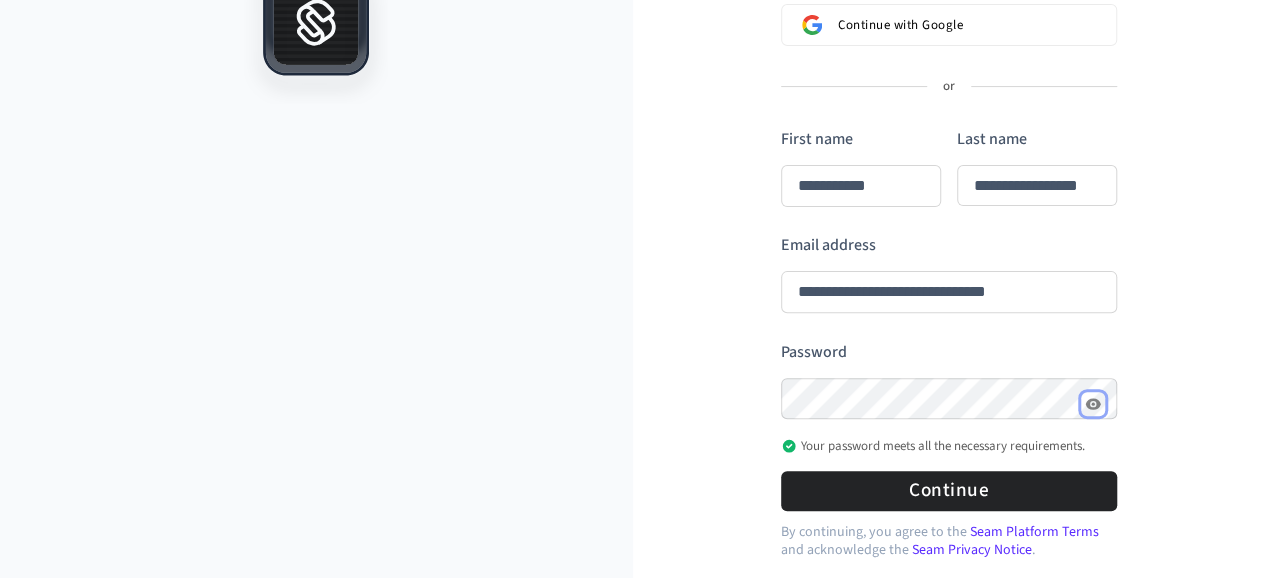 click 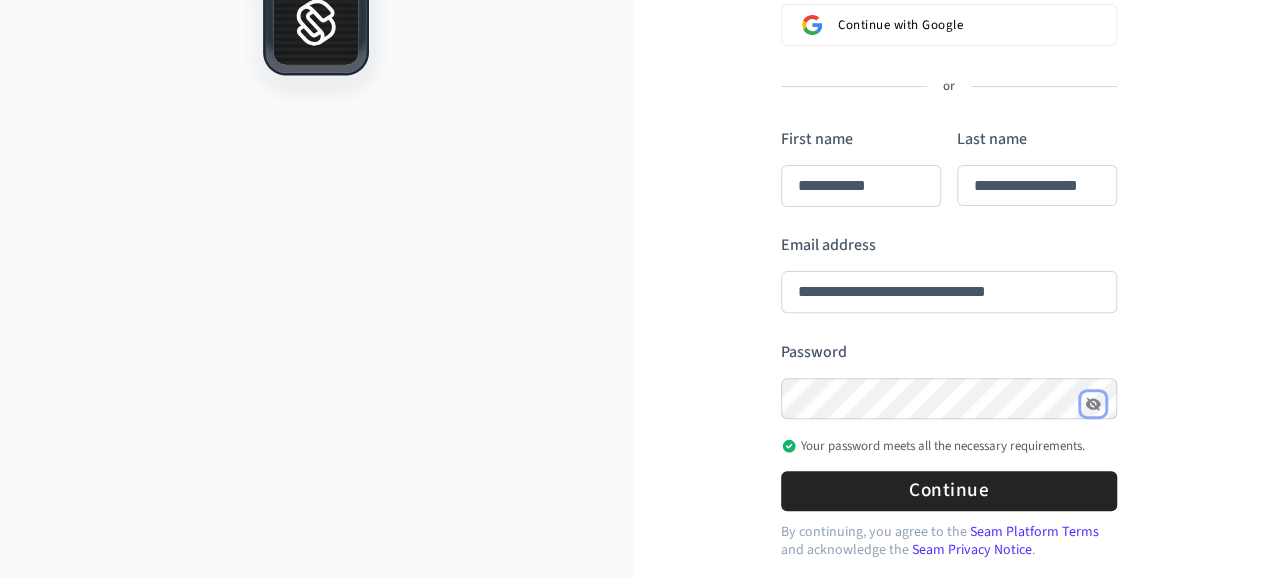 click 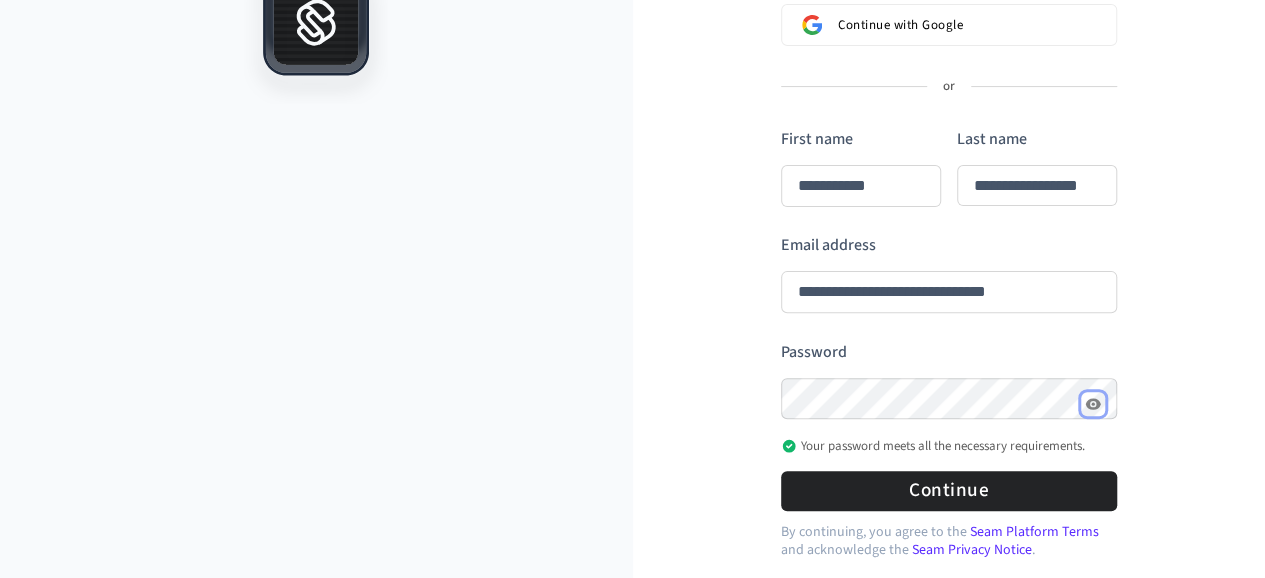 click 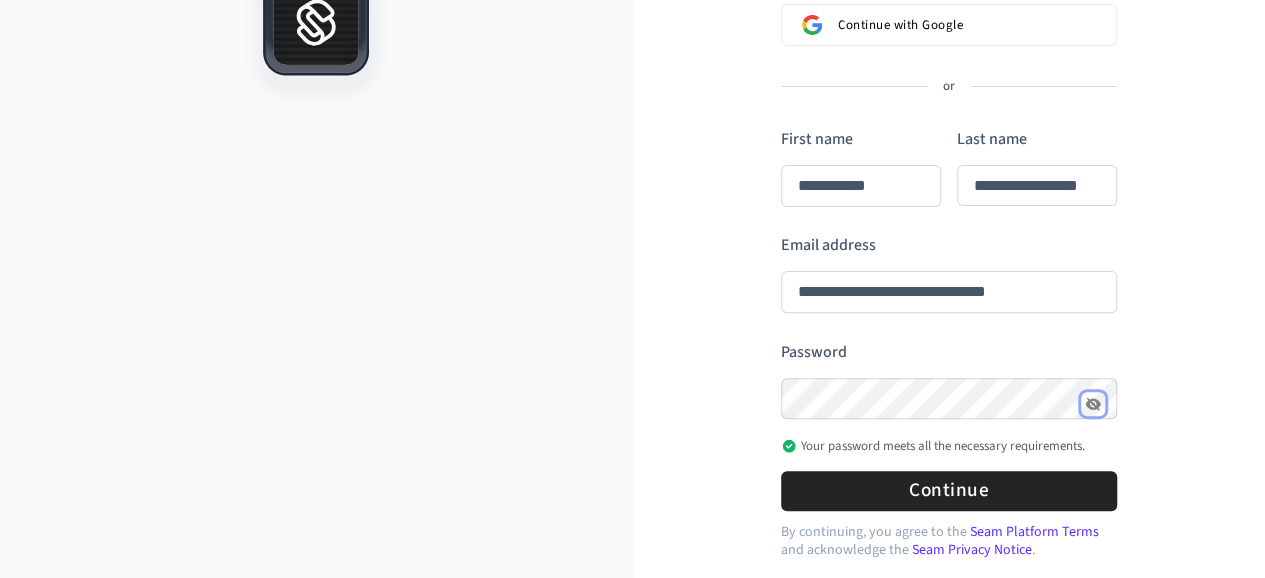 click 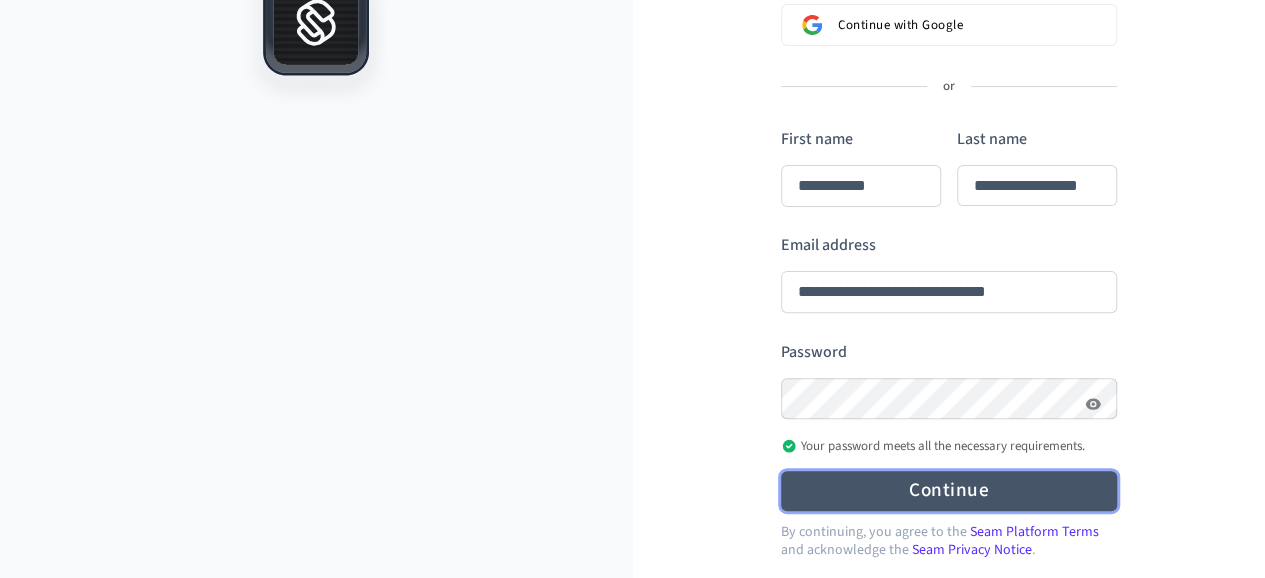 click on "Continue" at bounding box center [949, 490] 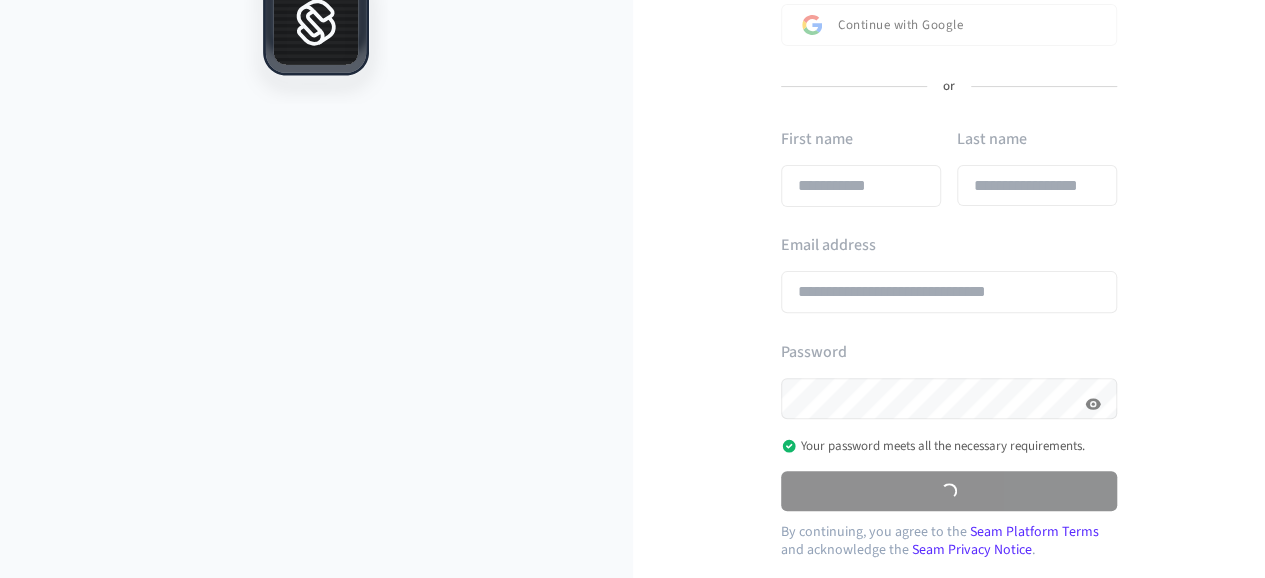 scroll, scrollTop: 249, scrollLeft: 0, axis: vertical 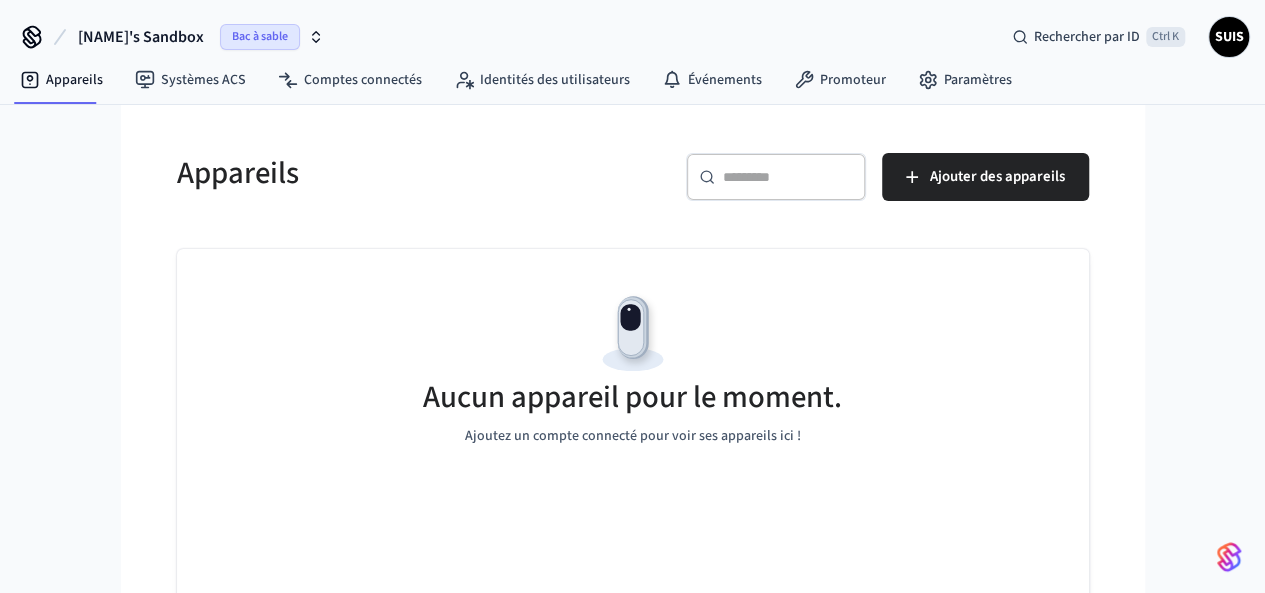 click on "Appareils" at bounding box center (387, 173) 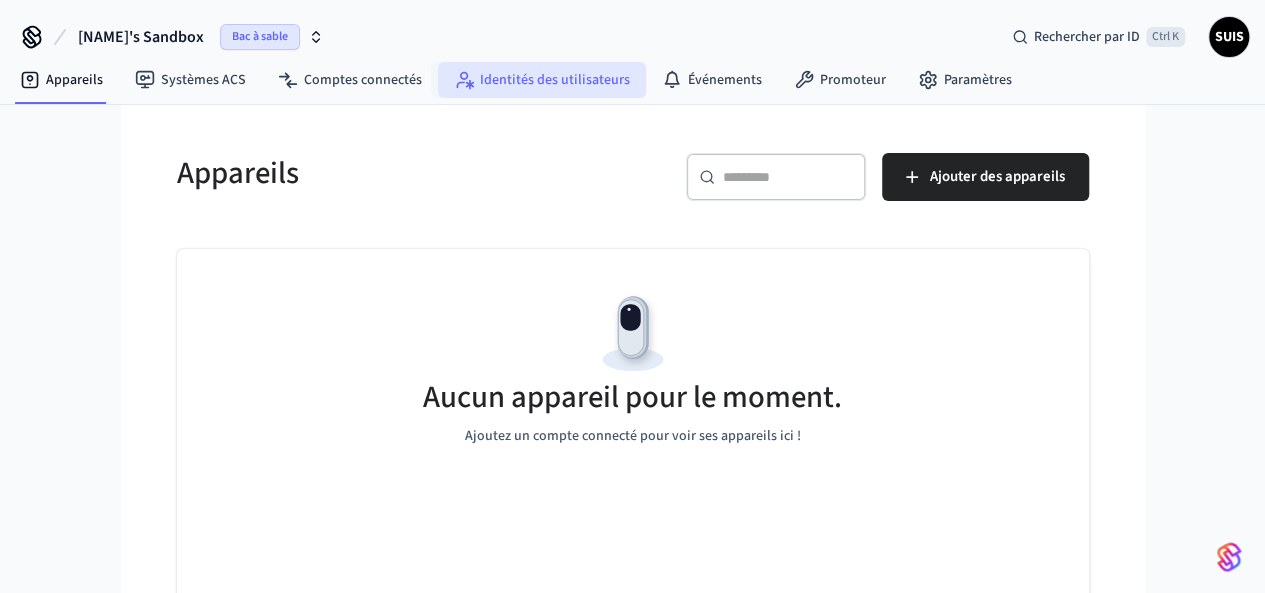 click on "Identités des utilisateurs" at bounding box center [555, 80] 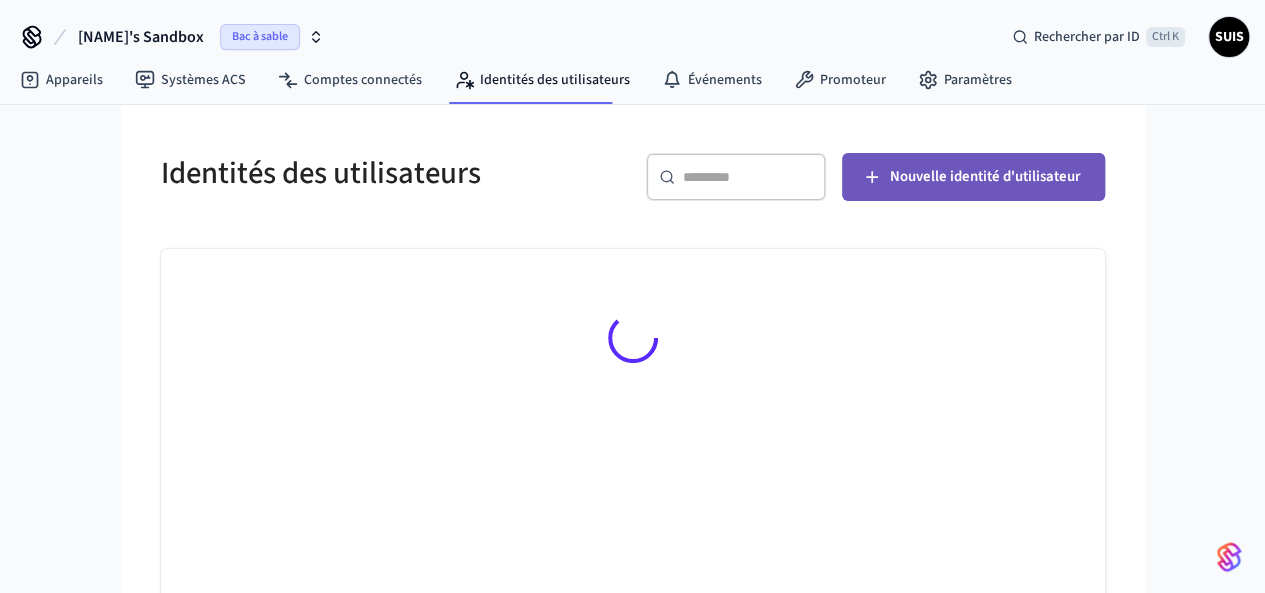 click on "Nouvelle identité d'utilisateur" at bounding box center [985, 176] 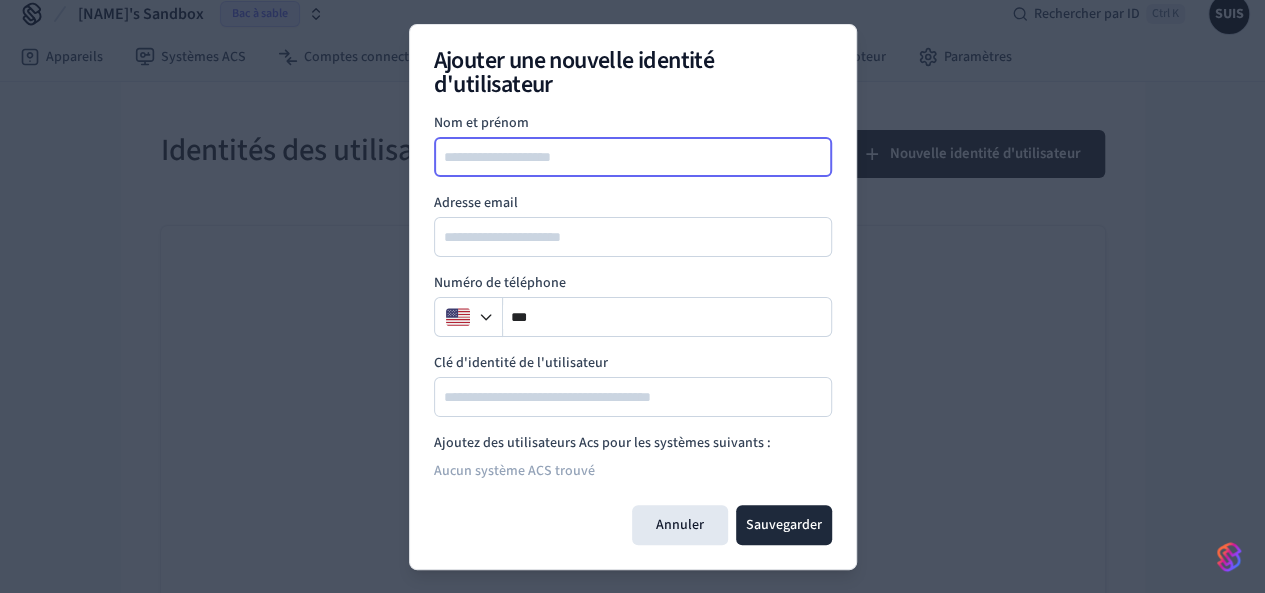 scroll, scrollTop: 0, scrollLeft: 0, axis: both 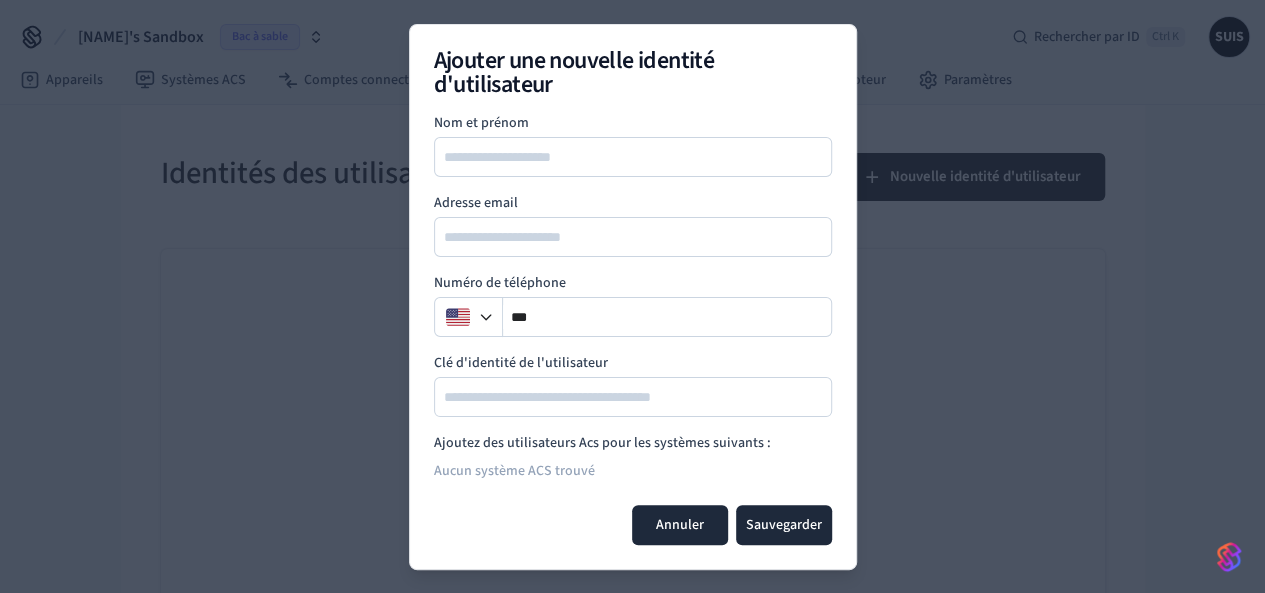 click on "Ajouter une nouvelle identité d'utilisateur Nom et prénom Adresse email Numéro de téléphone ** Clé d'identité de l'utilisateur Ajoutez des utilisateurs Acs pour les systèmes suivants : Aucun système ACS trouvé Annuler Sauvegarder" at bounding box center (633, 297) 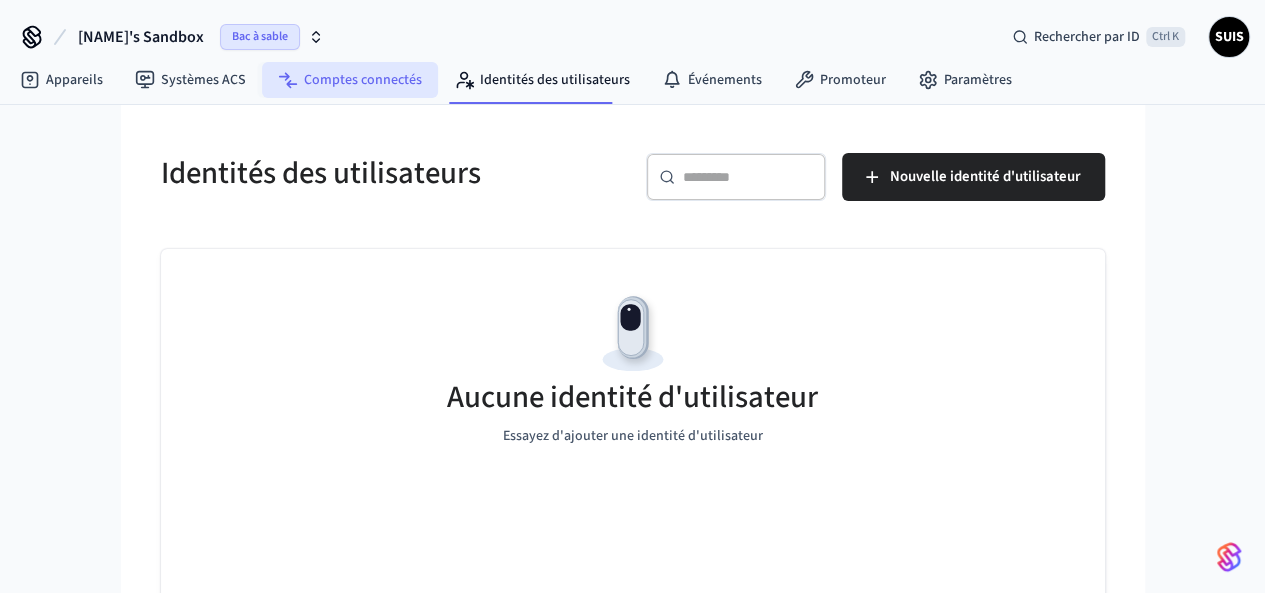 click on "Comptes connectés" at bounding box center (350, 80) 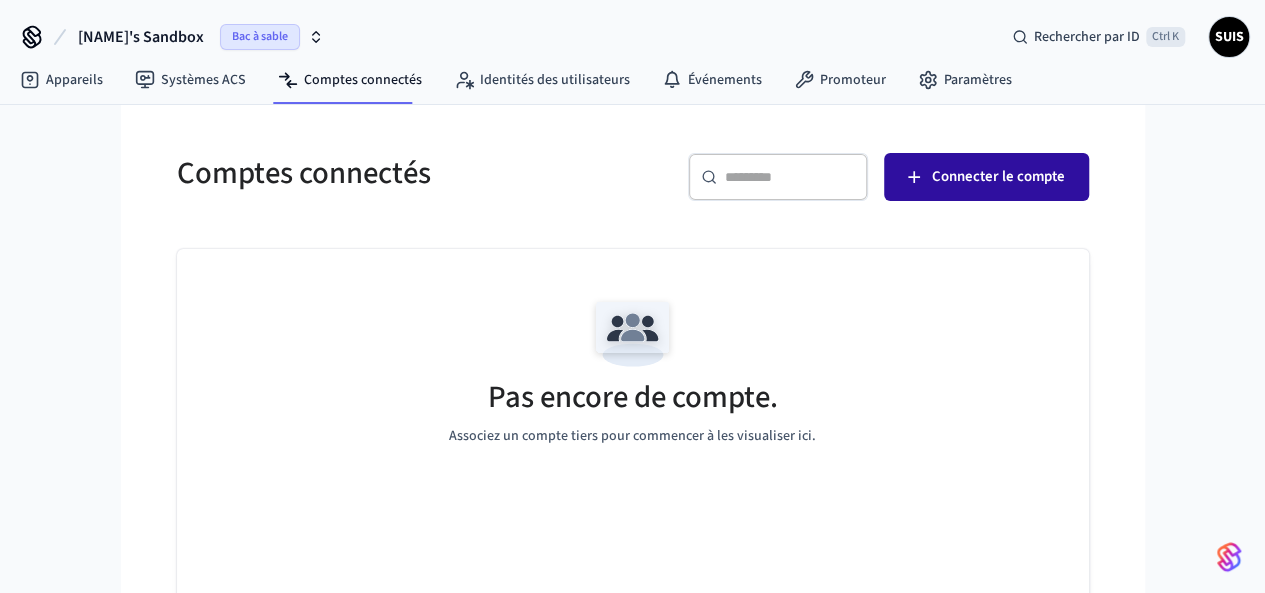 click on "Connecter le compte" at bounding box center [998, 176] 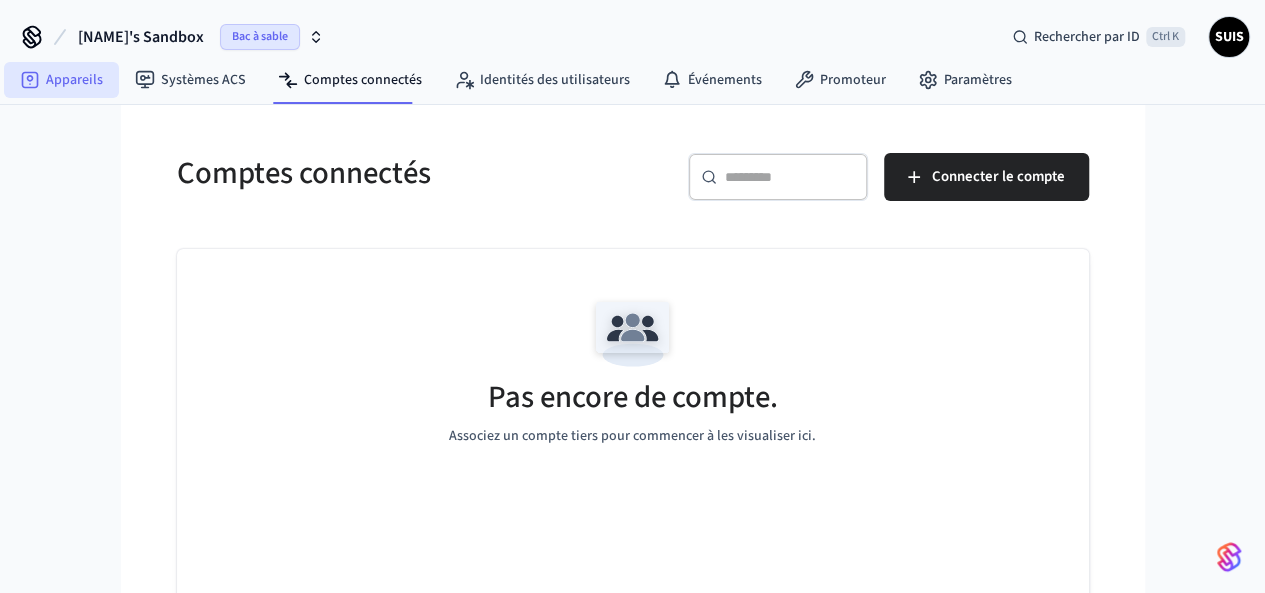 click on "Appareils" at bounding box center (61, 80) 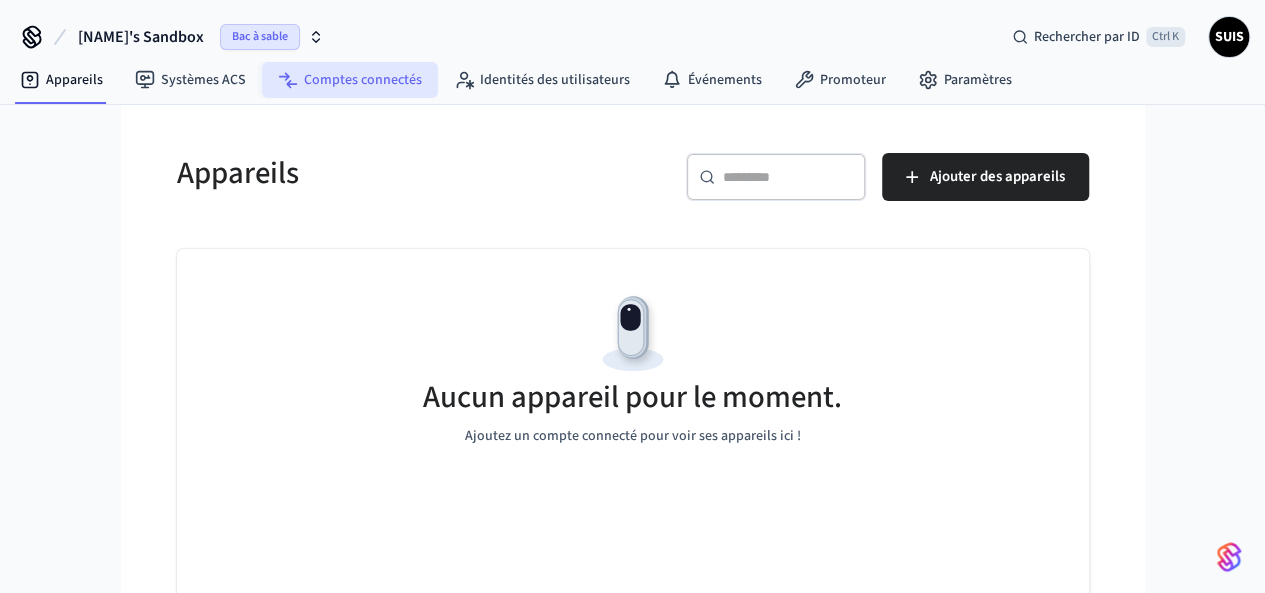 click on "Comptes connectés" at bounding box center (363, 80) 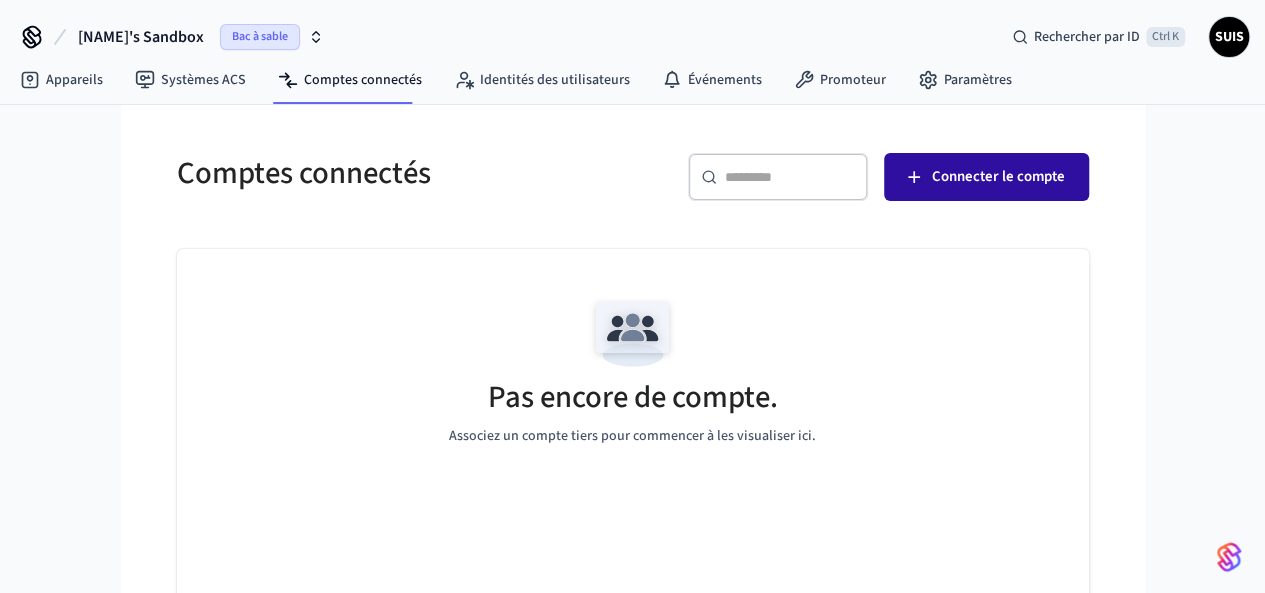 click on "Connecter le compte" at bounding box center [998, 176] 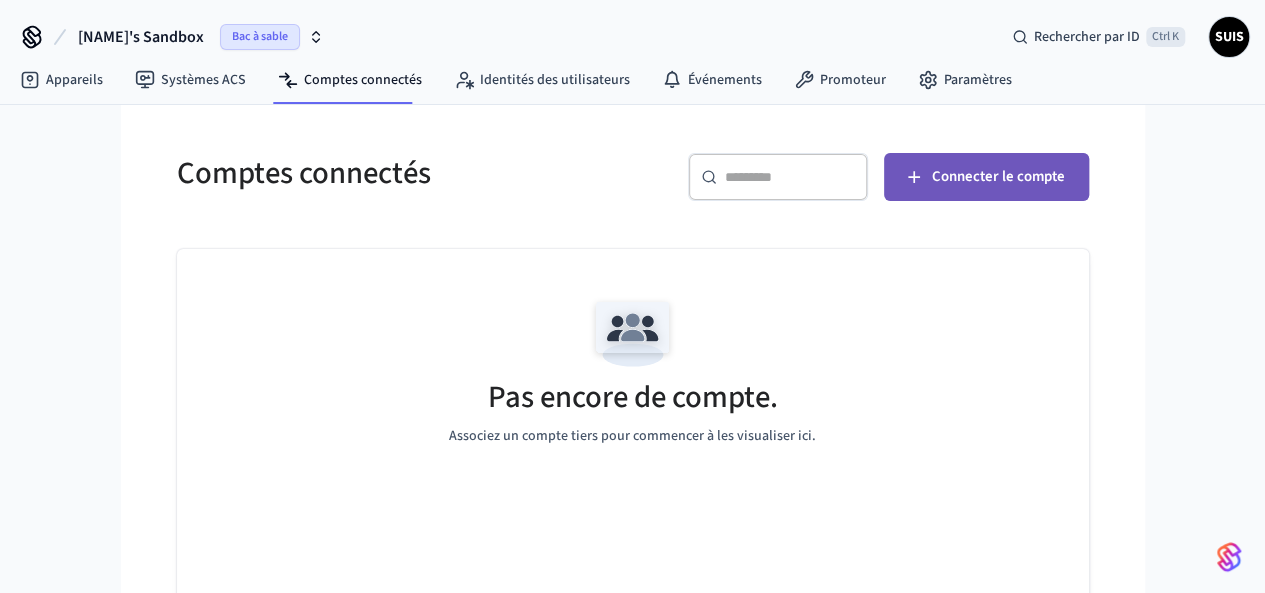 click on "Connecter le compte" at bounding box center [986, 177] 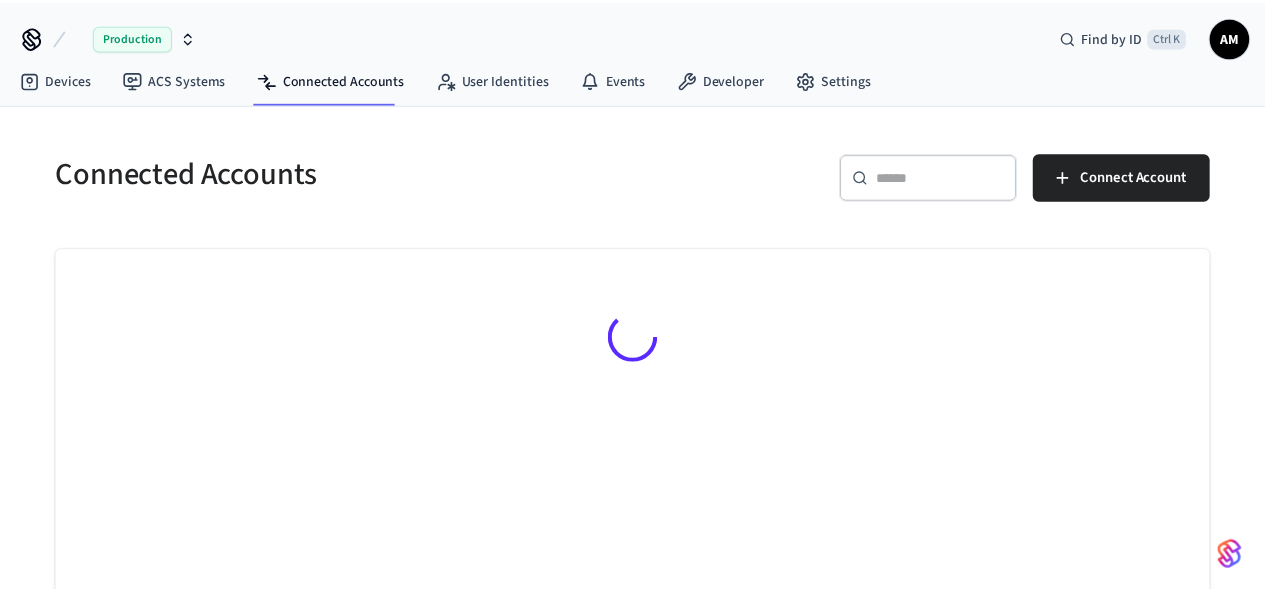 scroll, scrollTop: 0, scrollLeft: 0, axis: both 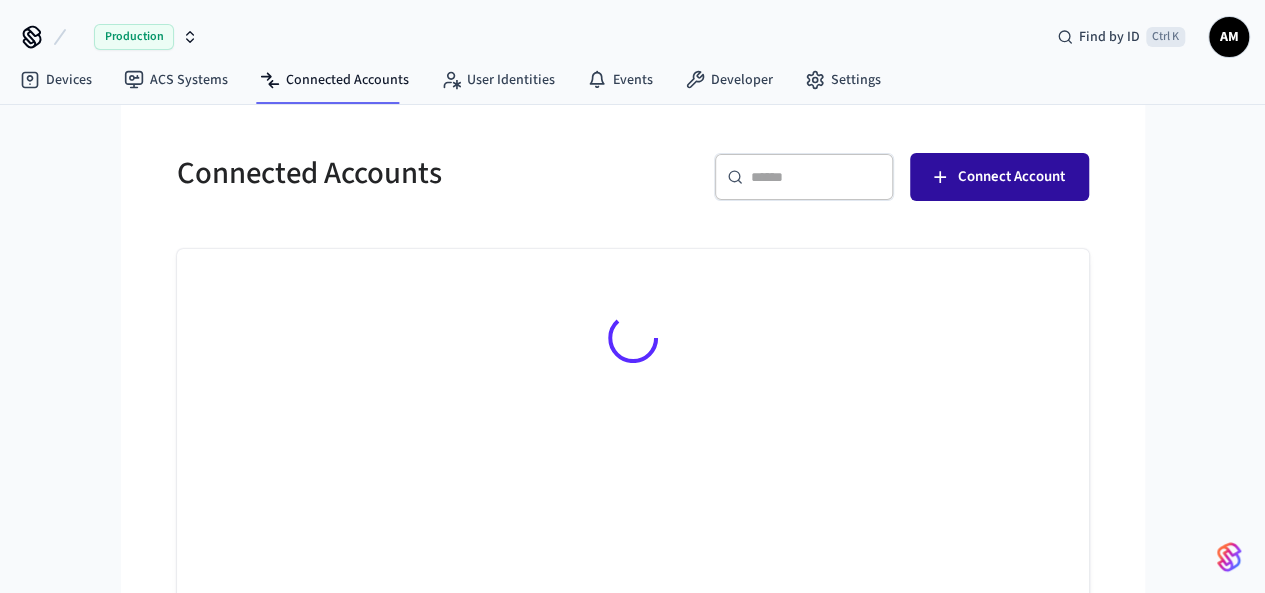 click on "Connect Account" at bounding box center [999, 177] 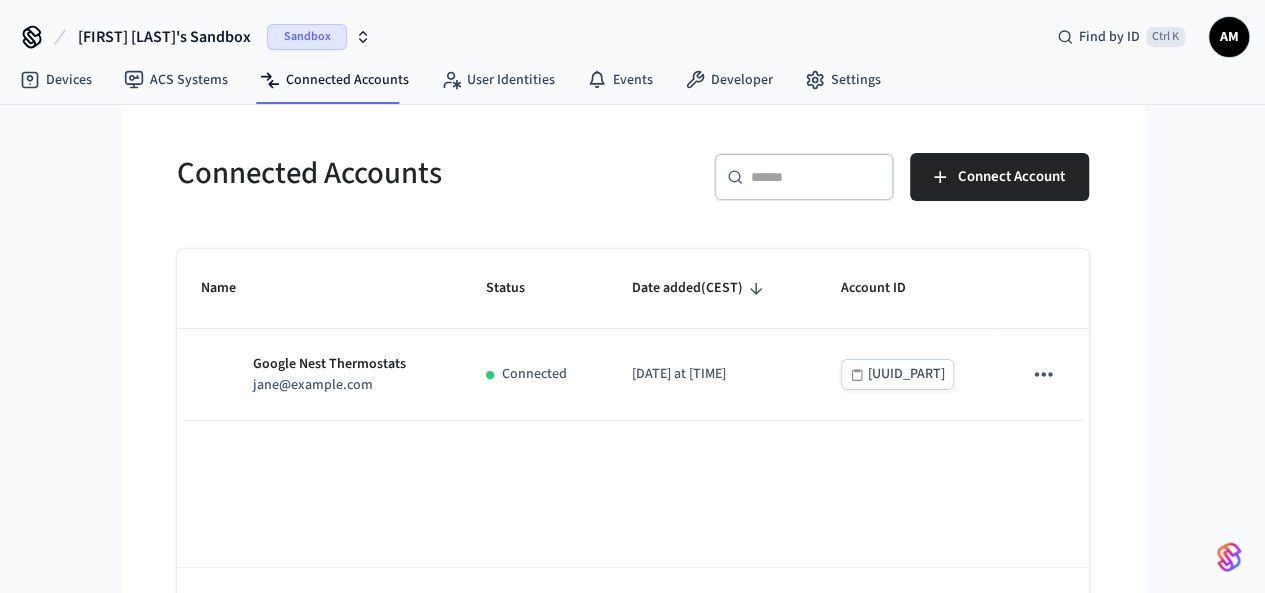 type 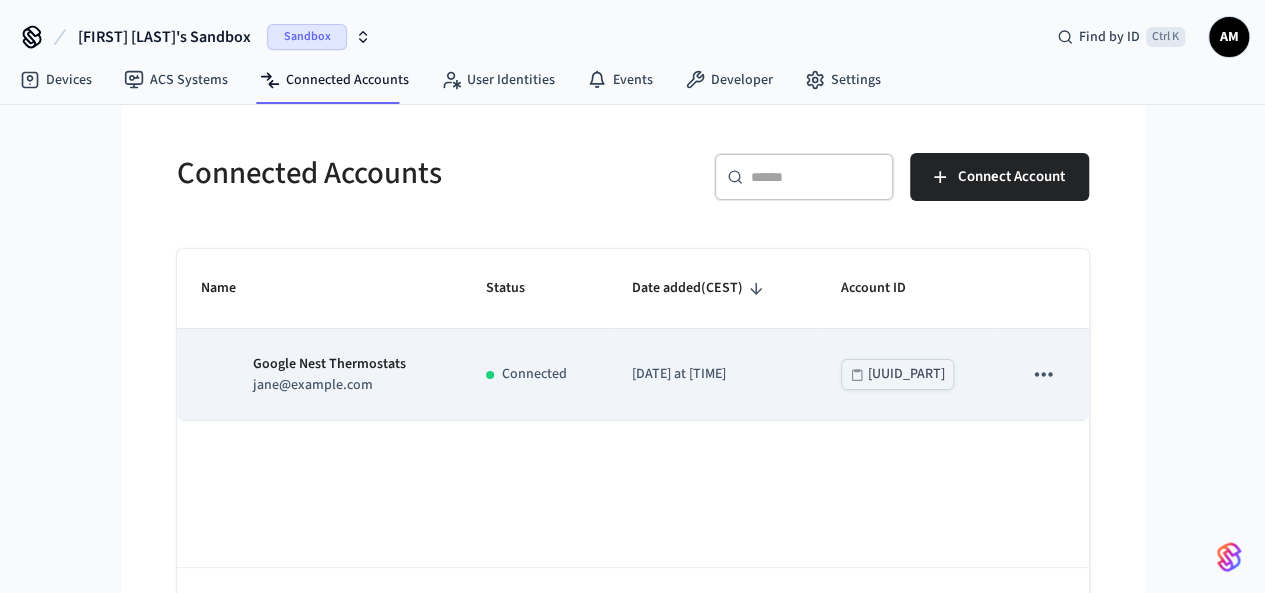 click on "[BRAND] [PRODUCT] [NAME]@[DOMAIN]" at bounding box center (320, 375) 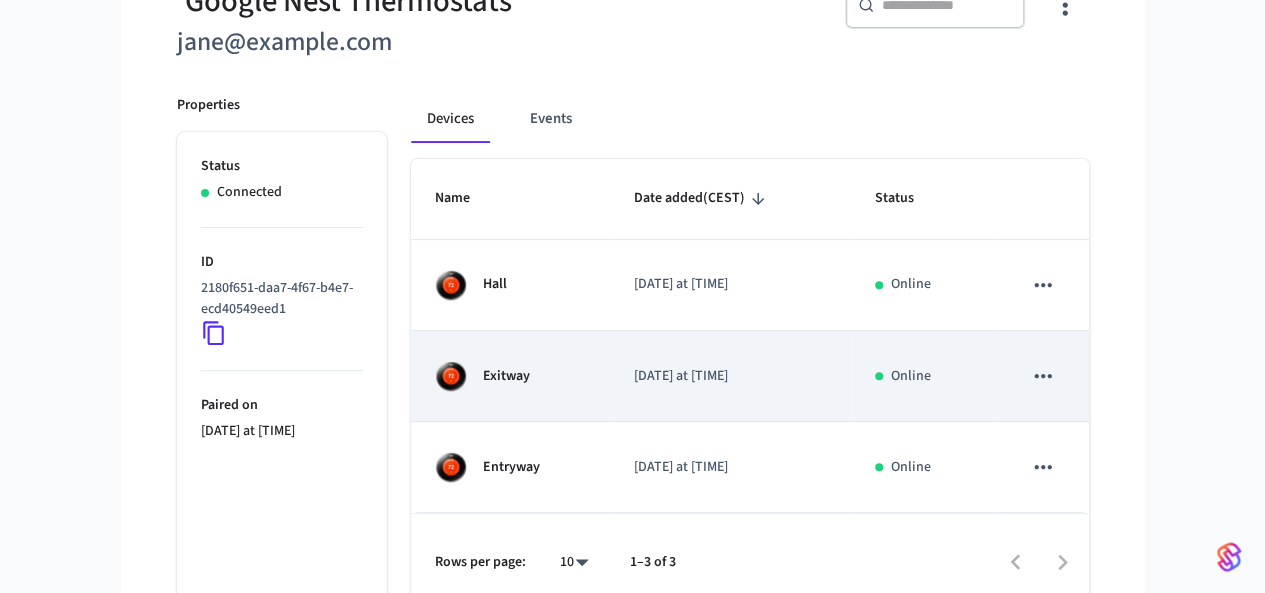 scroll, scrollTop: 229, scrollLeft: 0, axis: vertical 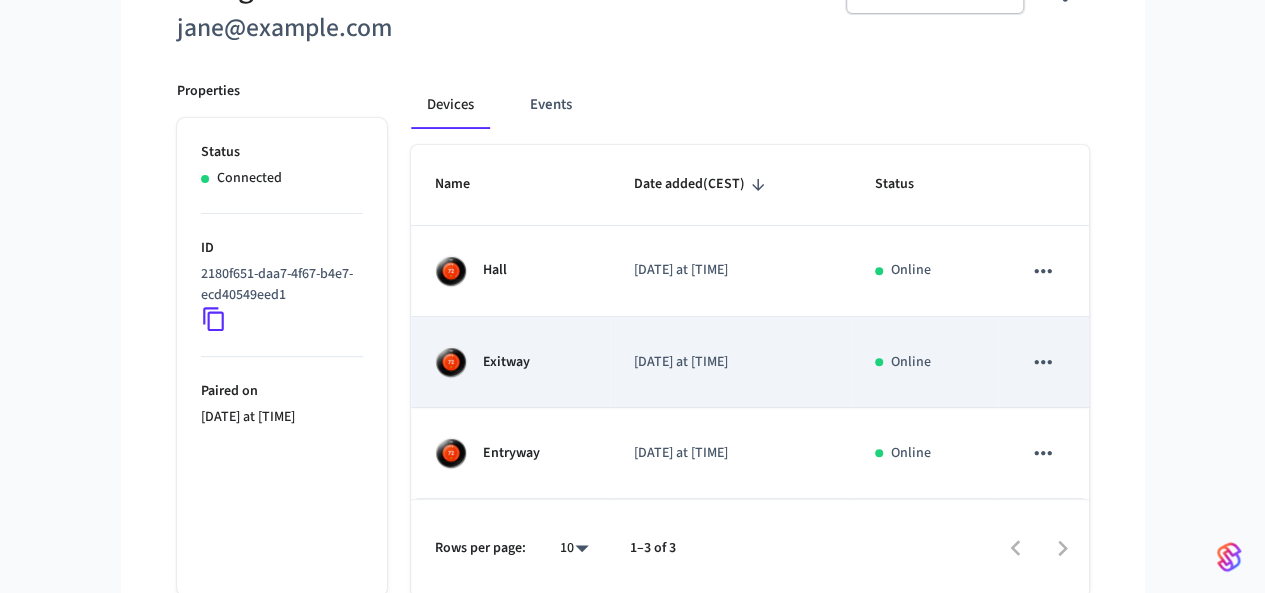 drag, startPoint x: 872, startPoint y: 371, endPoint x: 920, endPoint y: 369, distance: 48.04165 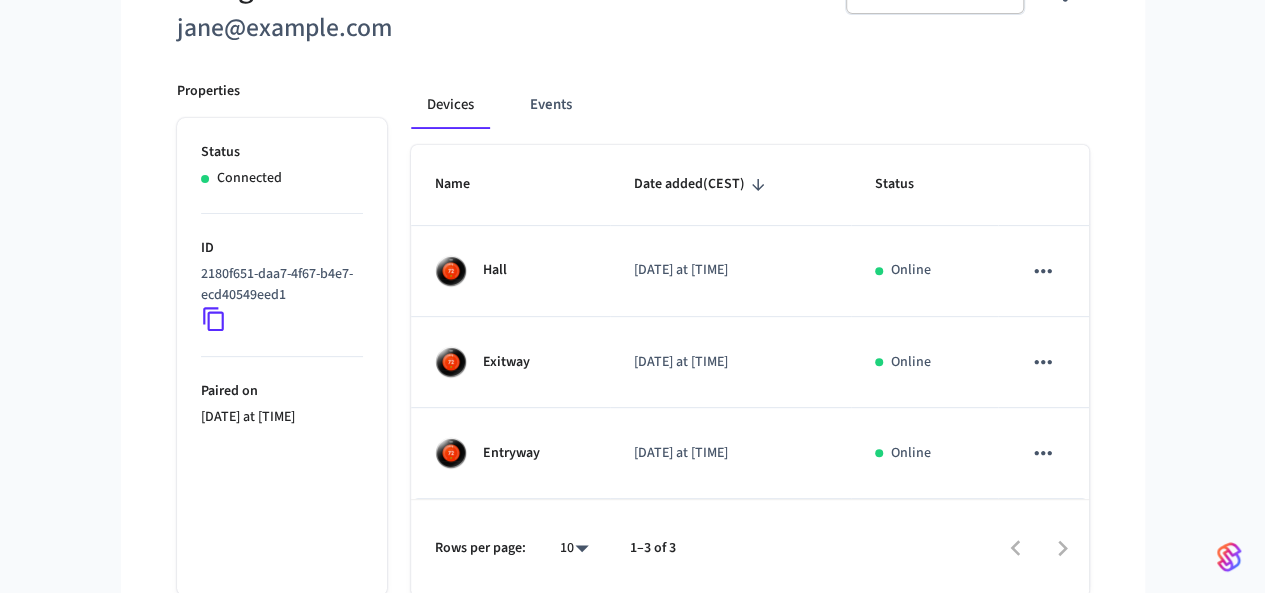 scroll, scrollTop: 0, scrollLeft: 0, axis: both 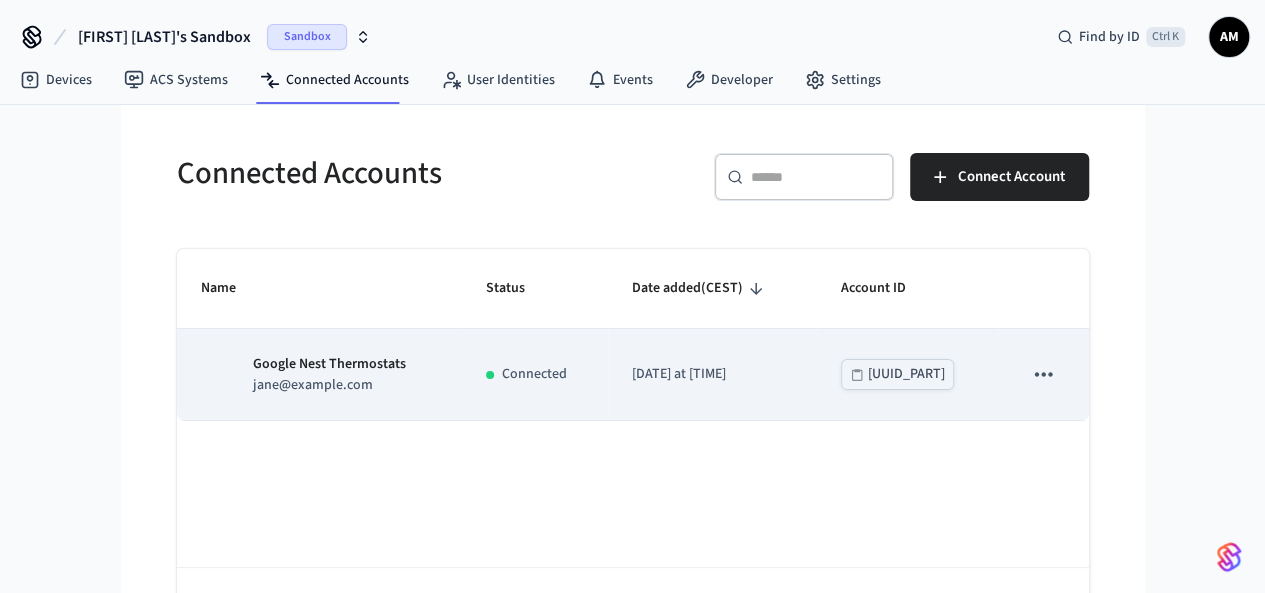 drag, startPoint x: 644, startPoint y: 327, endPoint x: 671, endPoint y: 333, distance: 27.658634 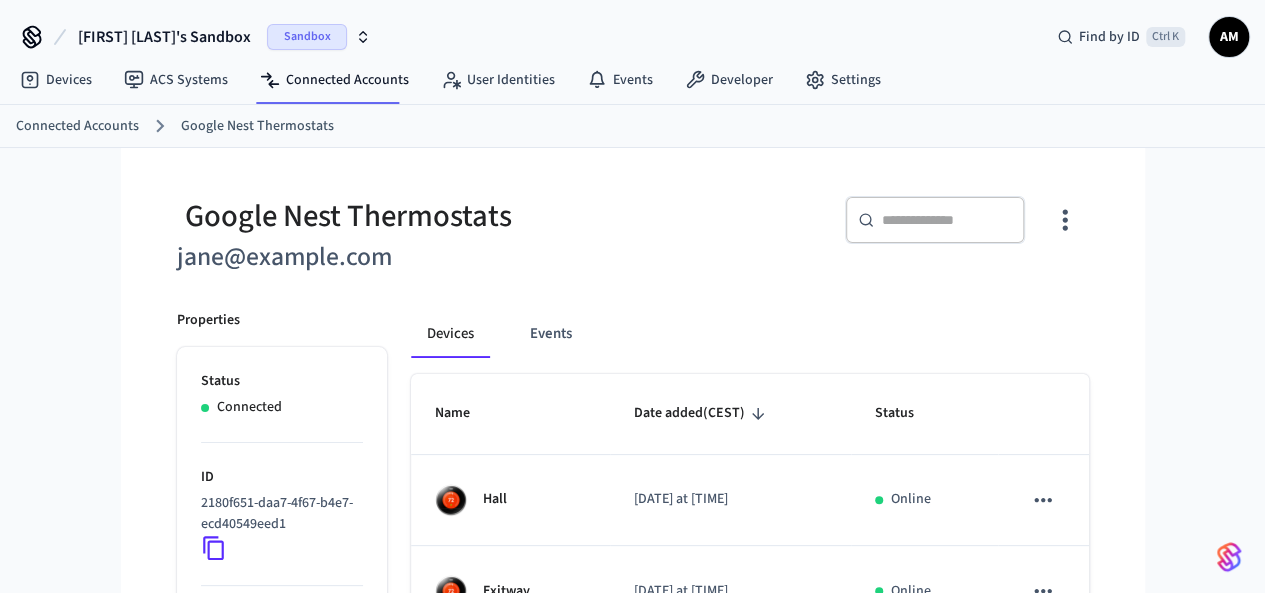 scroll, scrollTop: 229, scrollLeft: 0, axis: vertical 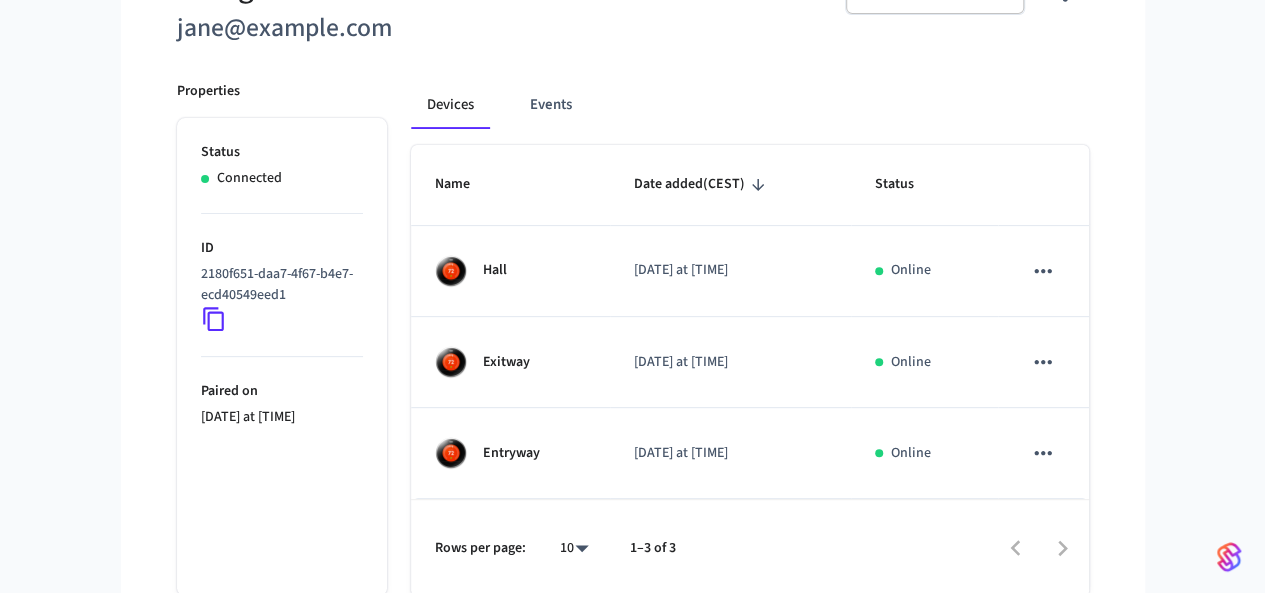 click on "Devices" at bounding box center [450, 105] 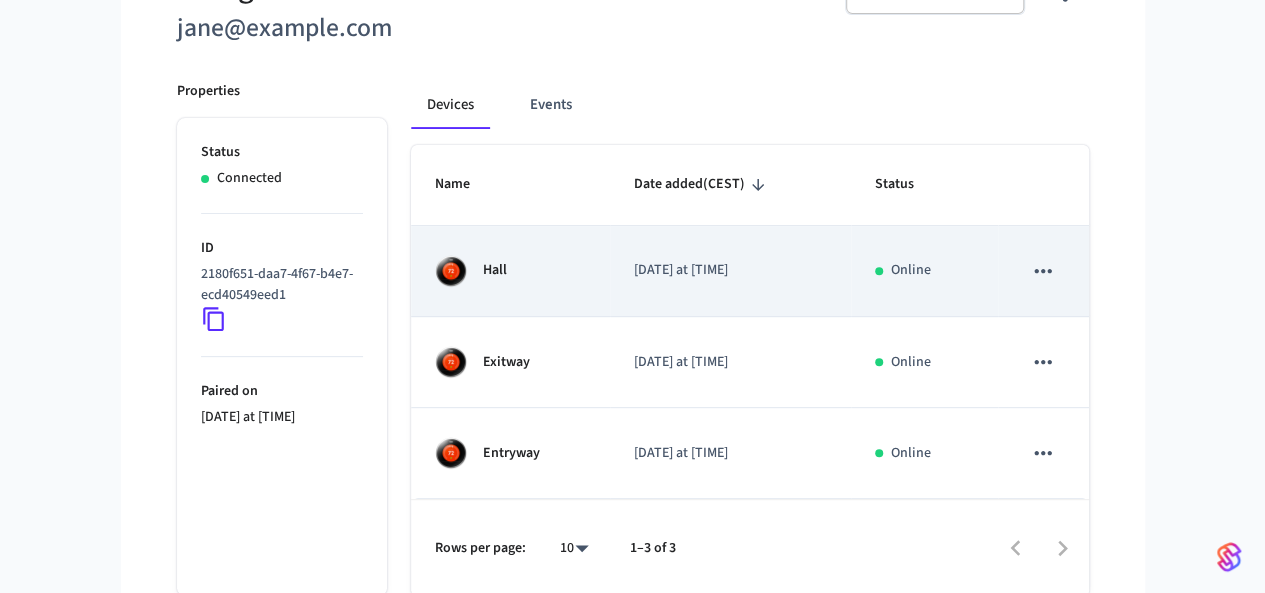 type 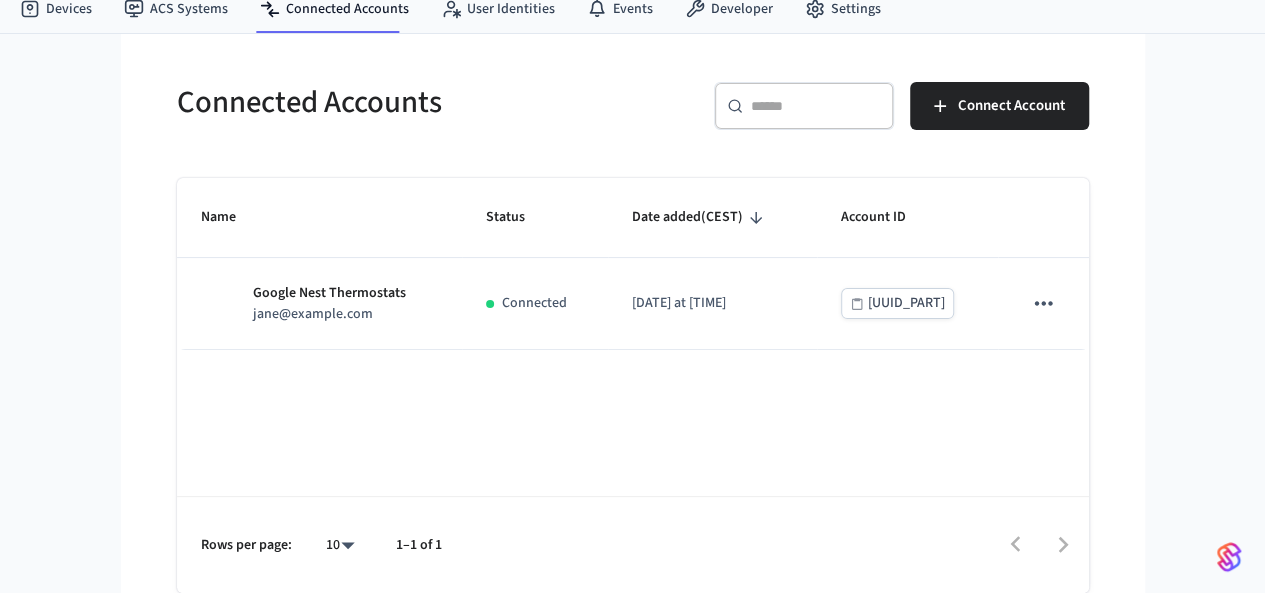 scroll, scrollTop: 0, scrollLeft: 0, axis: both 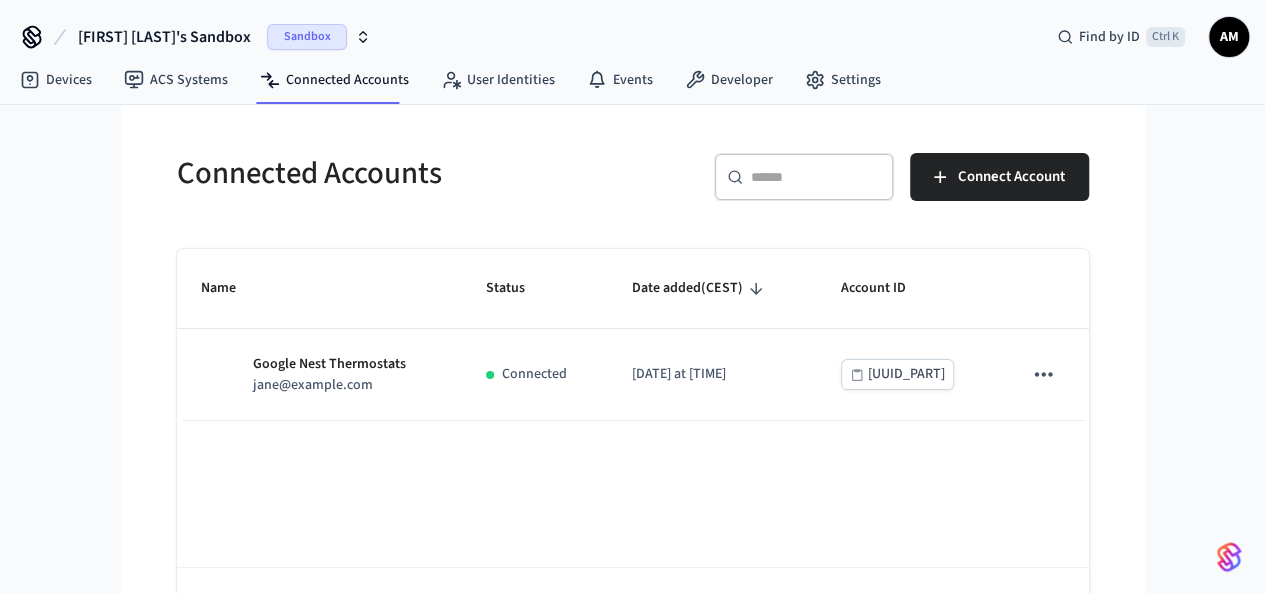 drag, startPoint x: 603, startPoint y: 169, endPoint x: 383, endPoint y: 135, distance: 222.61177 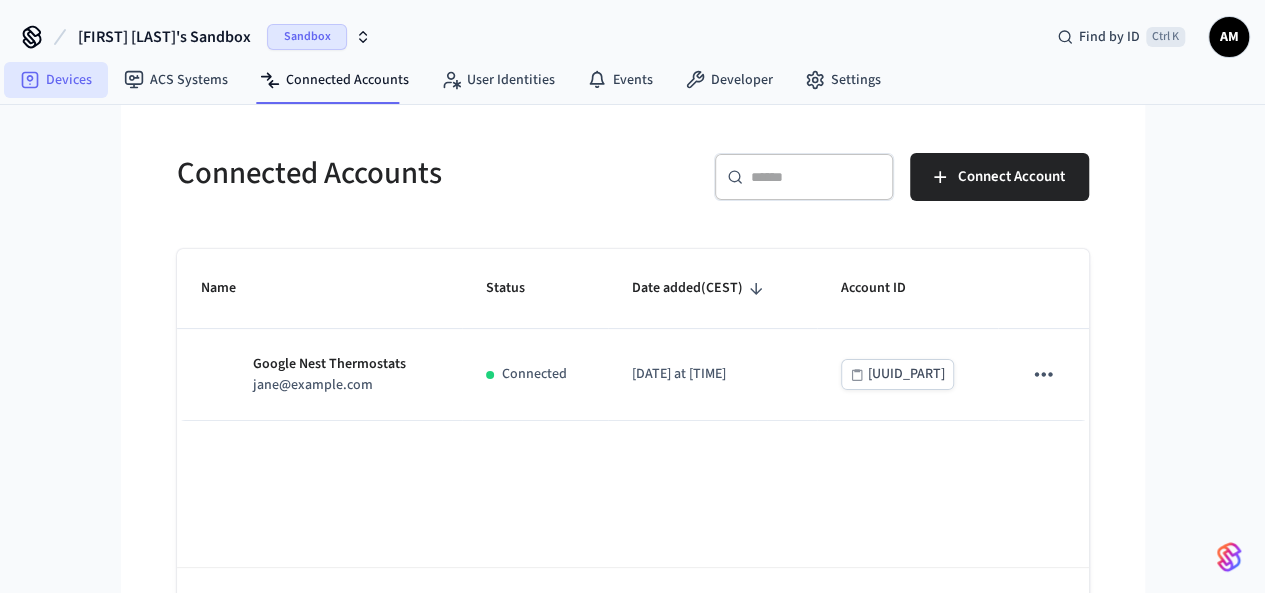 click on "Devices" at bounding box center [56, 80] 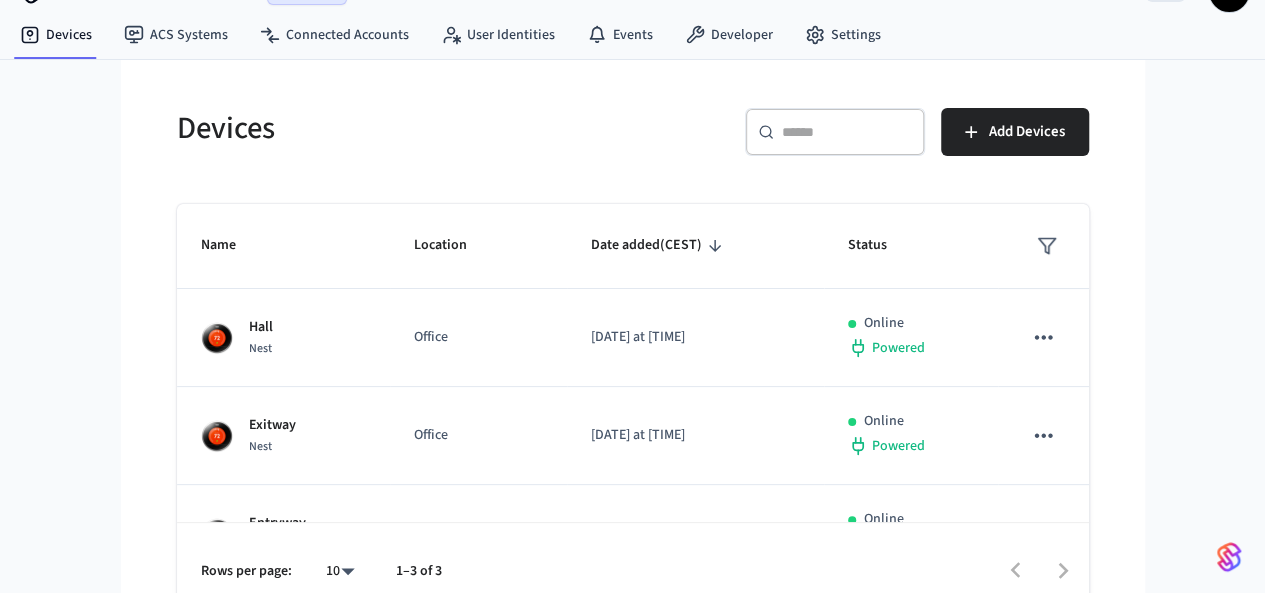 scroll, scrollTop: 70, scrollLeft: 0, axis: vertical 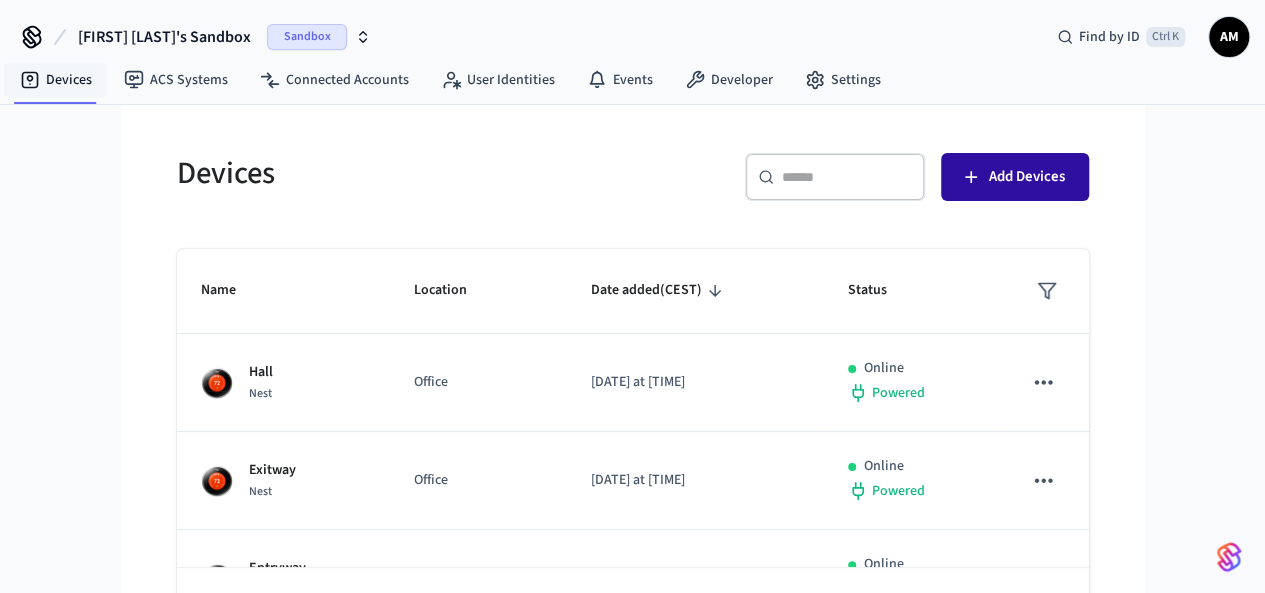 click on "Add Devices" at bounding box center (1027, 177) 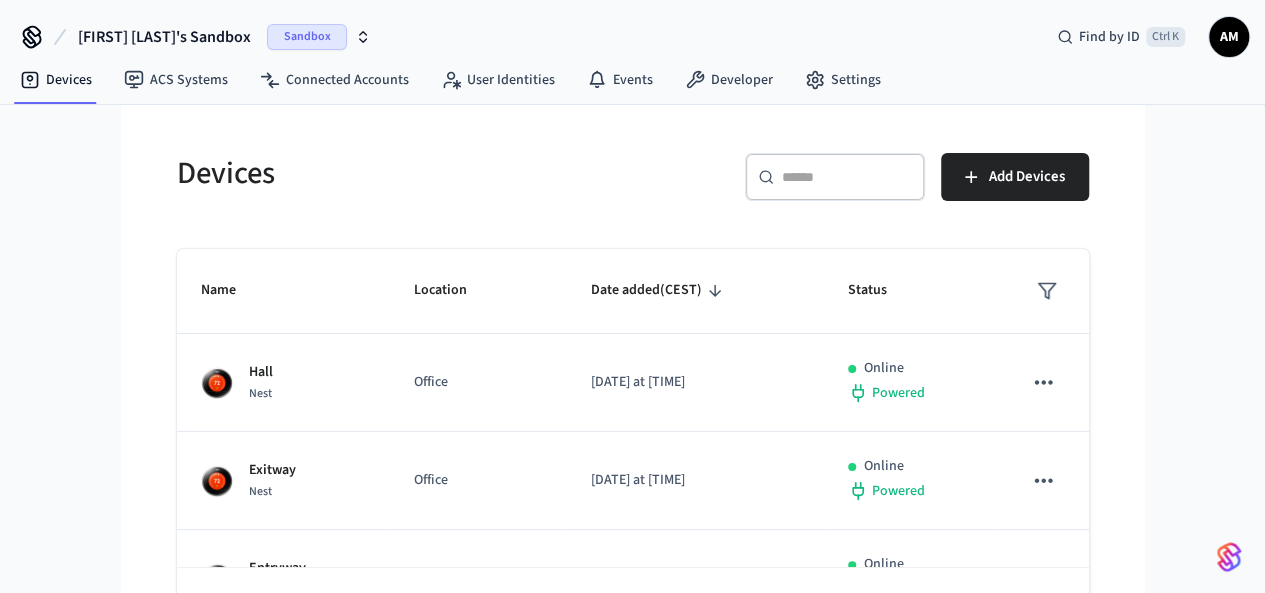 type 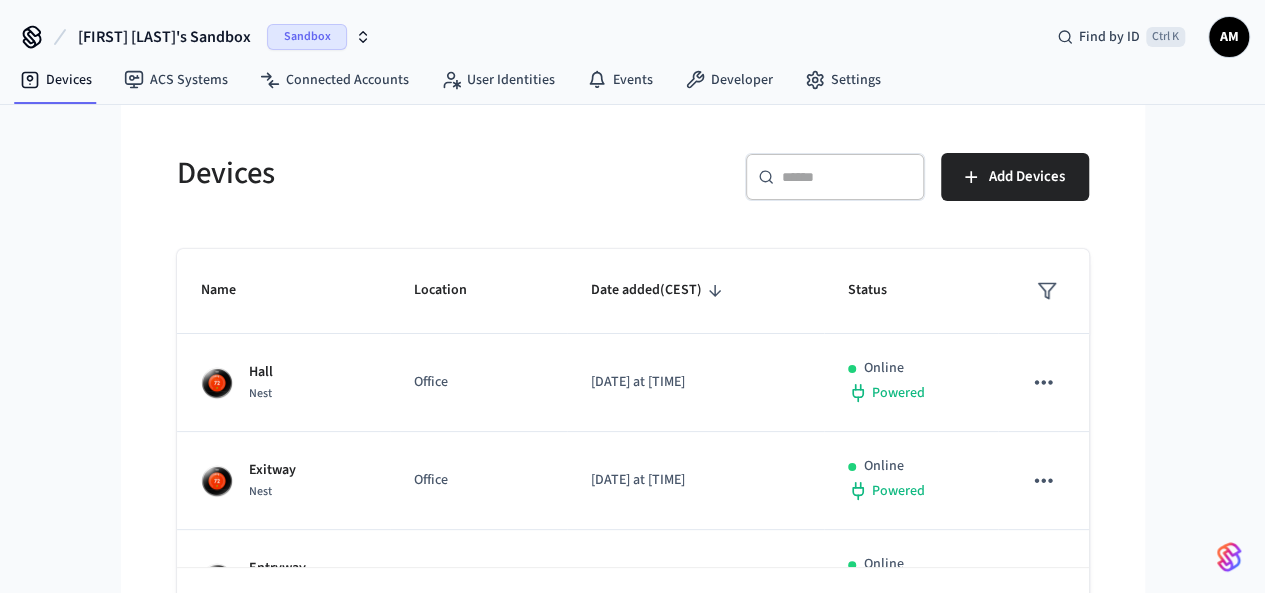 click on "AM" at bounding box center (1229, 37) 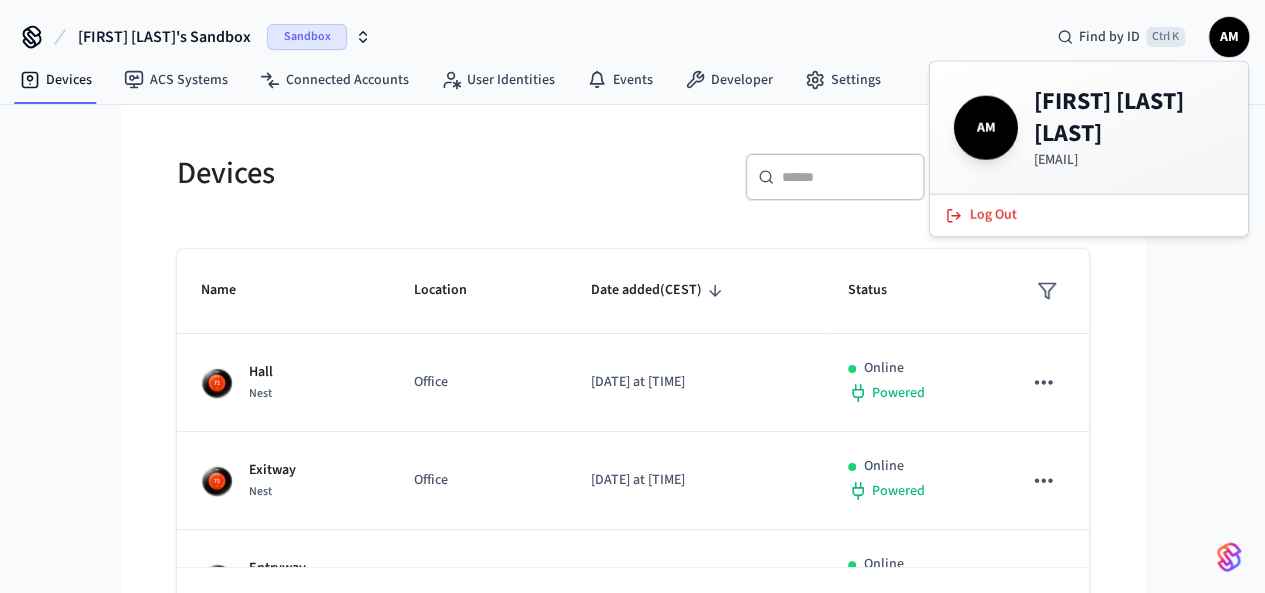 click on "AM" at bounding box center [986, 128] 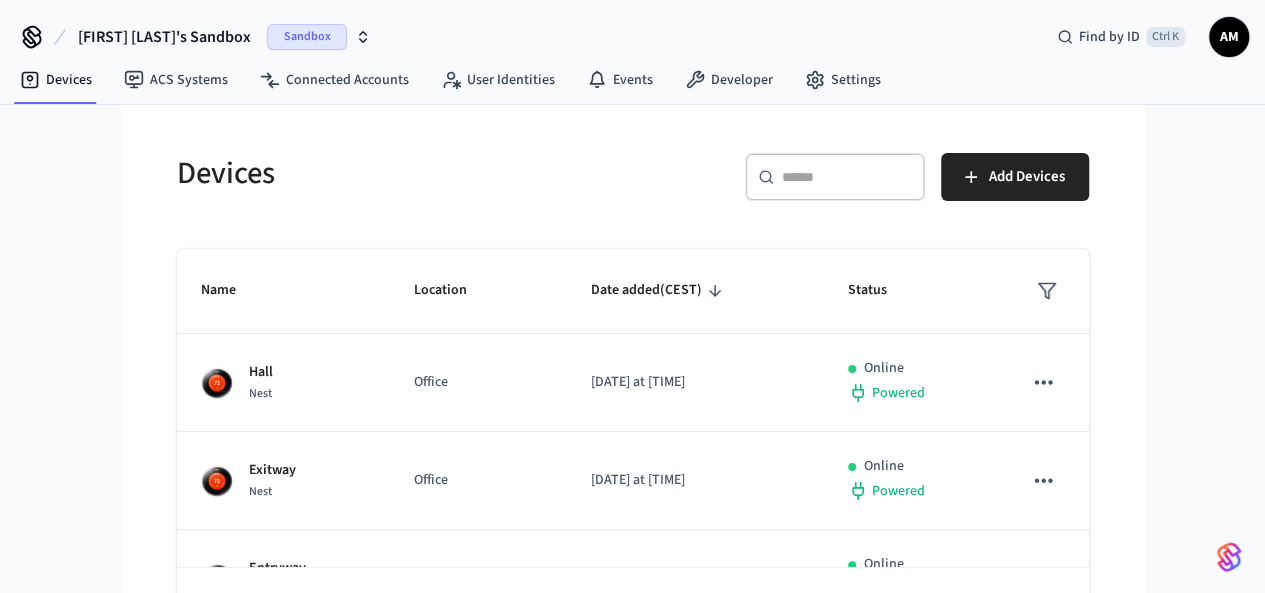 click on "AM" at bounding box center (1229, 37) 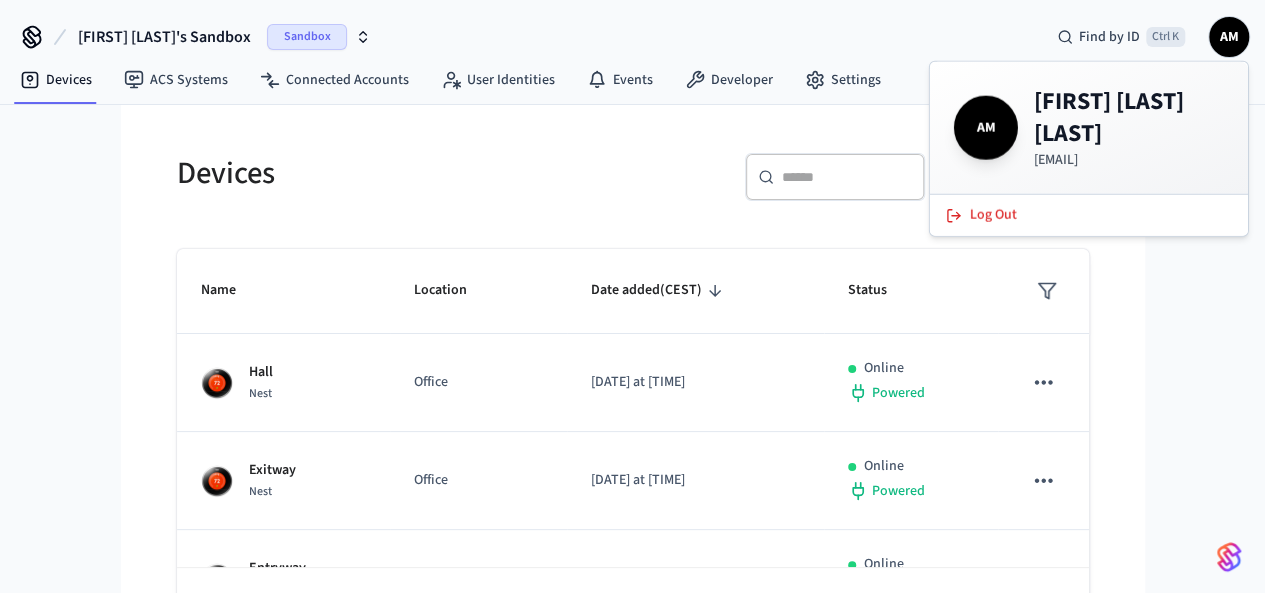 click on "[EMAIL]" at bounding box center [1129, 160] 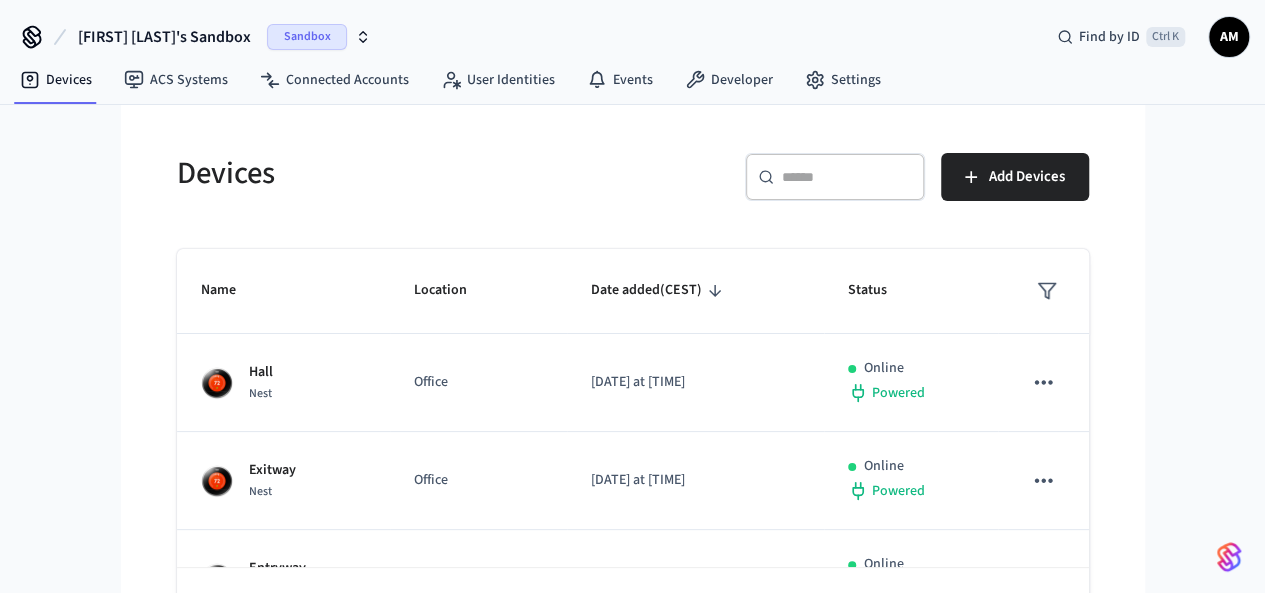 click on "AM" at bounding box center [1229, 37] 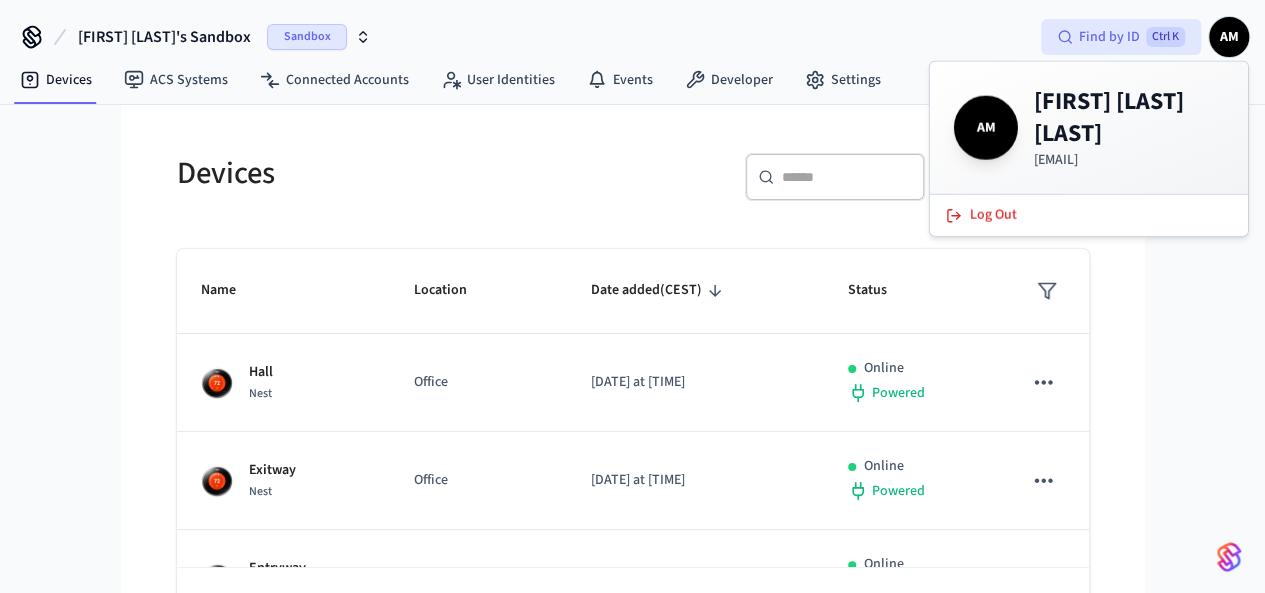 click on "Find by ID" at bounding box center (1109, 37) 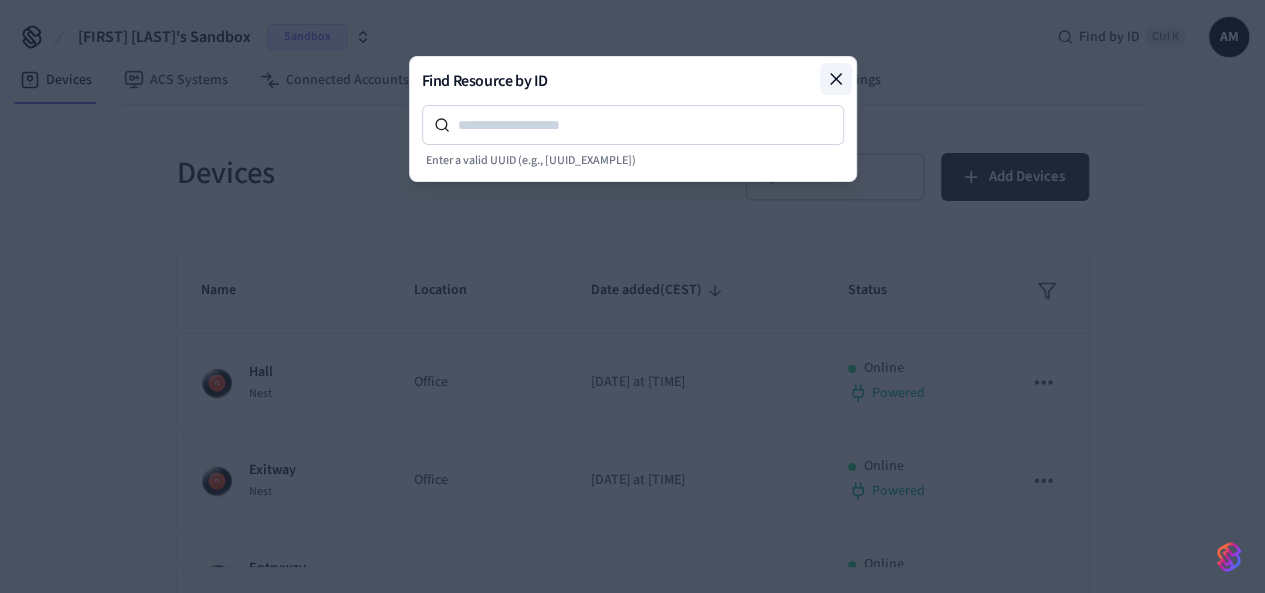 drag, startPoint x: 844, startPoint y: 77, endPoint x: 955, endPoint y: 65, distance: 111.64677 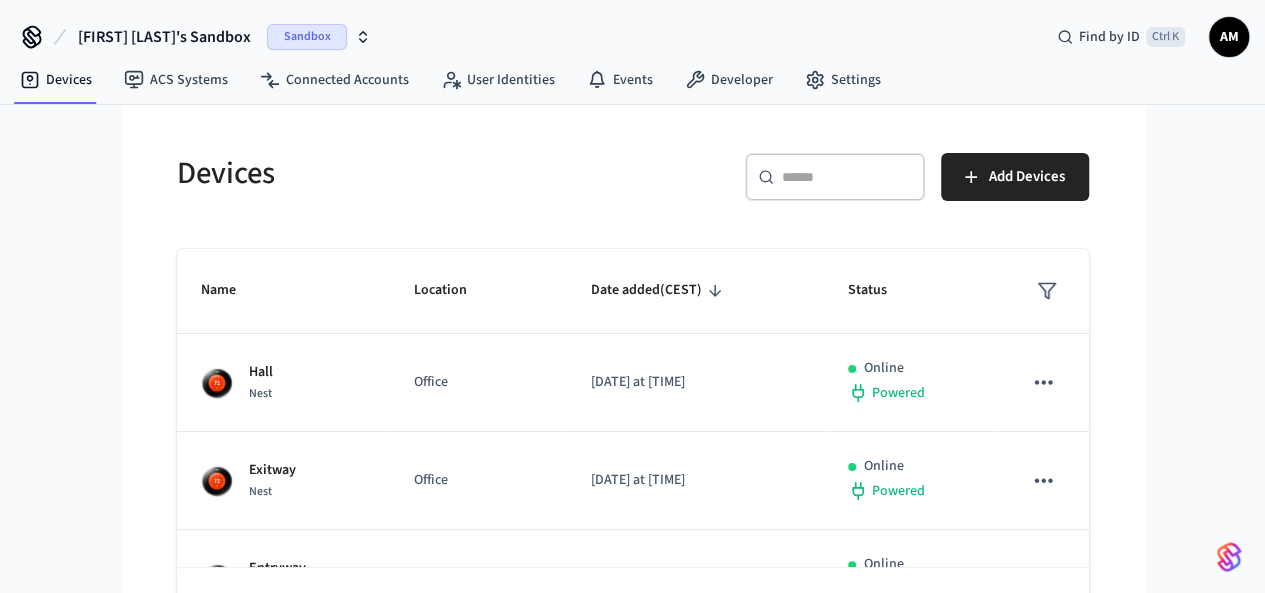 click on "AM" at bounding box center (1229, 37) 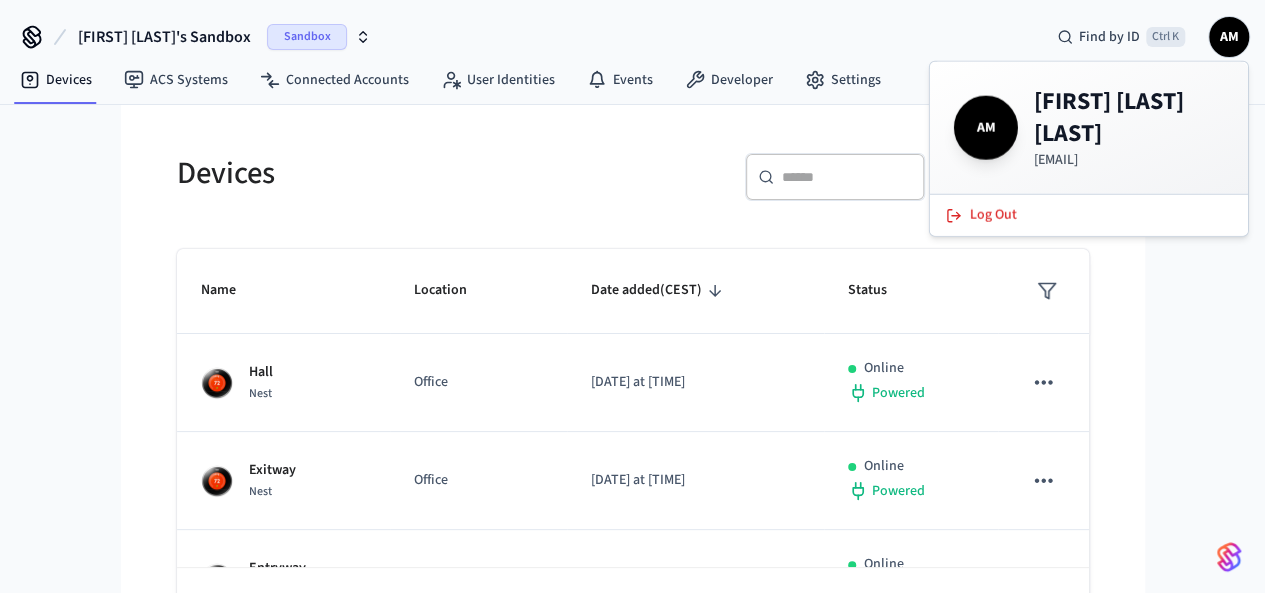 click on "[FIRST] [MIDDLE] [LAST]" at bounding box center [1129, 118] 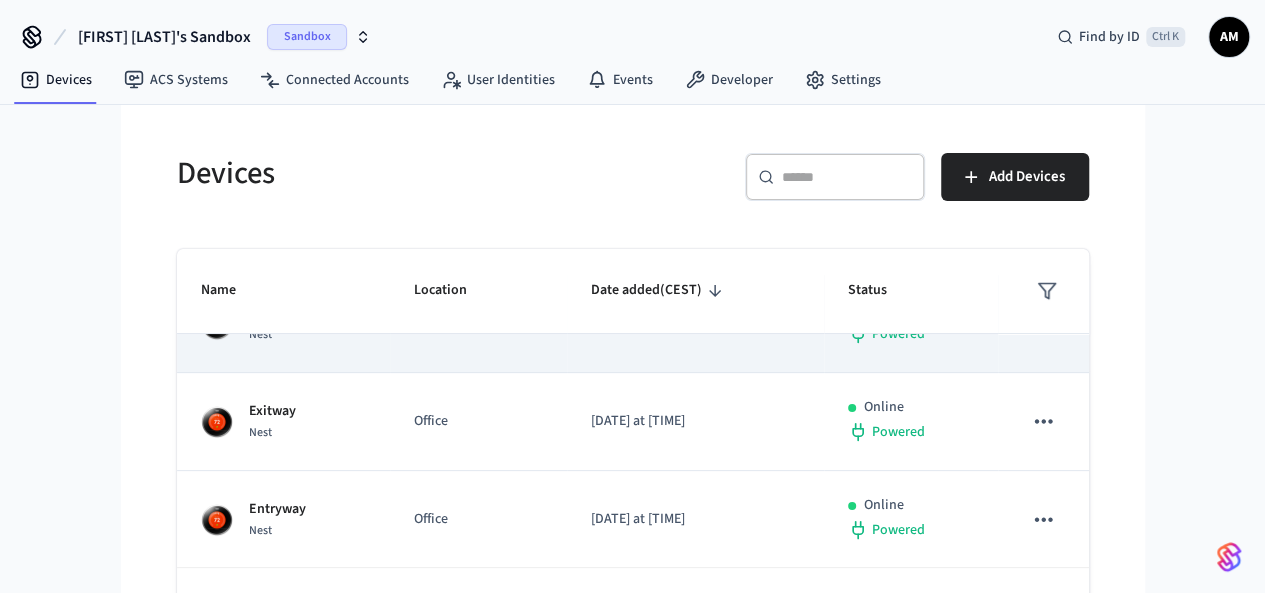 scroll, scrollTop: 0, scrollLeft: 0, axis: both 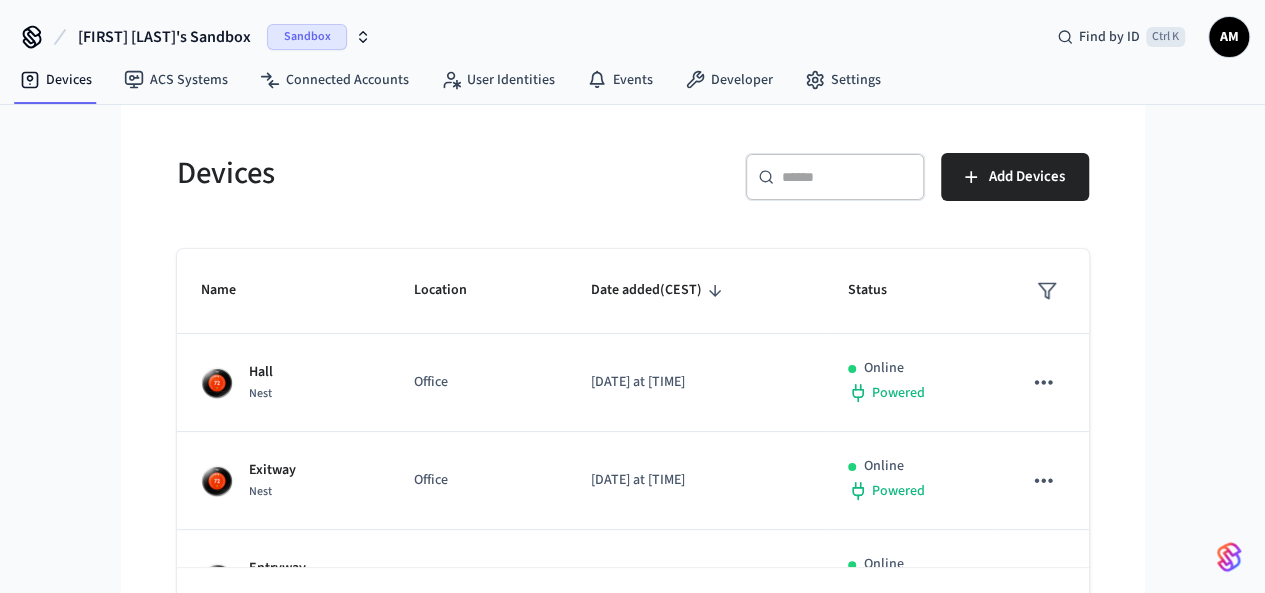click on "[FIRST] [LAST]'s Sandbox" at bounding box center (164, 37) 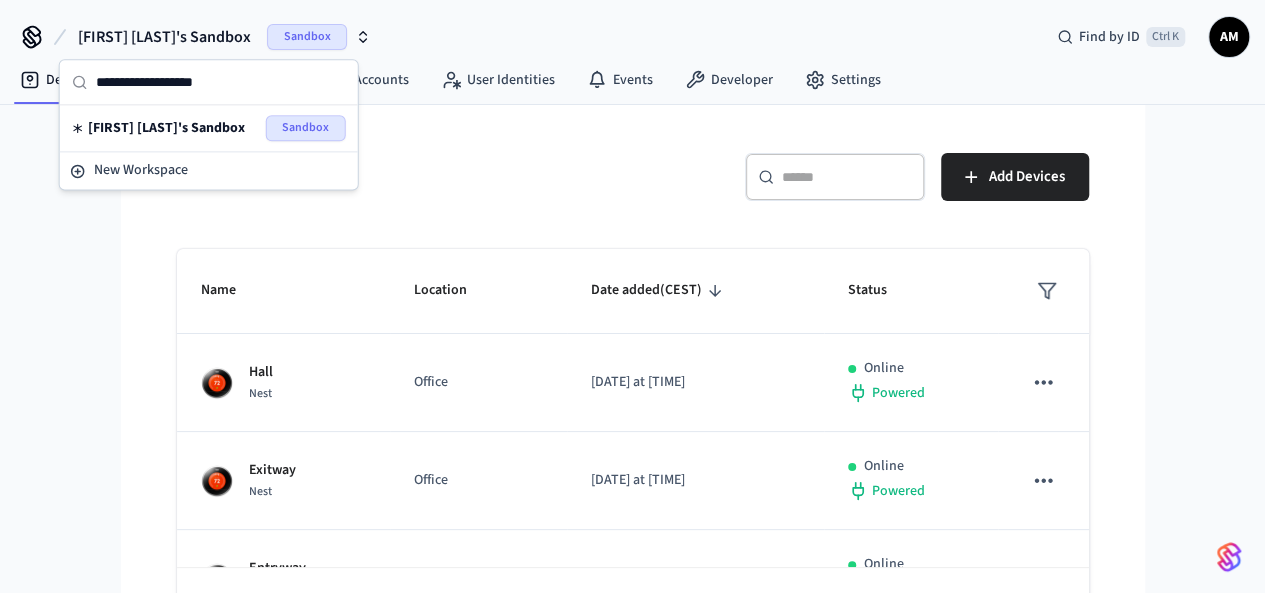 click on "Sandbox" at bounding box center [306, 128] 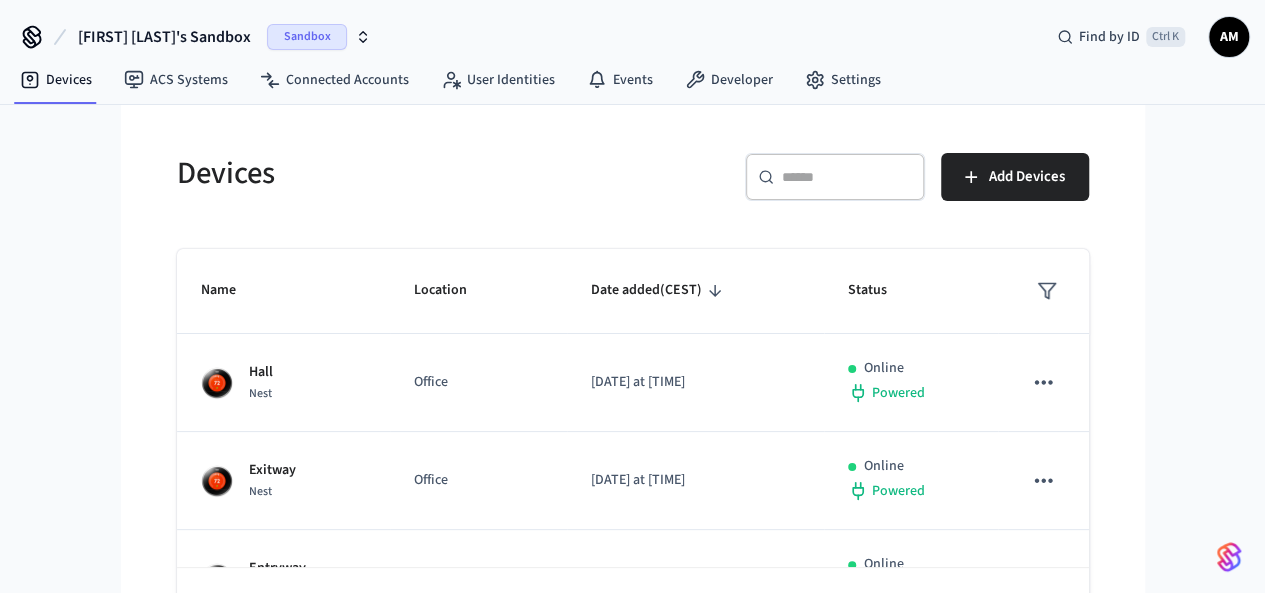 click on "Sandbox" at bounding box center (307, 37) 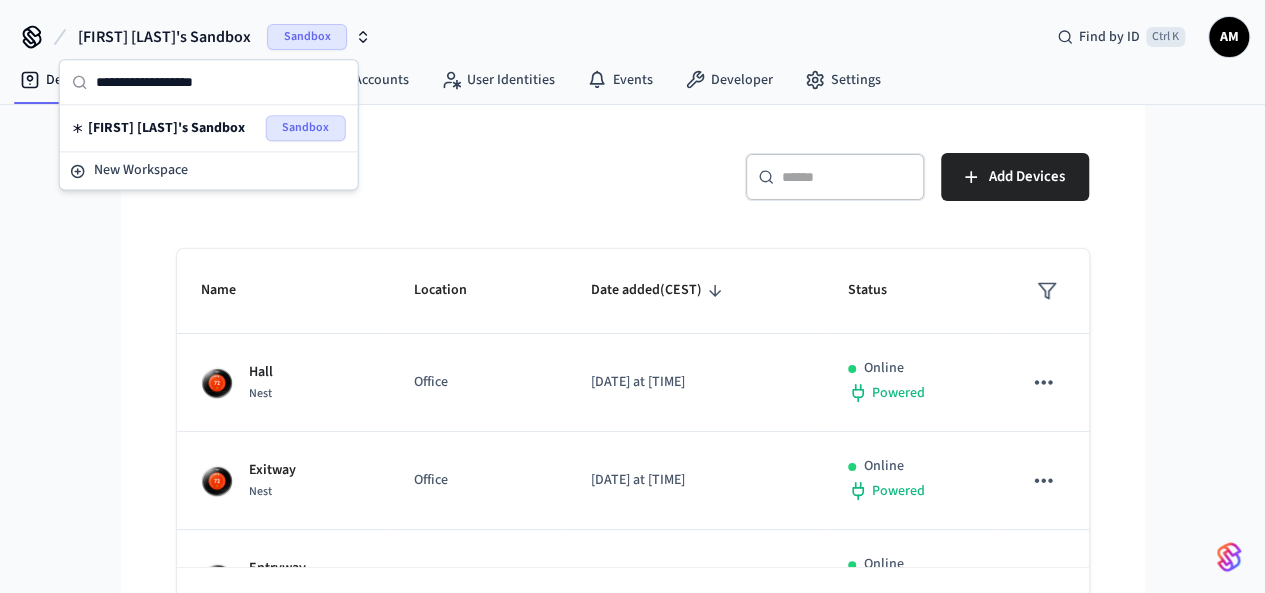 click on "Devices" at bounding box center [387, 173] 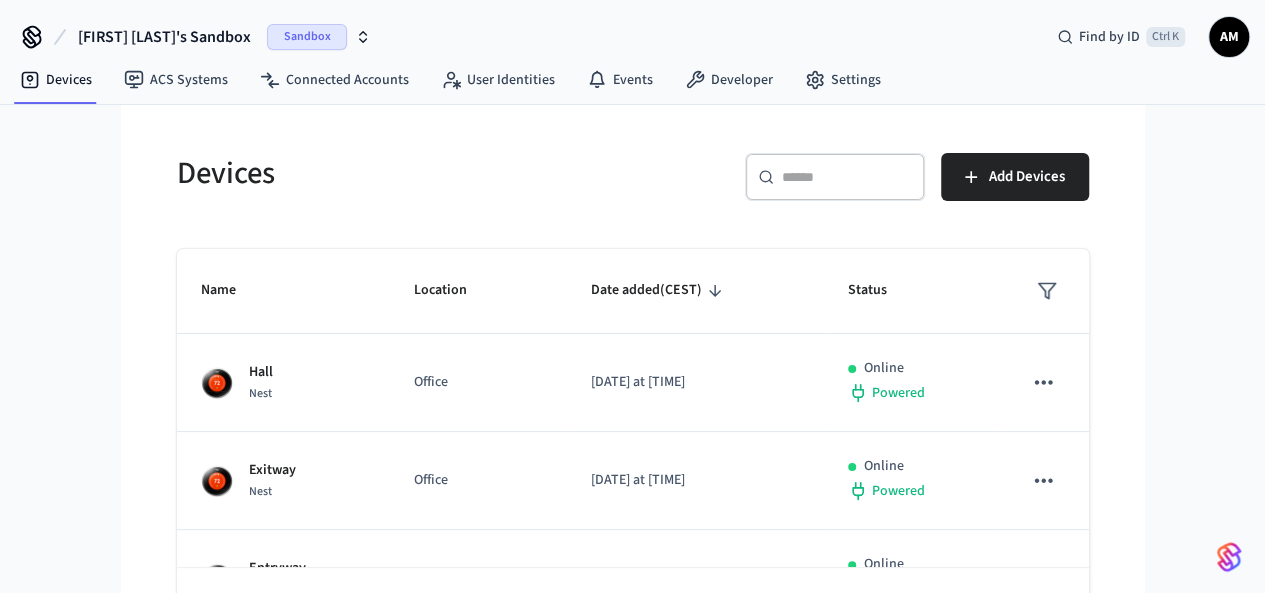 click on "AM" at bounding box center [1229, 37] 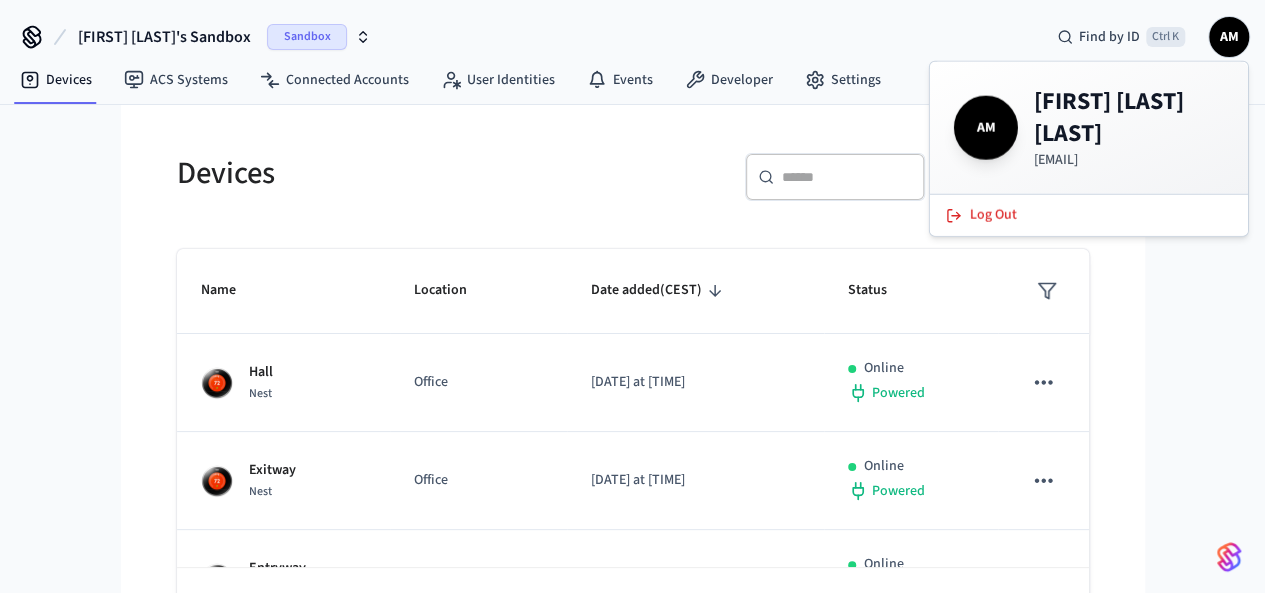 click on "[FIRST] [MIDDLE] [LAST]" at bounding box center (1129, 118) 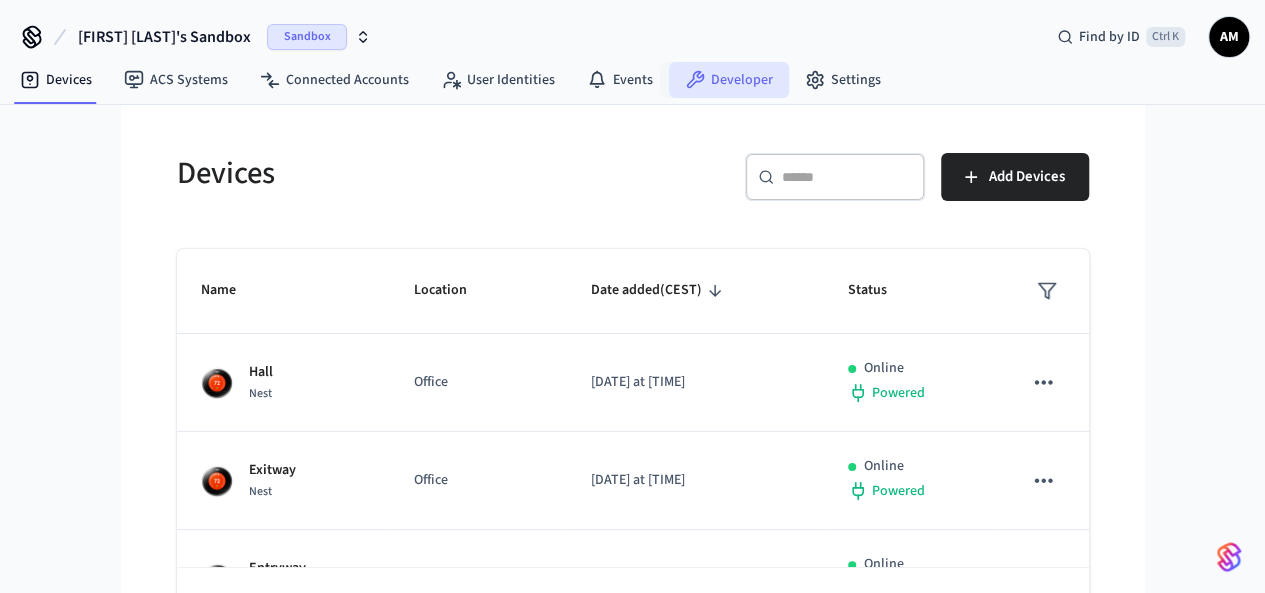 click on "Developer" at bounding box center [729, 80] 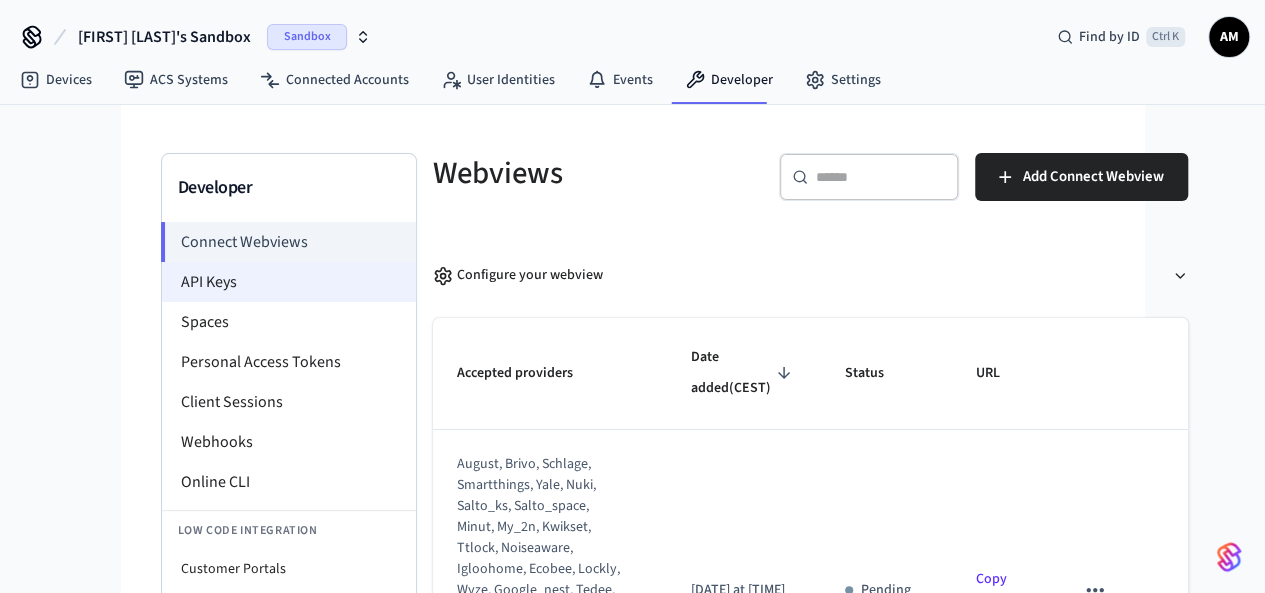 click on "API Keys" at bounding box center (289, 282) 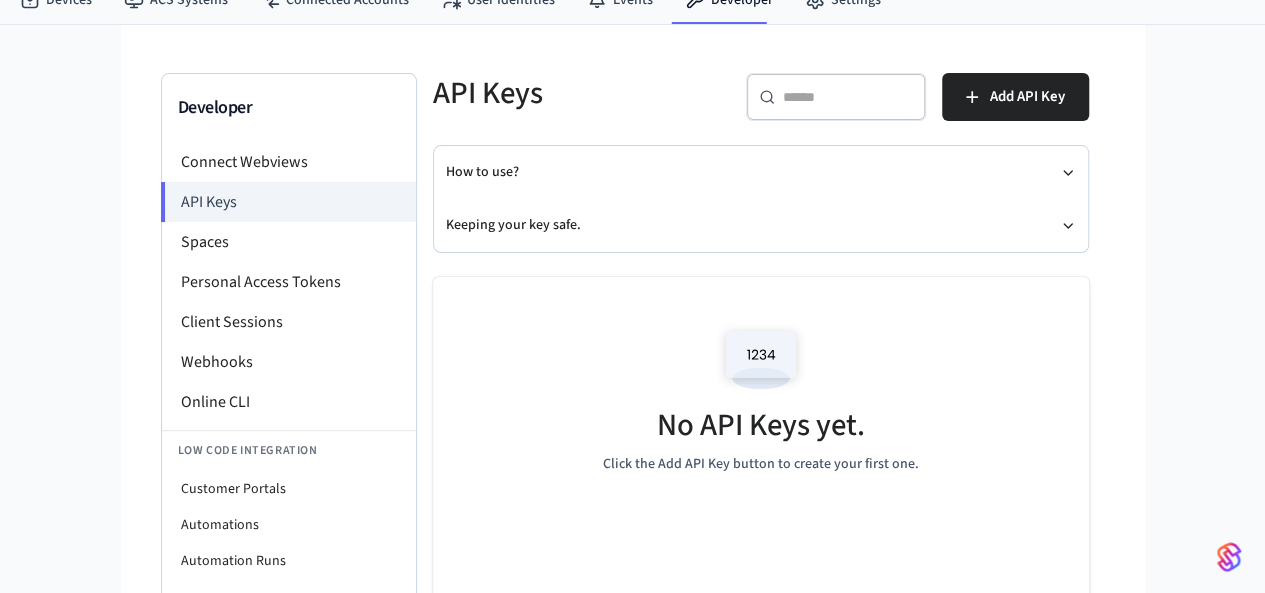 scroll, scrollTop: 53, scrollLeft: 0, axis: vertical 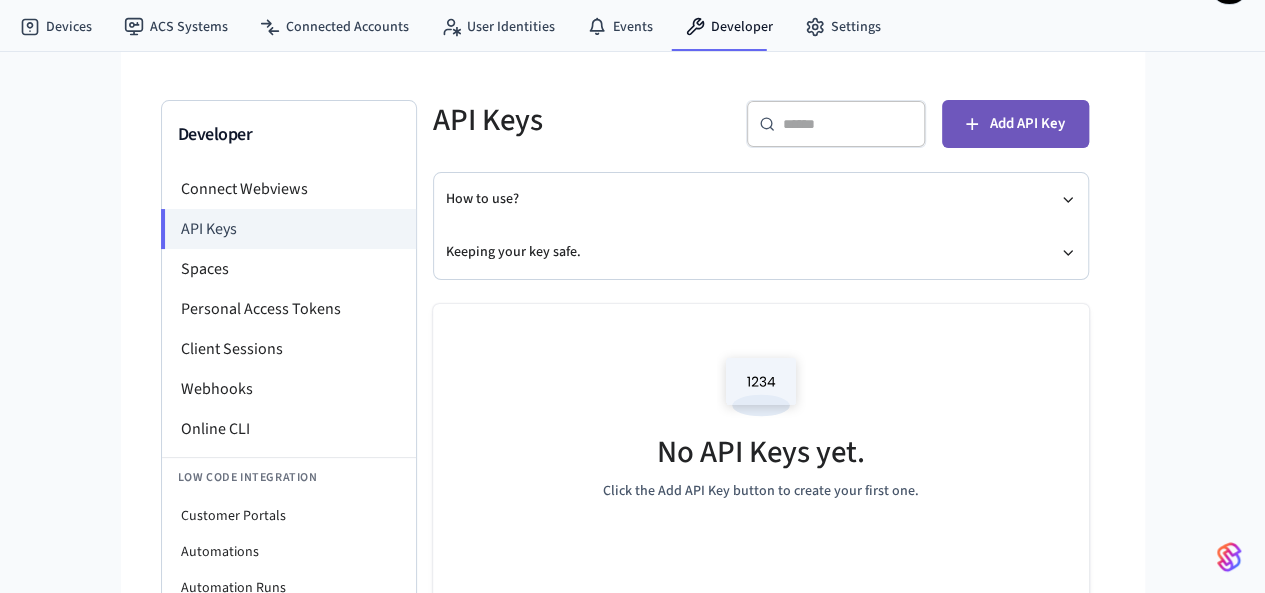 click on "Add API Key" at bounding box center (1015, 124) 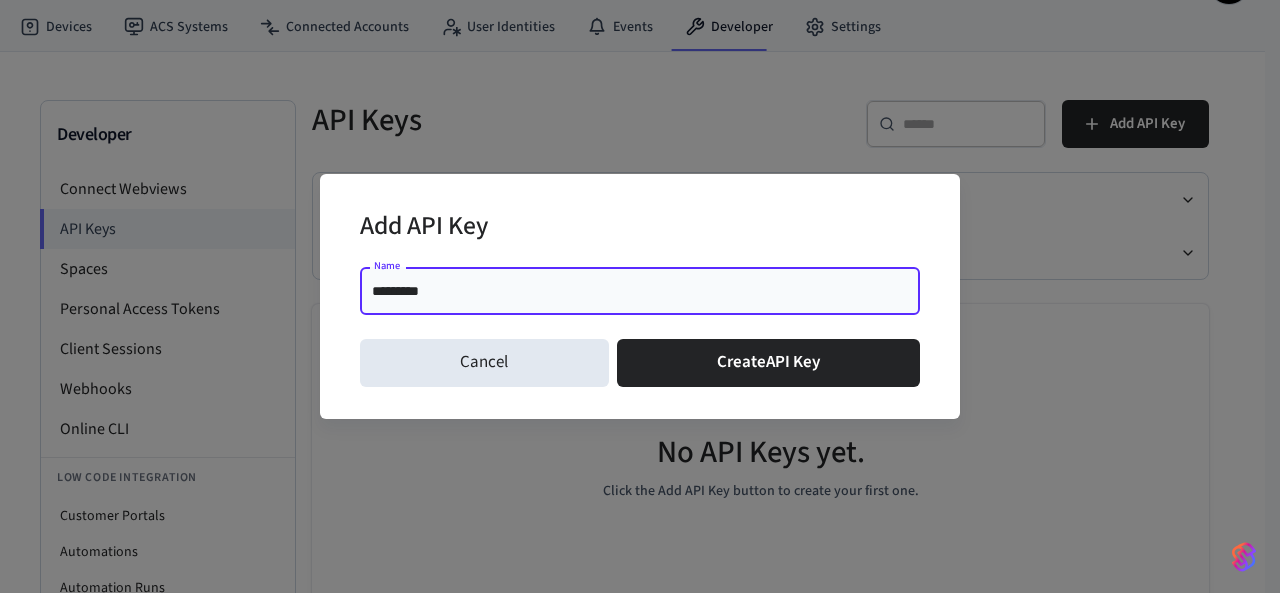 type on "**********" 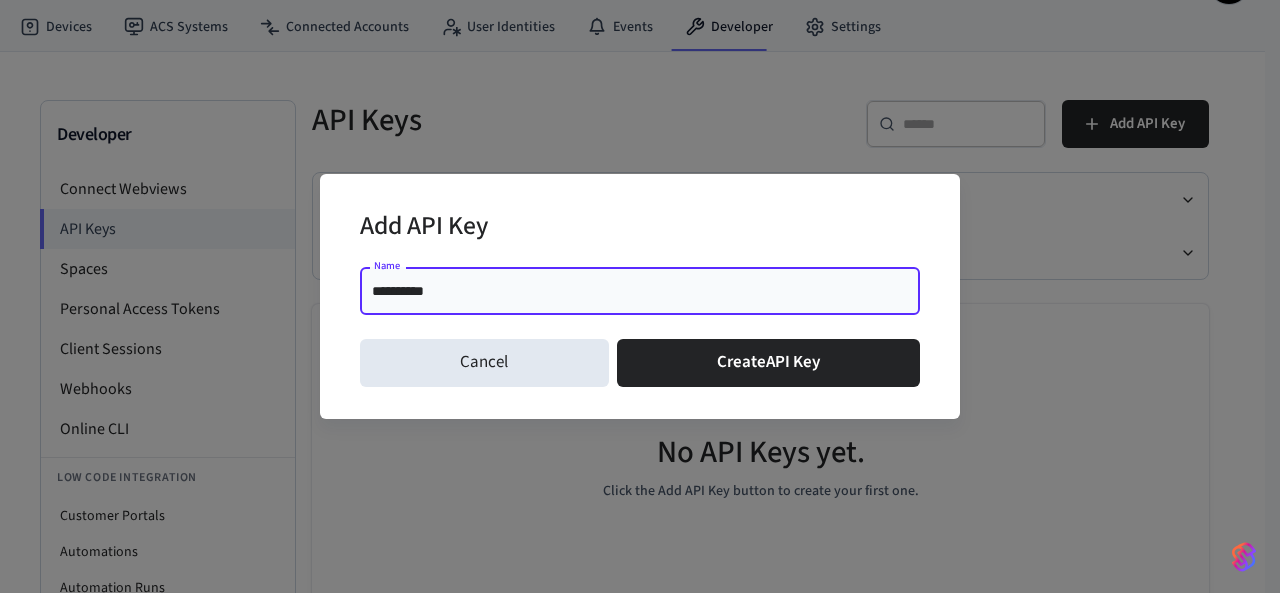 click on "Create  API Key" at bounding box center [769, 363] 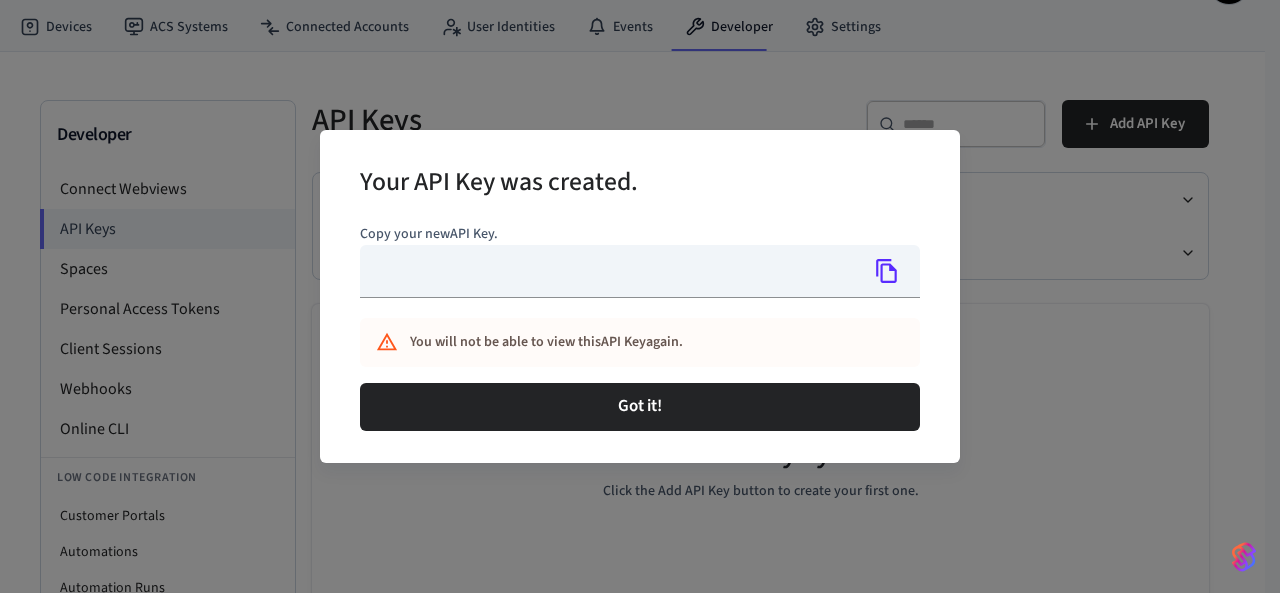 type on "**********" 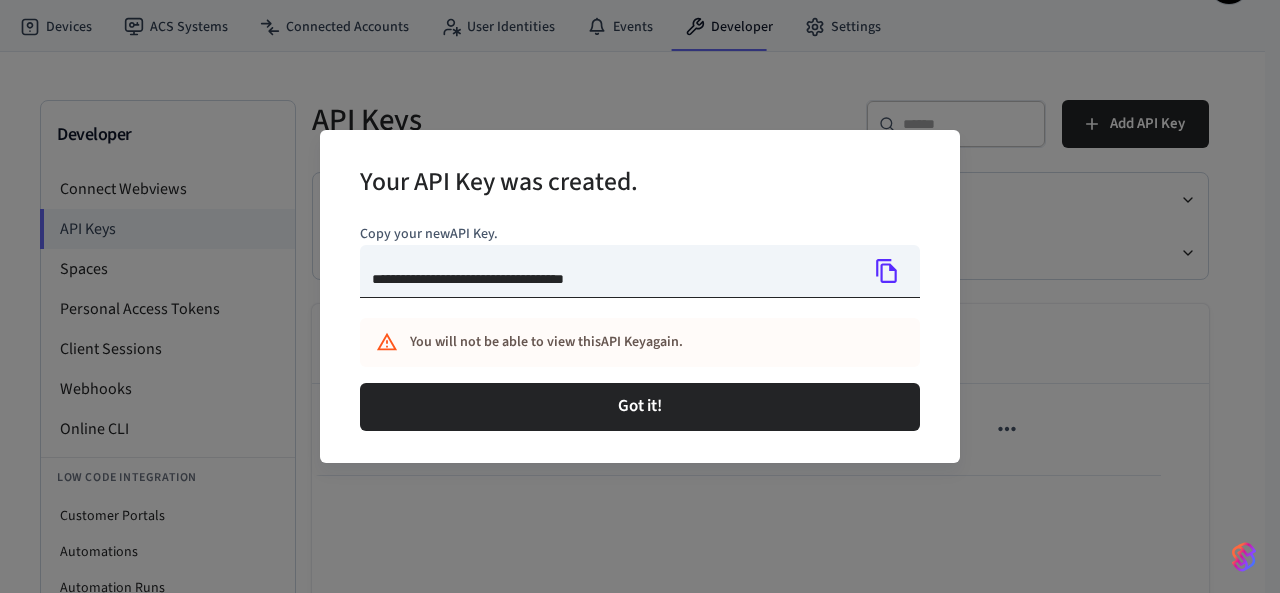 click 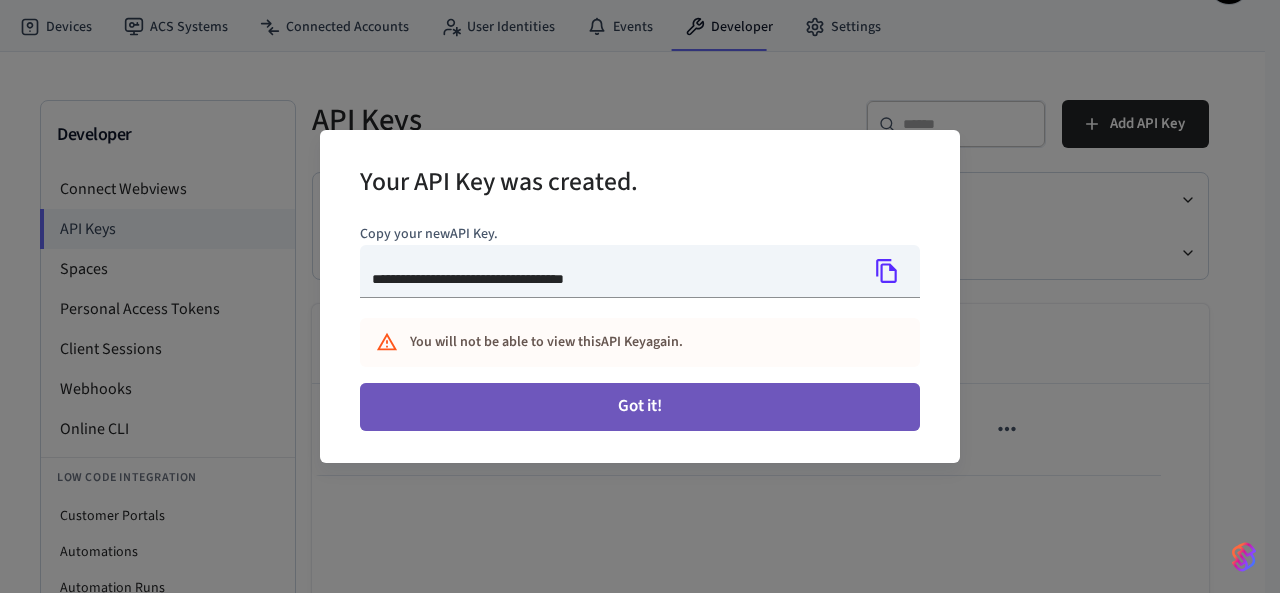 click on "Got it!" at bounding box center (640, 407) 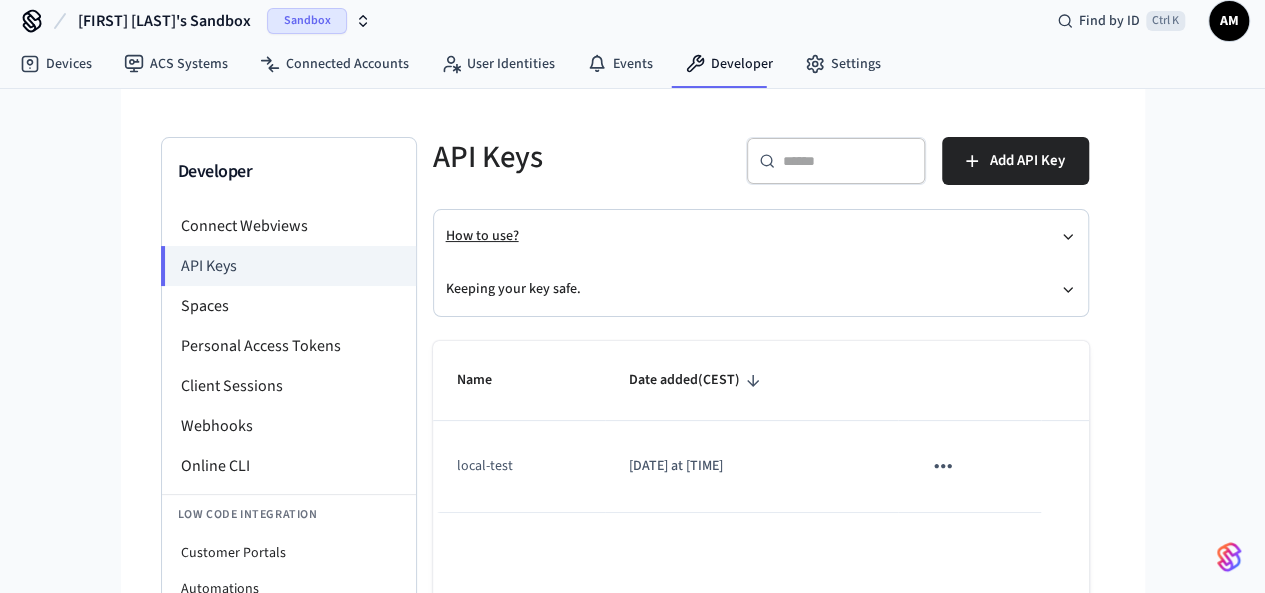 scroll, scrollTop: 0, scrollLeft: 0, axis: both 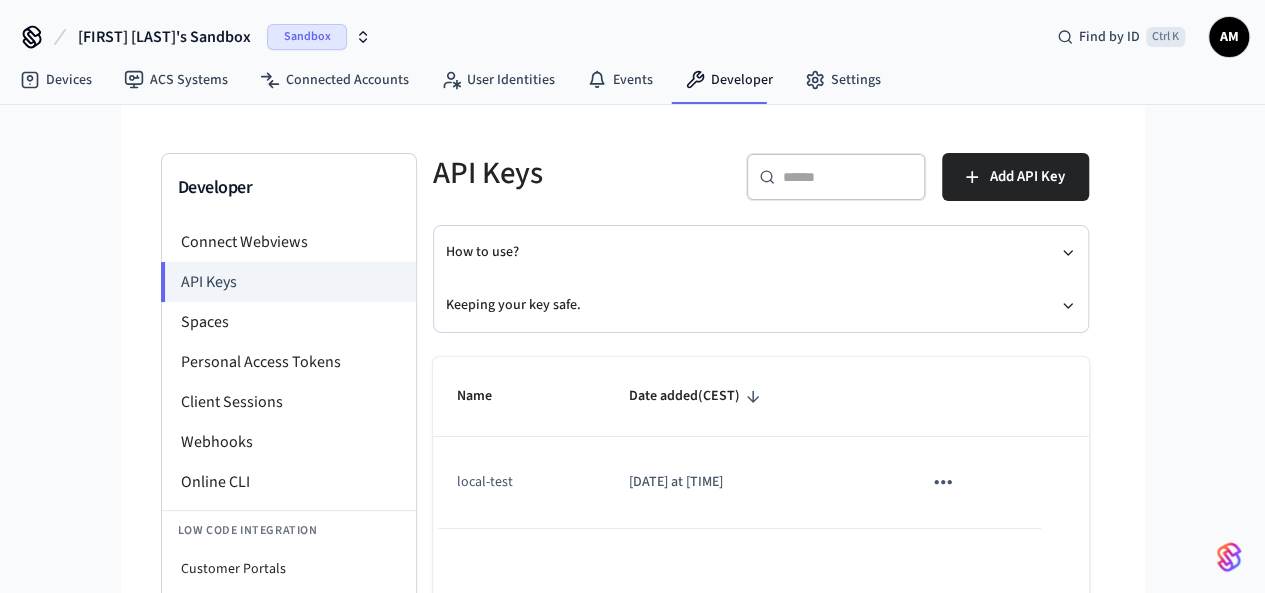 type 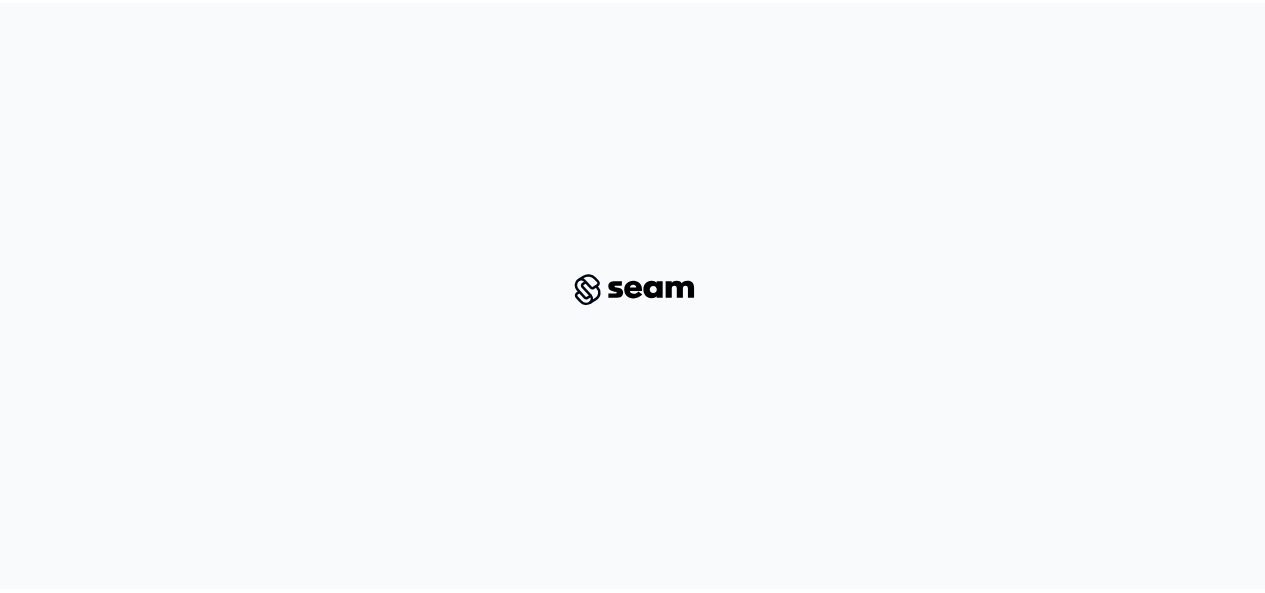 scroll, scrollTop: 0, scrollLeft: 0, axis: both 